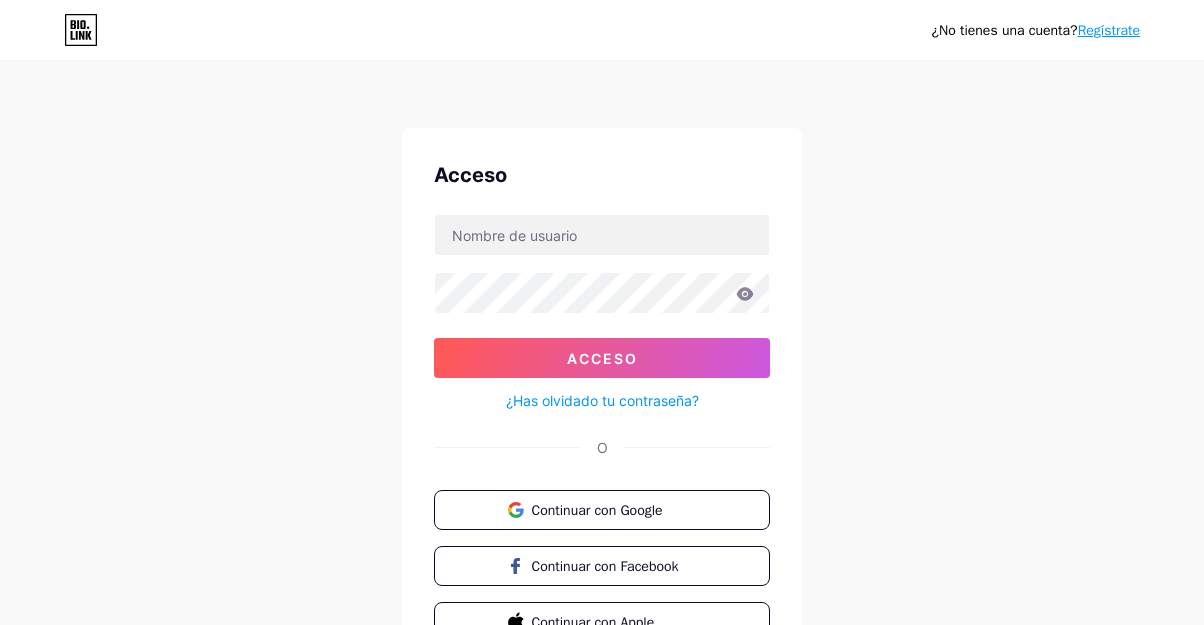 scroll, scrollTop: 0, scrollLeft: 0, axis: both 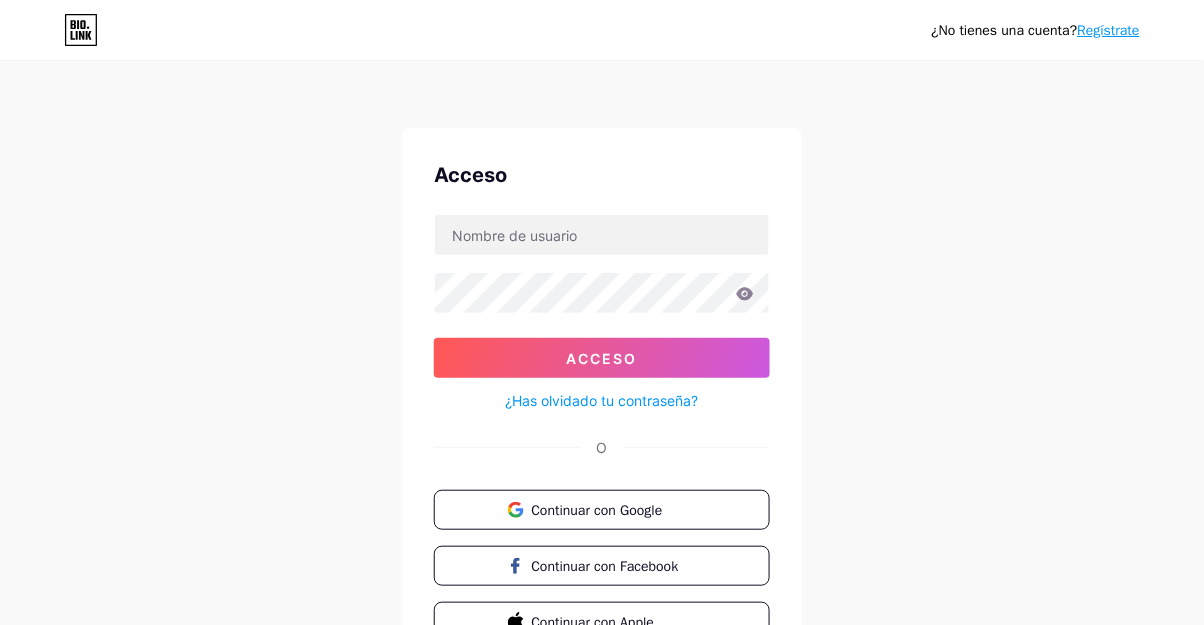 click on "Continuar con Google" at bounding box center (597, 510) 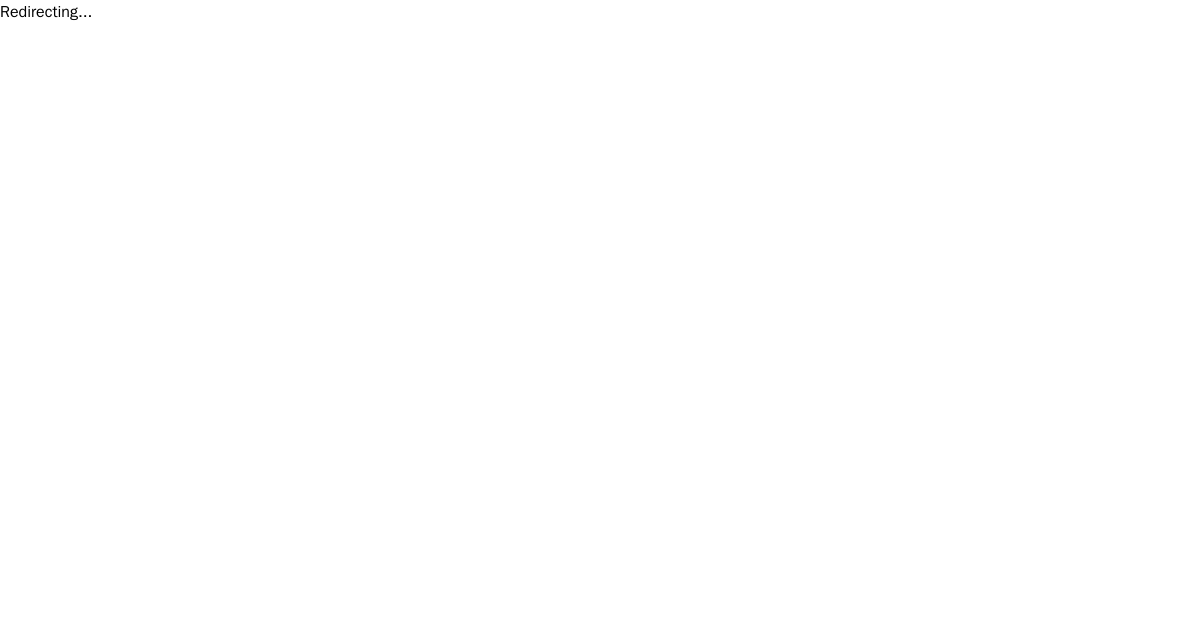 scroll, scrollTop: 0, scrollLeft: 0, axis: both 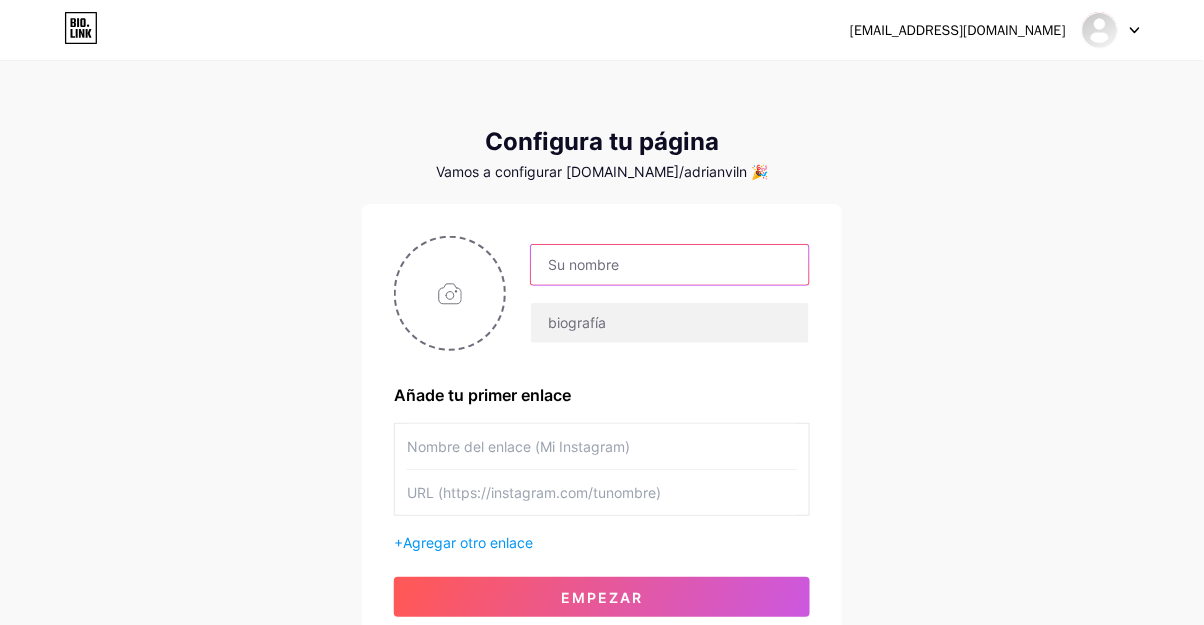 click at bounding box center (670, 265) 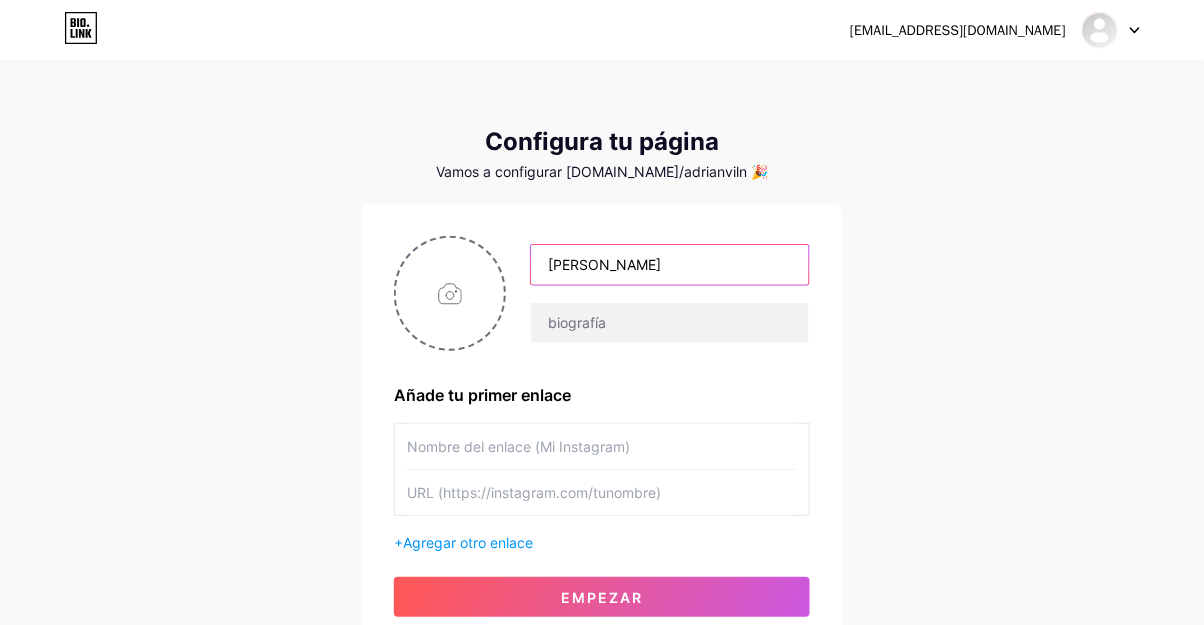 type on "[PERSON_NAME]" 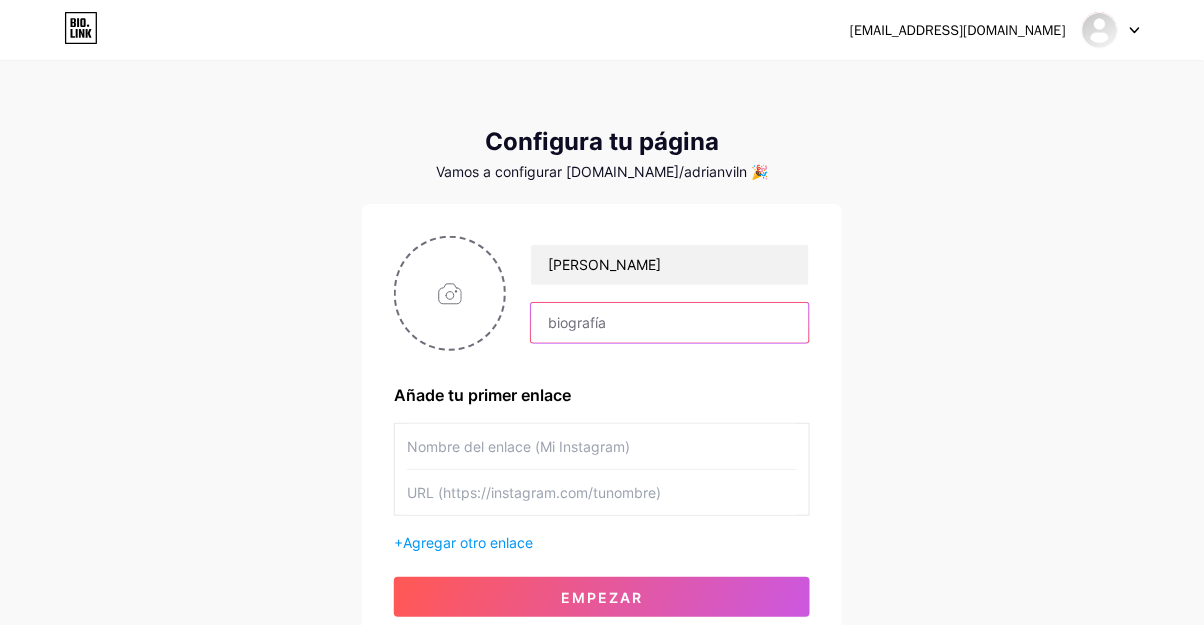 paste on "🚀 Ayudo a emprendedores a crear contenido para sus redes sociales 🎯 Asesorías 1:1Escríbeme “CRECER" 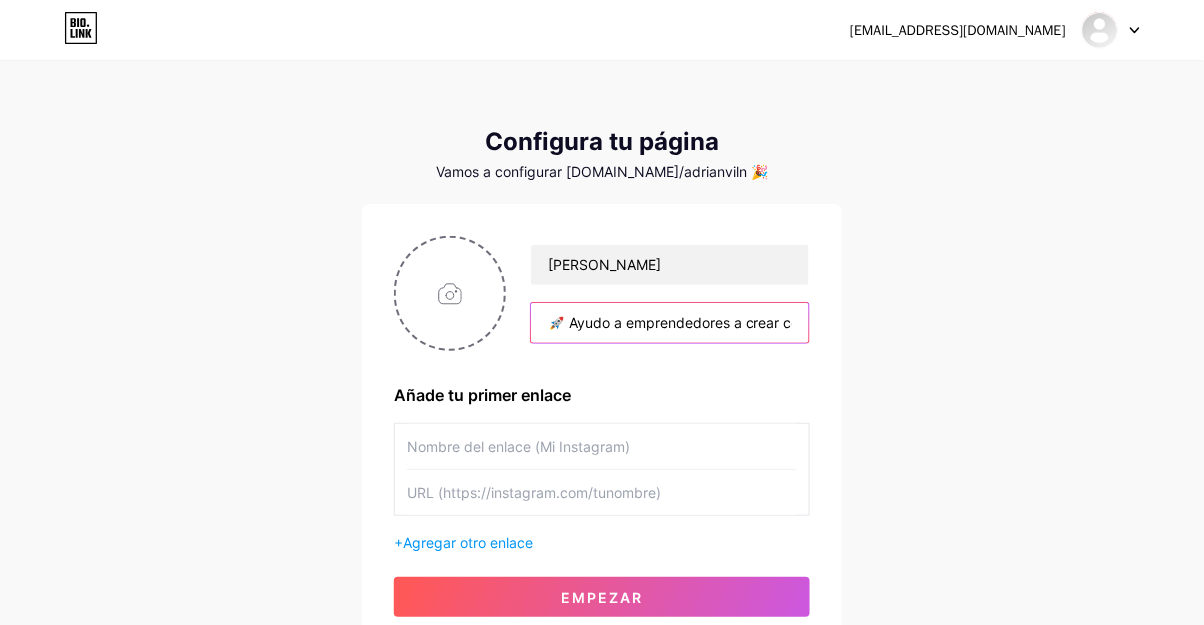 scroll, scrollTop: 0, scrollLeft: 461, axis: horizontal 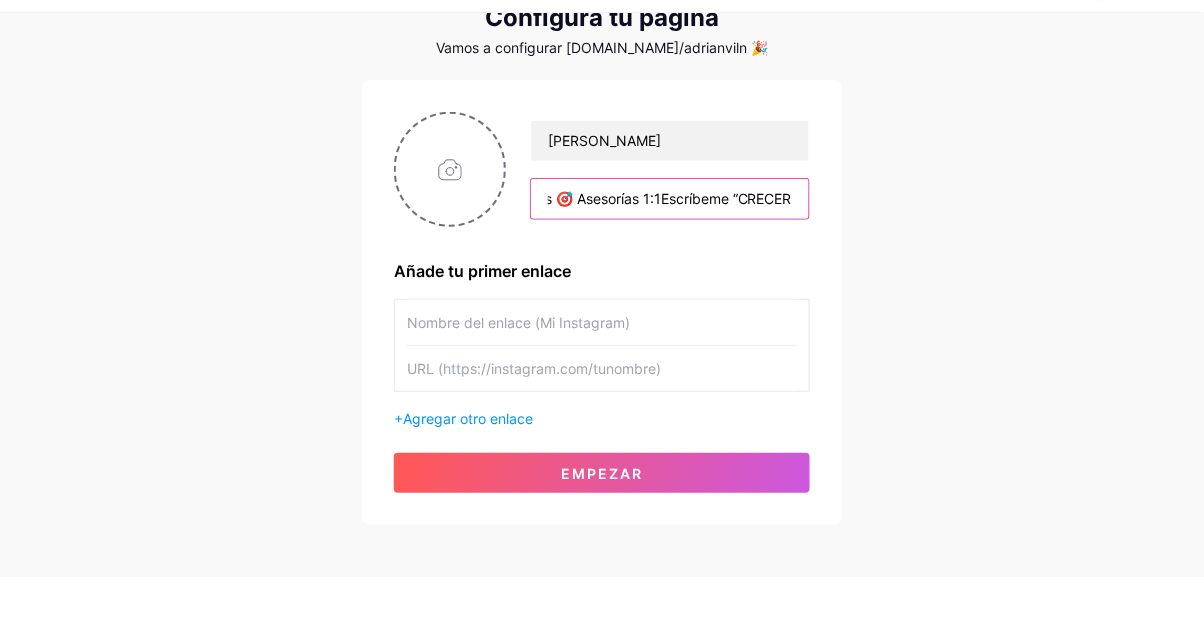type on "🚀 Ayudo a emprendedores a crear contenido para sus redes sociales 🎯 Asesorías 1:1Escríbeme “CRECER" 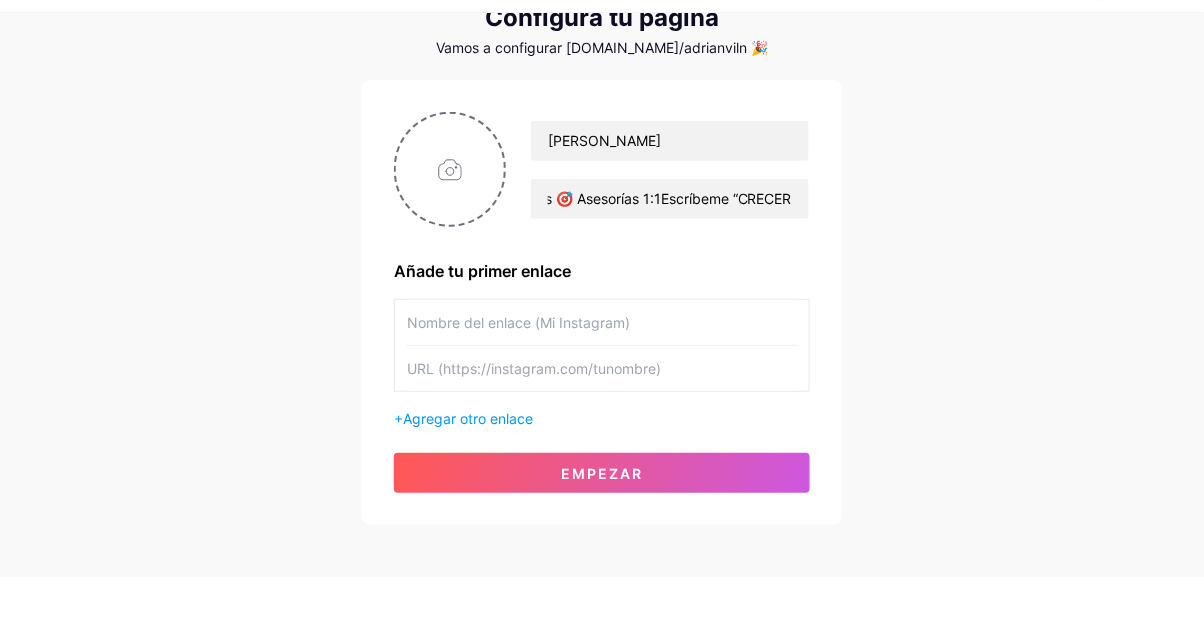 click at bounding box center (602, 370) 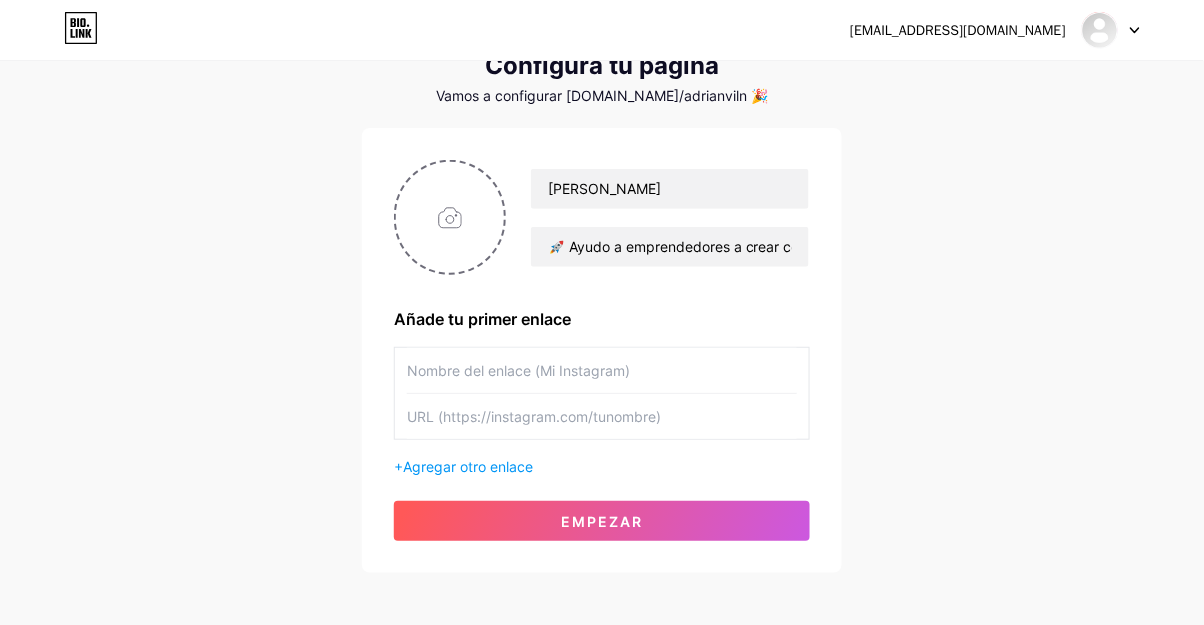 click at bounding box center [602, 370] 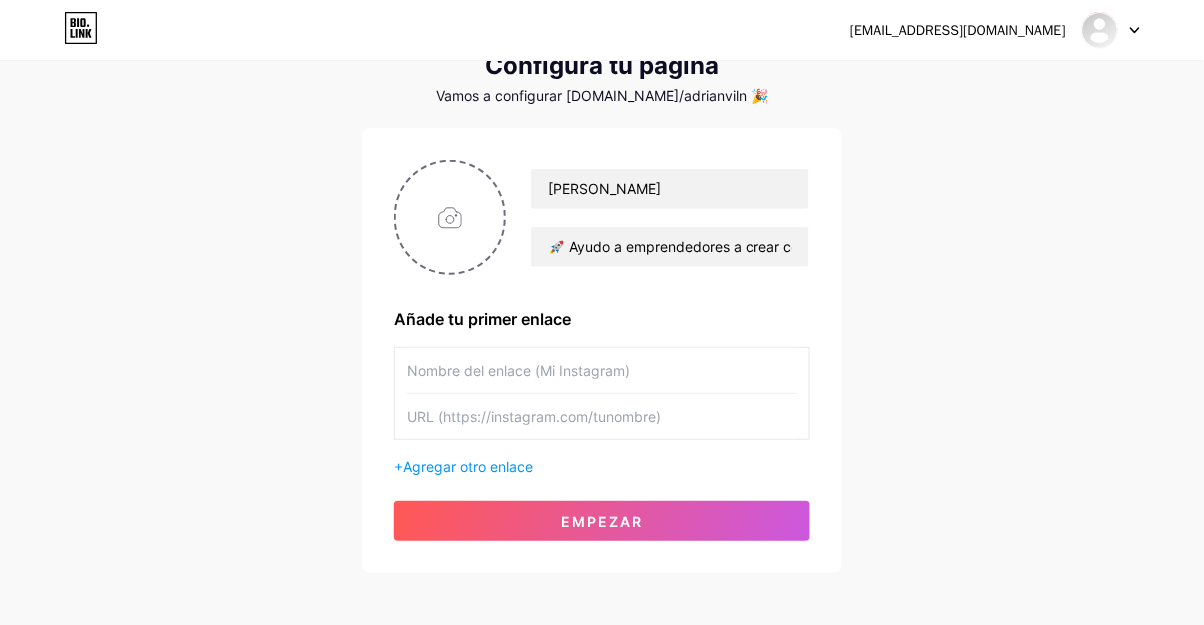 type on "i" 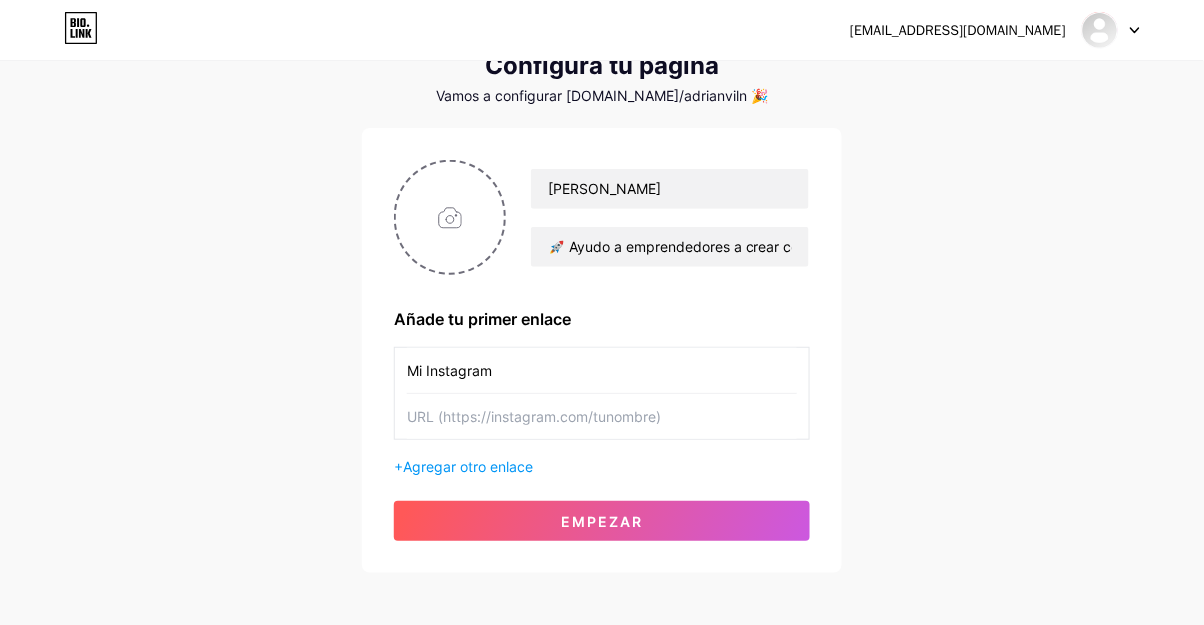 type on "Mi Instagram" 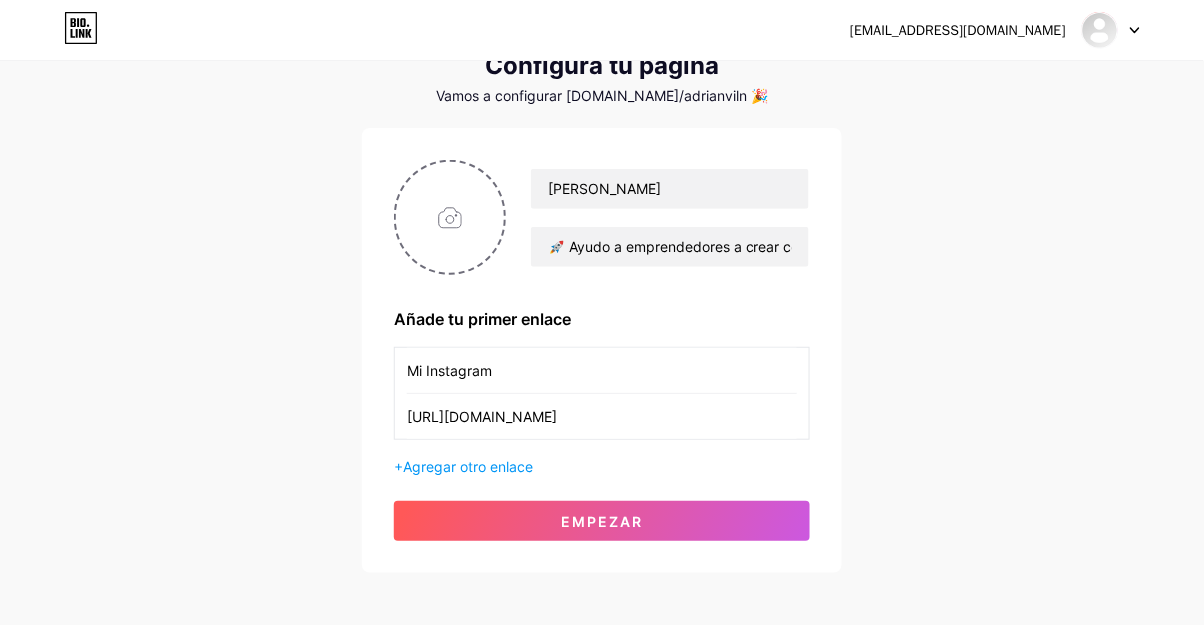 scroll, scrollTop: 0, scrollLeft: 204, axis: horizontal 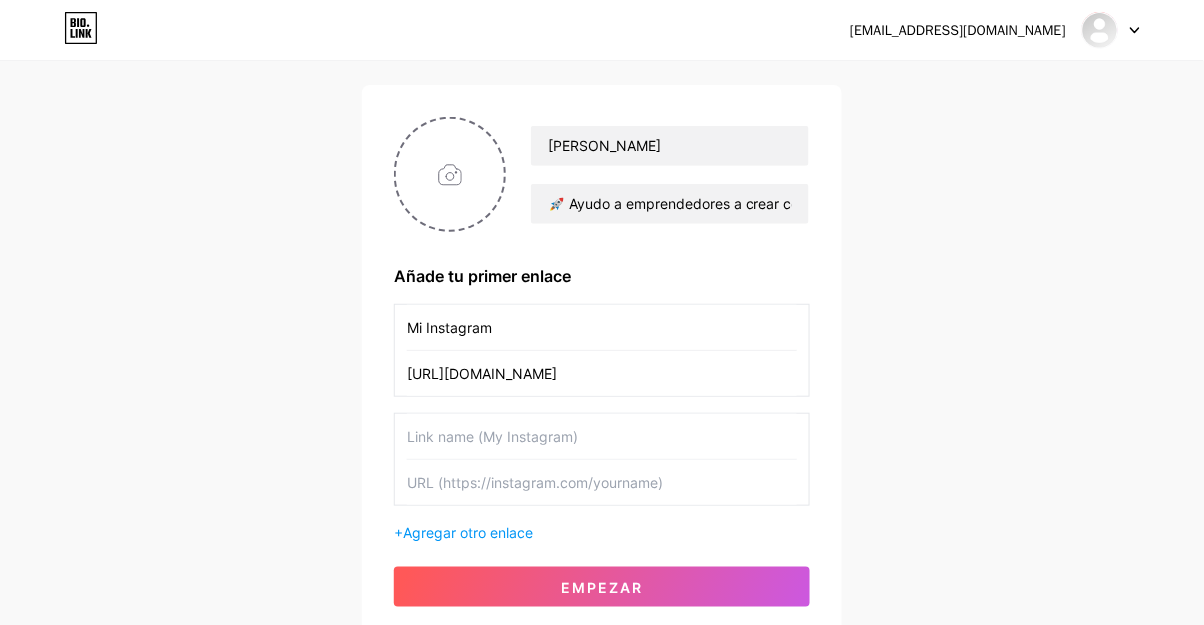 click at bounding box center (602, 436) 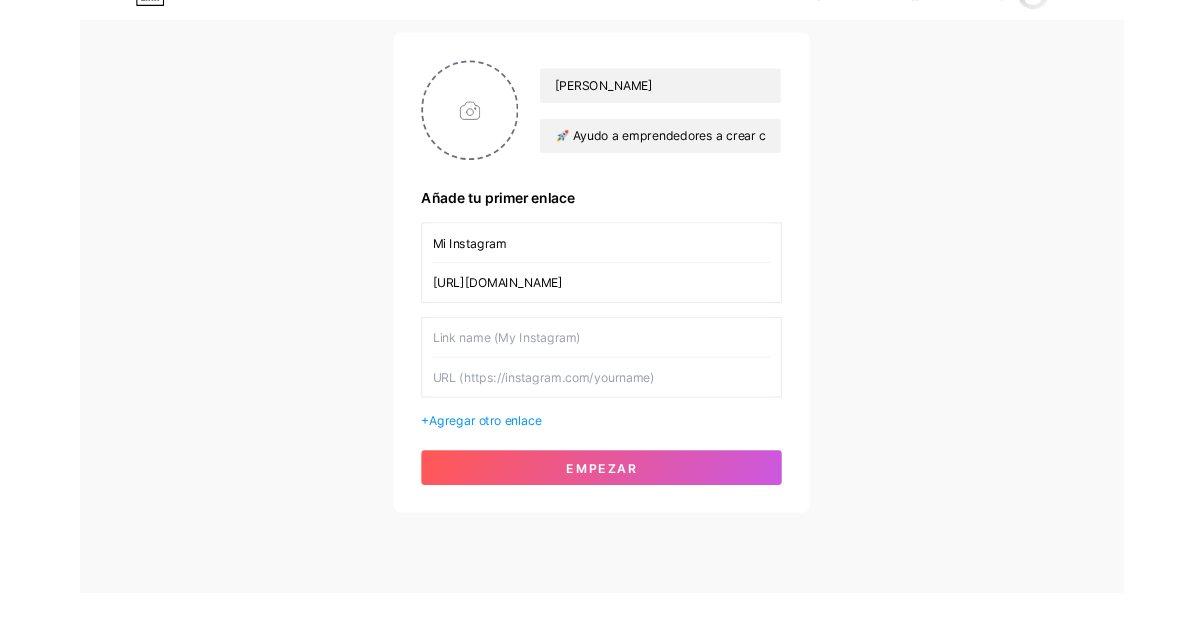 scroll, scrollTop: 168, scrollLeft: 0, axis: vertical 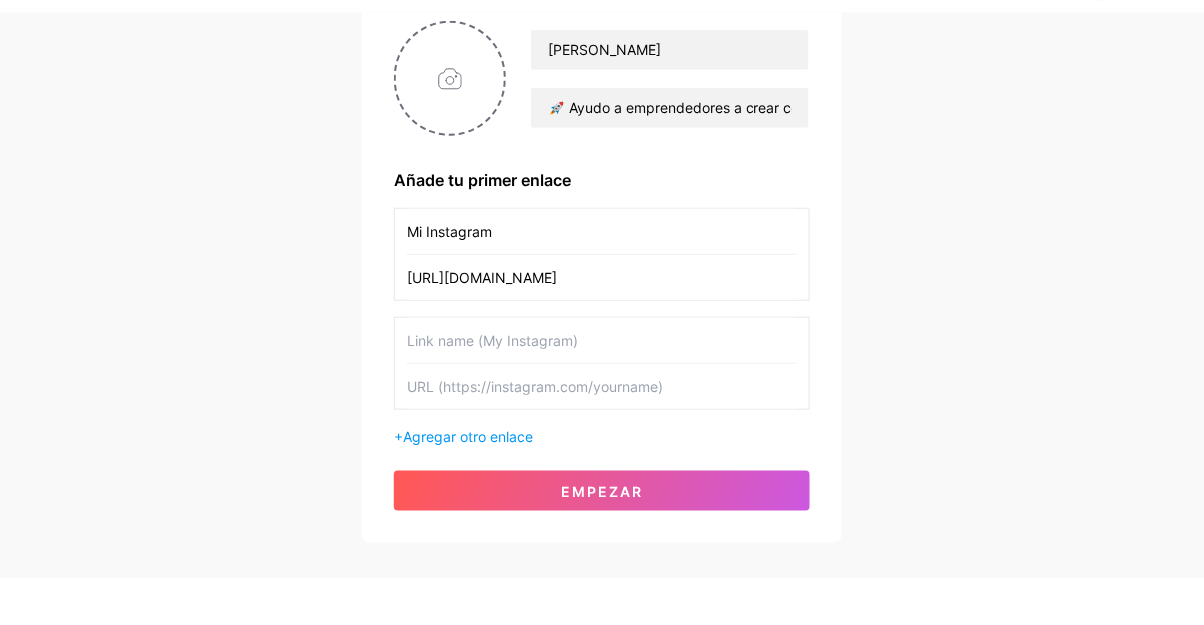 type on "M" 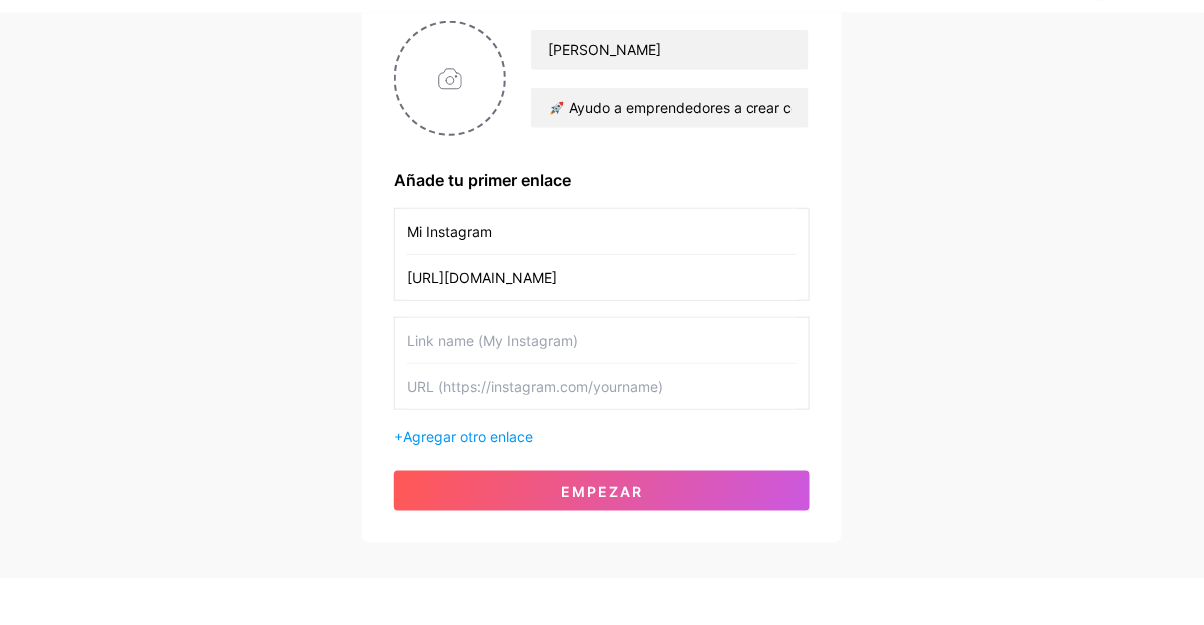 type on "i" 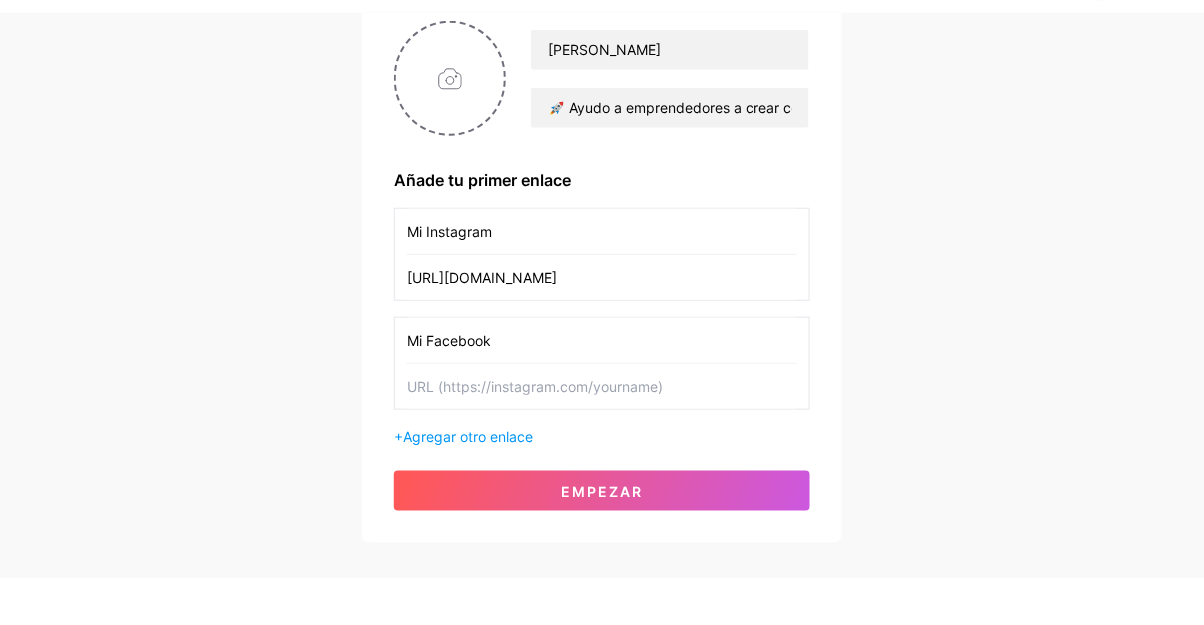 type on "Mi Facebook" 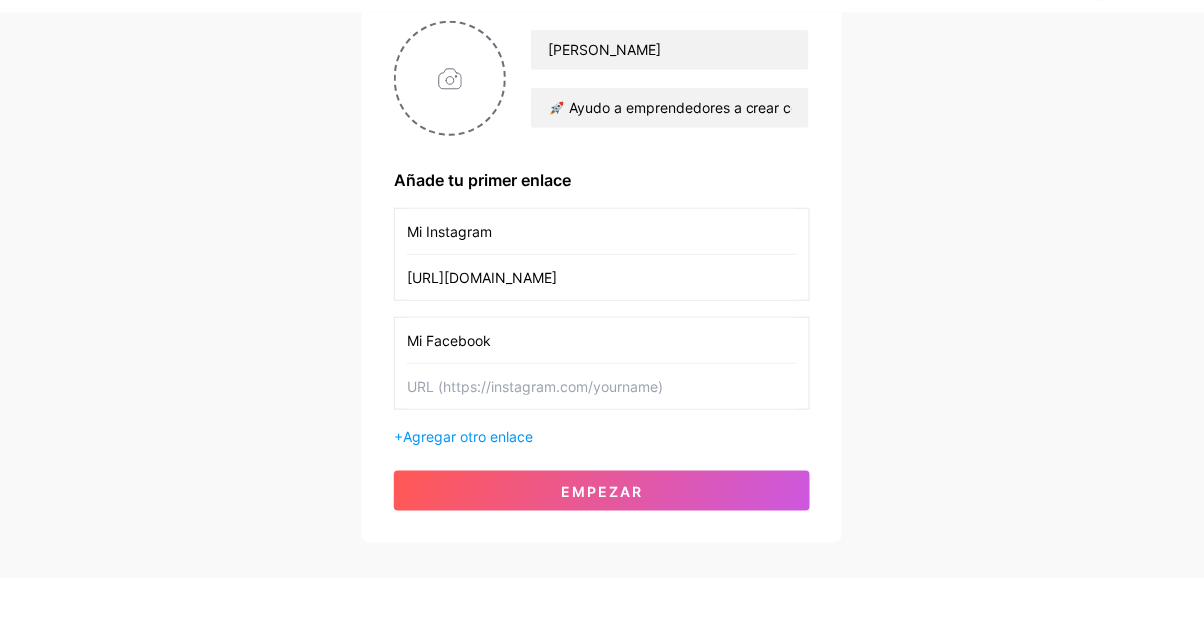 scroll, scrollTop: 168, scrollLeft: 0, axis: vertical 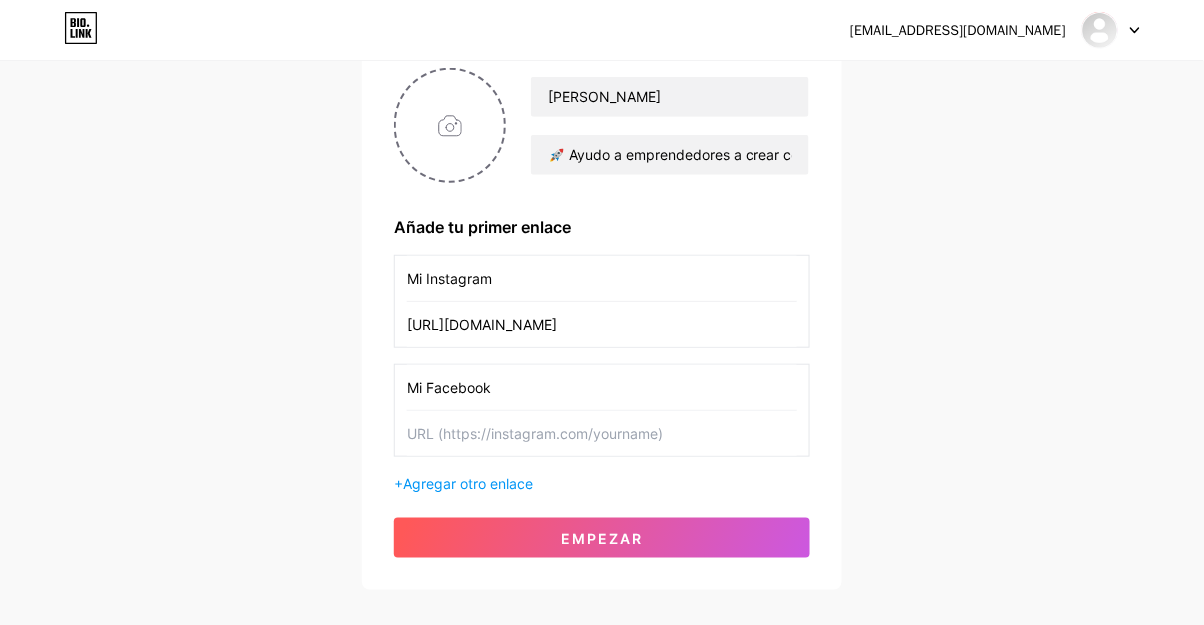 click at bounding box center (602, 433) 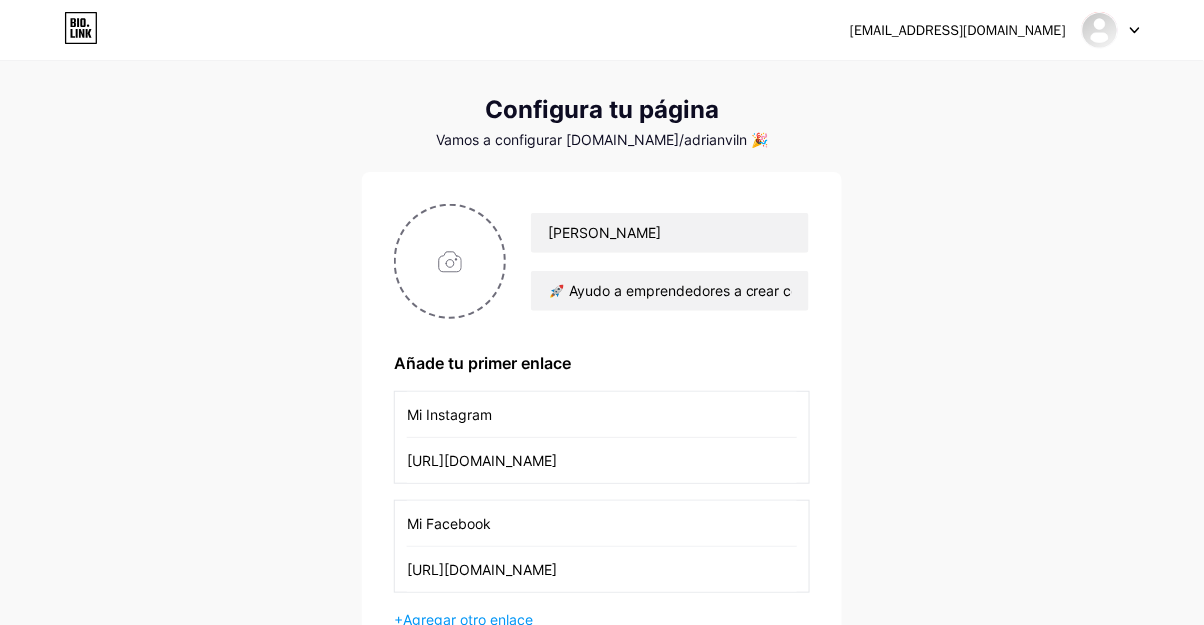 scroll, scrollTop: 26, scrollLeft: 0, axis: vertical 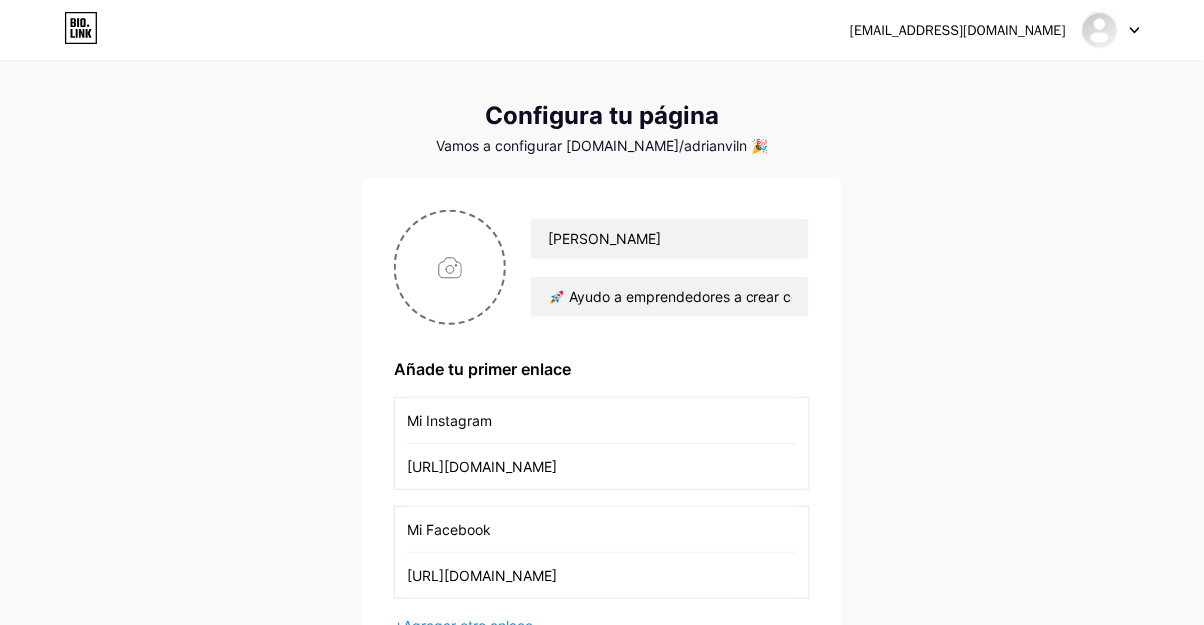 type on "[URL][DOMAIN_NAME]" 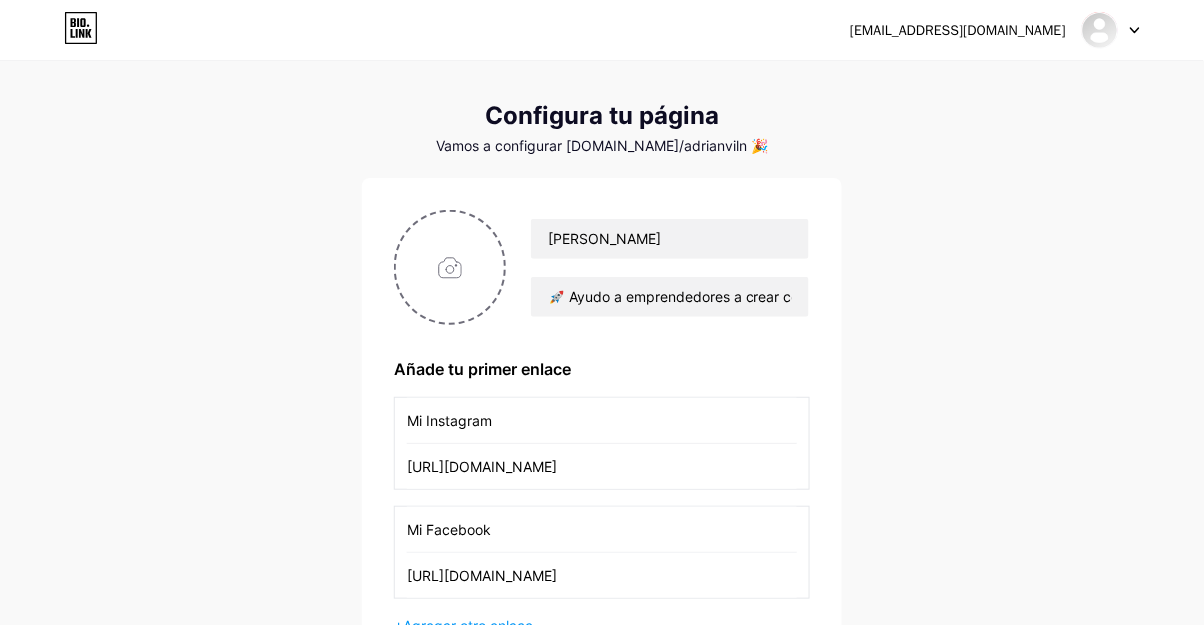 click at bounding box center (450, 267) 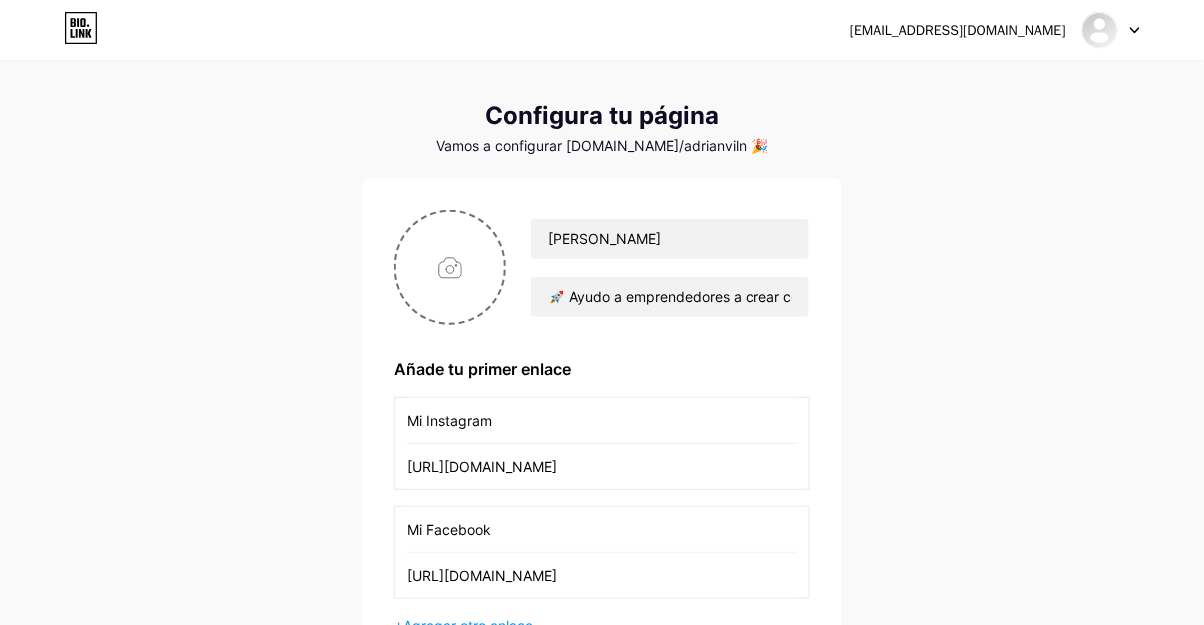 type on "C:\fakepath\e6dbbffe-6ac6-4e3a-918b-27b2d5ed9b56-1_all_8394.jpg" 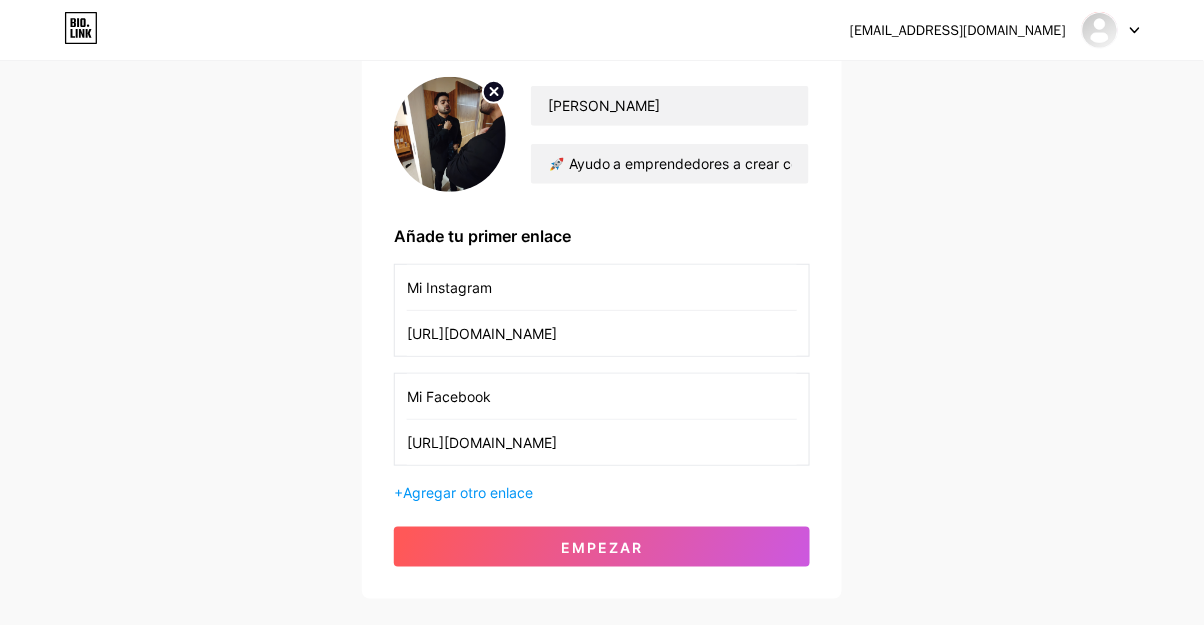 scroll, scrollTop: 180, scrollLeft: 0, axis: vertical 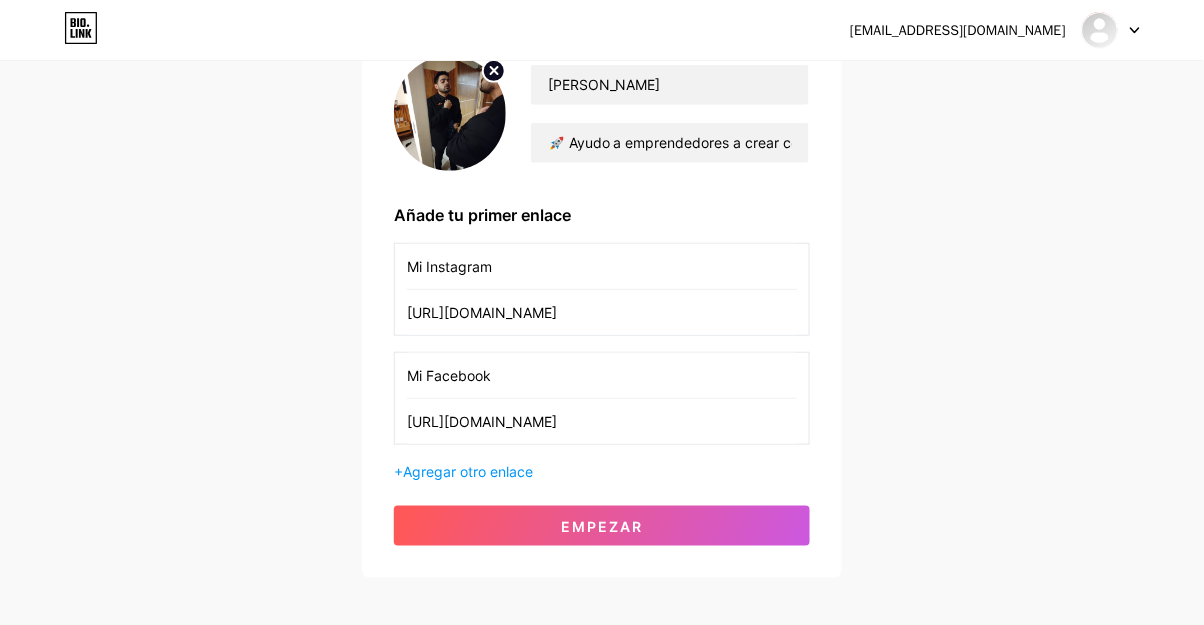 click on "Empezar" at bounding box center (602, 526) 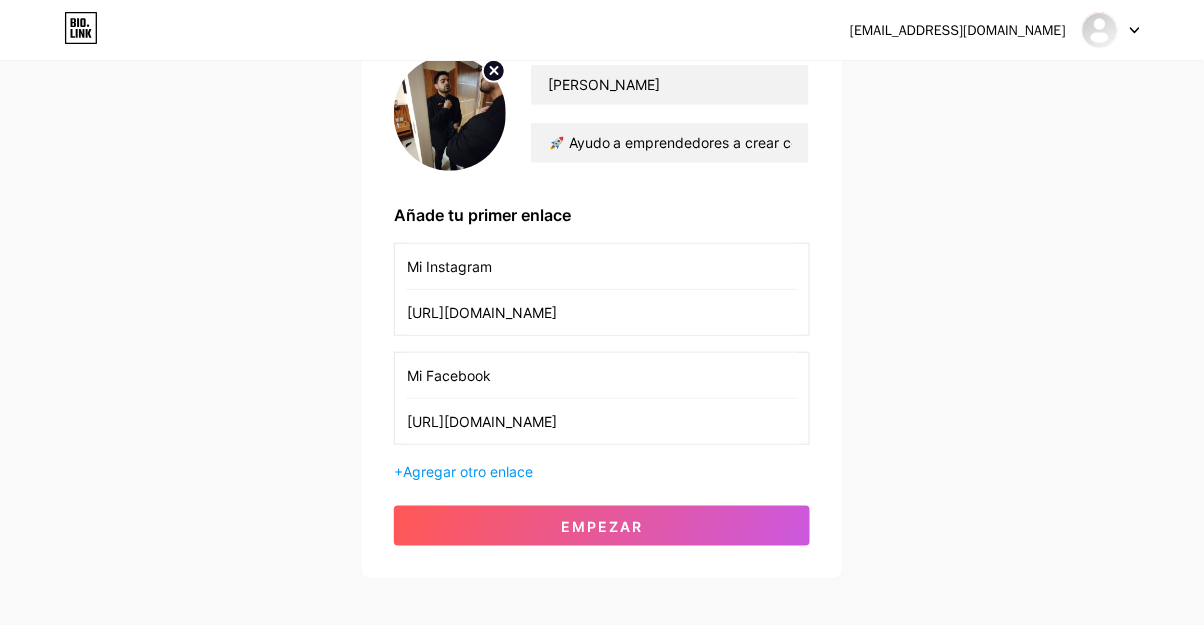 scroll, scrollTop: 0, scrollLeft: 0, axis: both 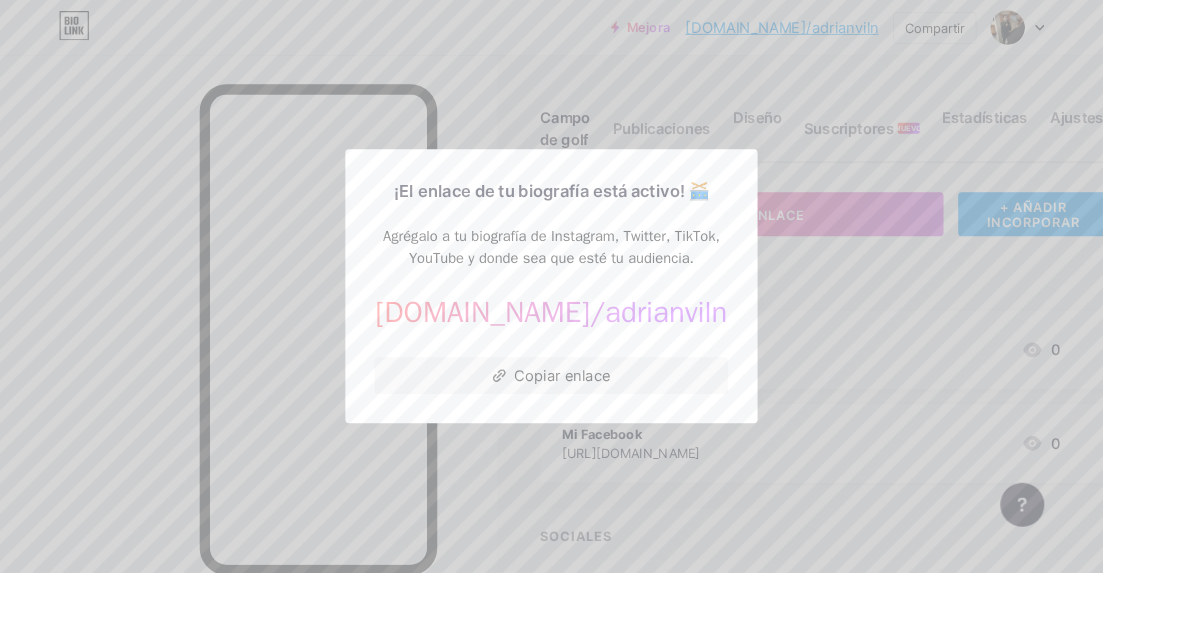 click on "Copiar enlace" at bounding box center [602, 410] 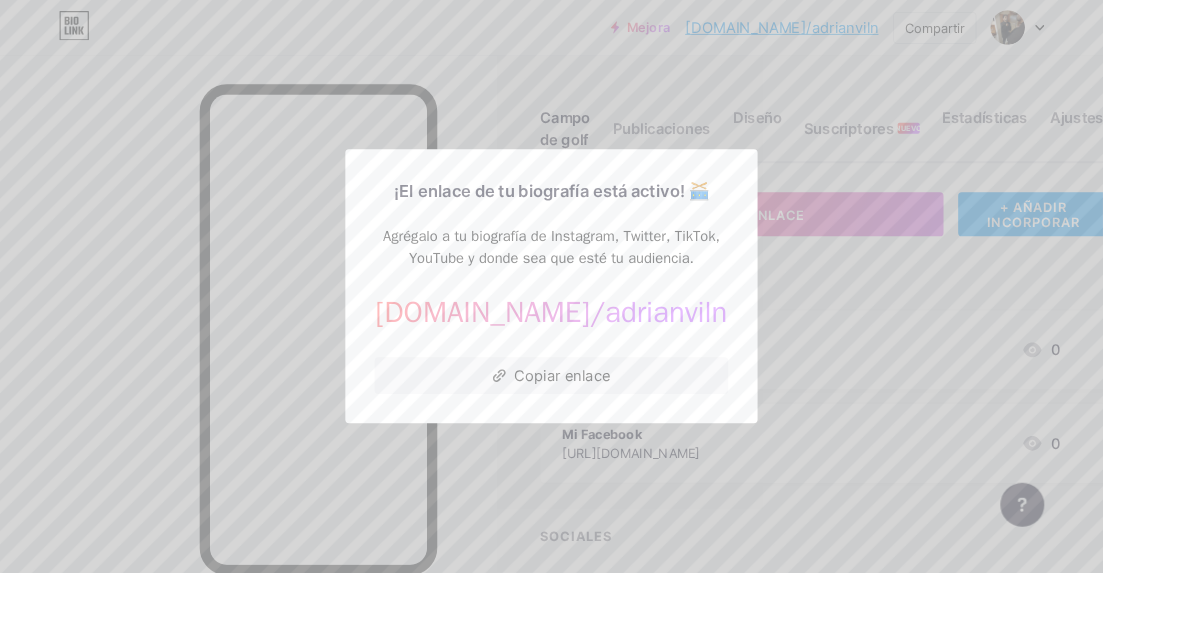 click at bounding box center [602, 312] 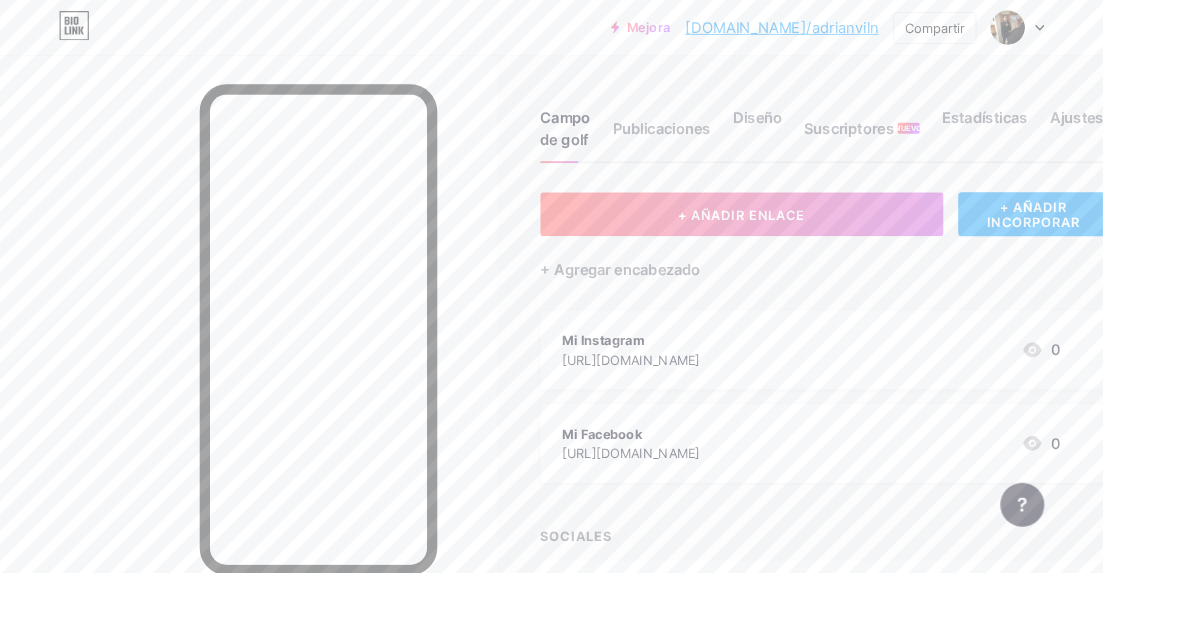 click on "Publicaciones" at bounding box center [722, 146] 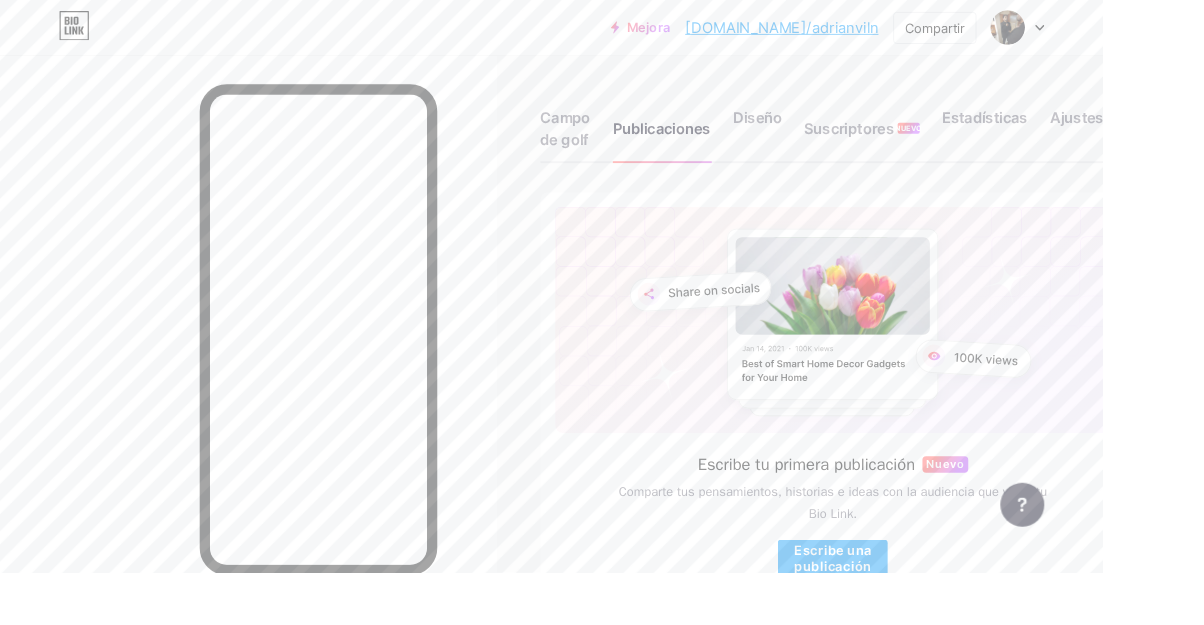 scroll, scrollTop: 7, scrollLeft: 0, axis: vertical 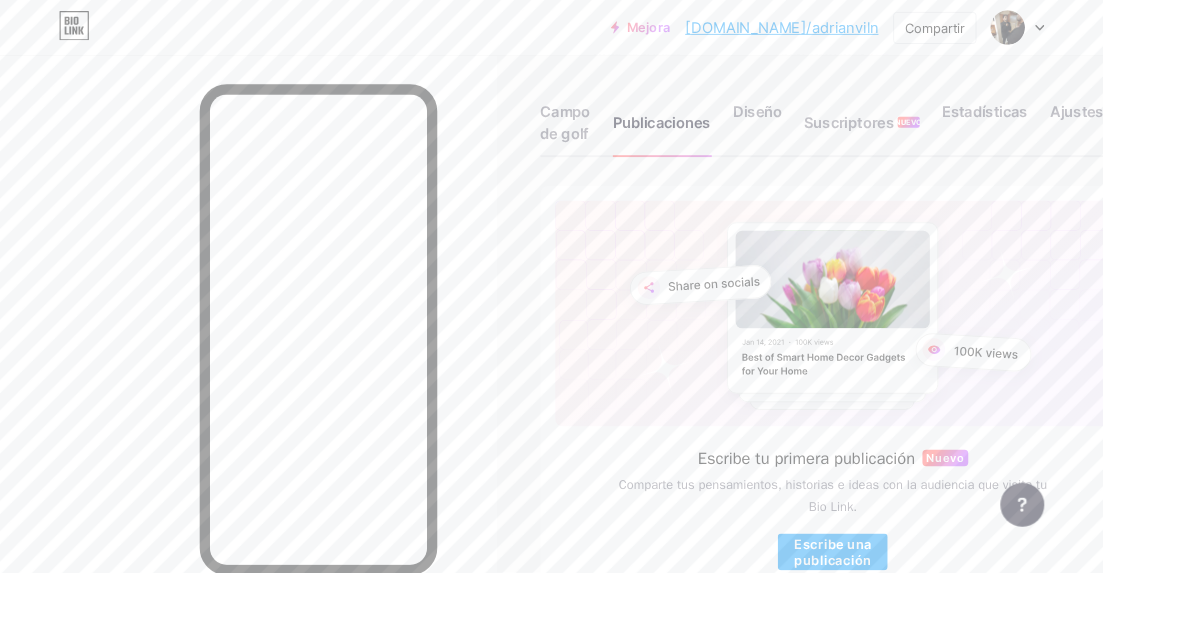 click on "Diseño" at bounding box center (827, 121) 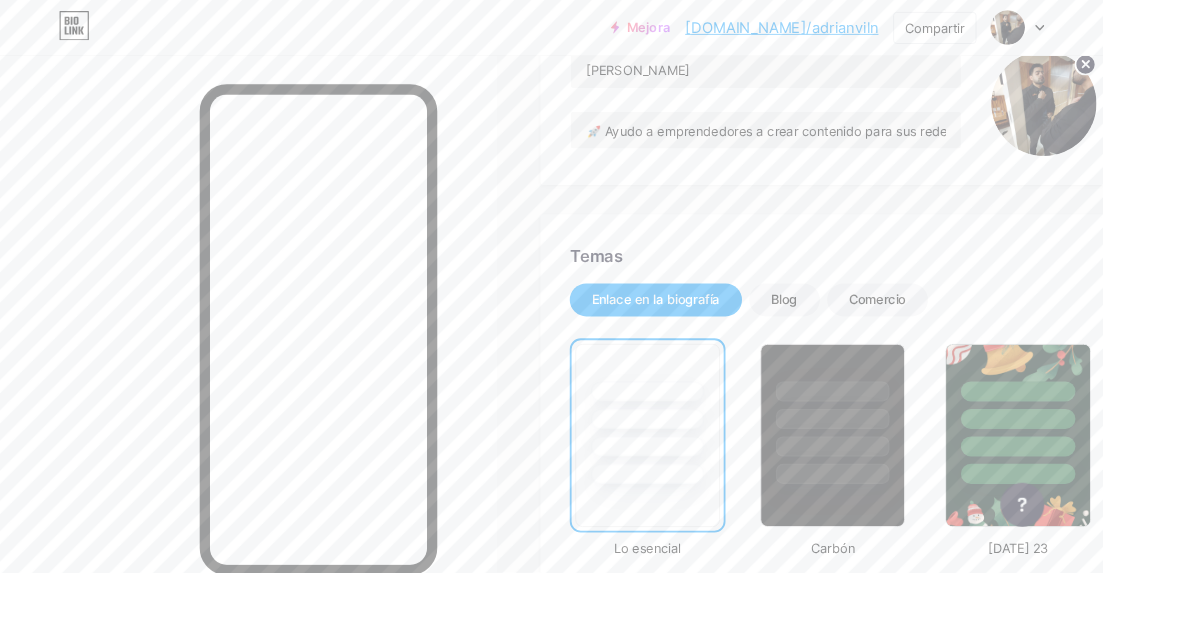 scroll, scrollTop: 249, scrollLeft: 0, axis: vertical 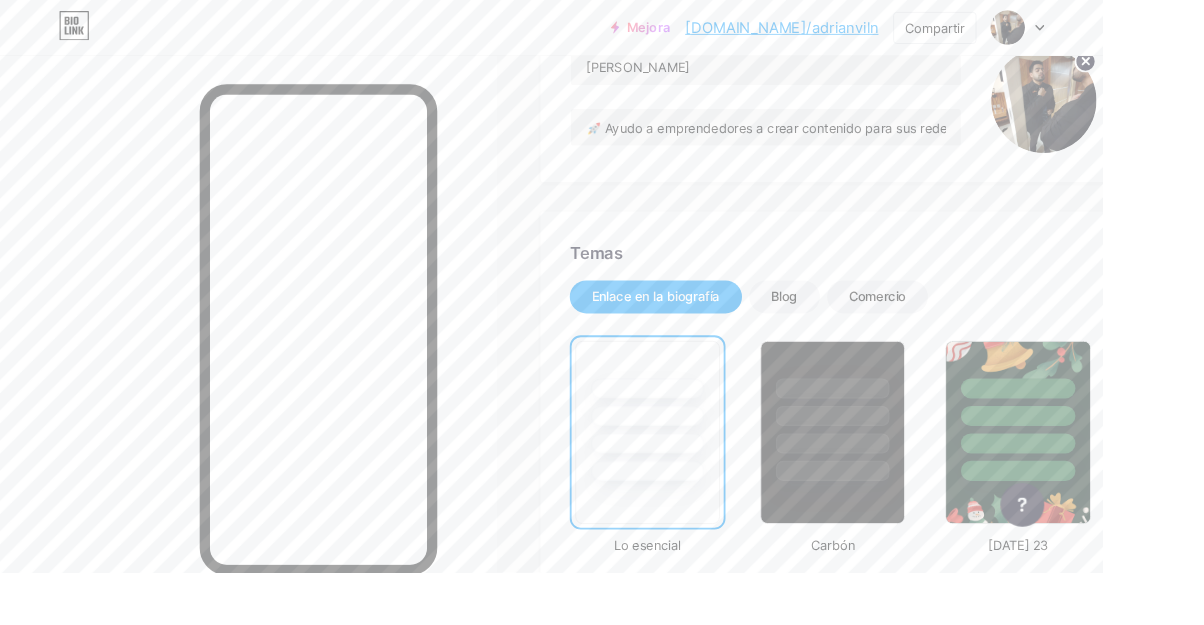 click at bounding box center [909, 472] 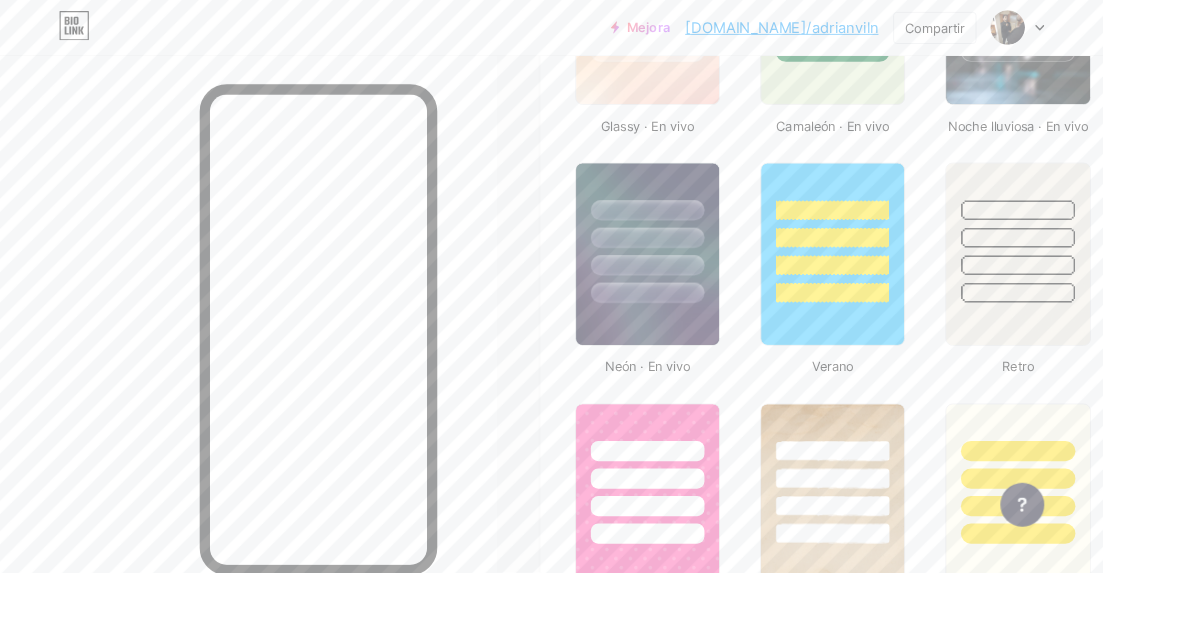 scroll, scrollTop: 1236, scrollLeft: 0, axis: vertical 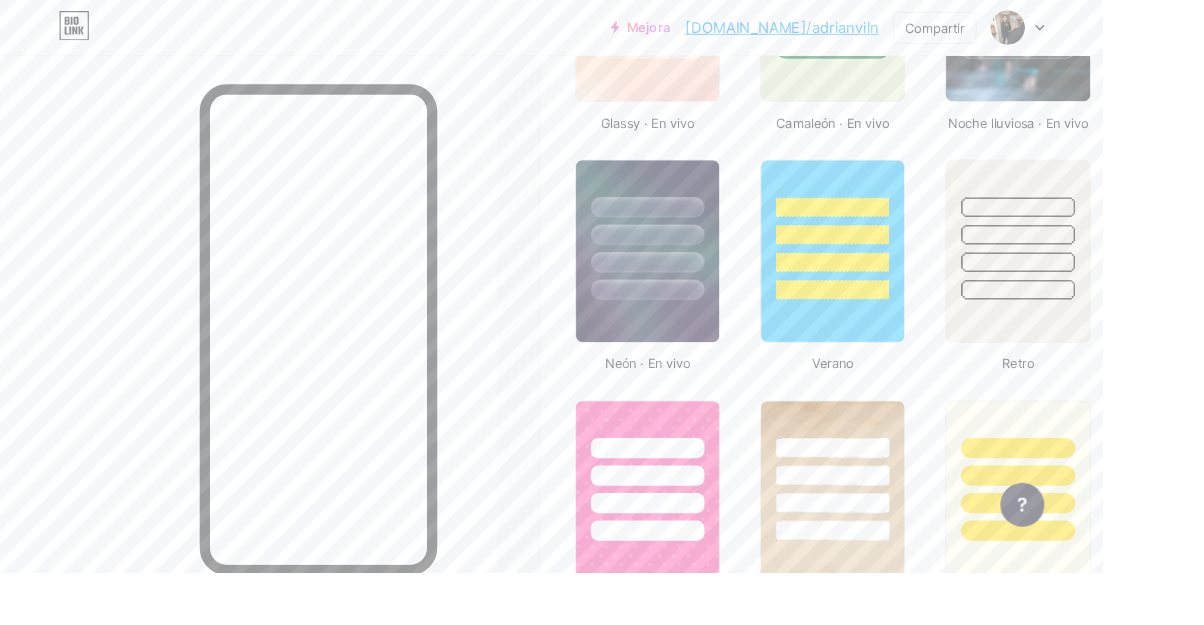 click at bounding box center [707, 274] 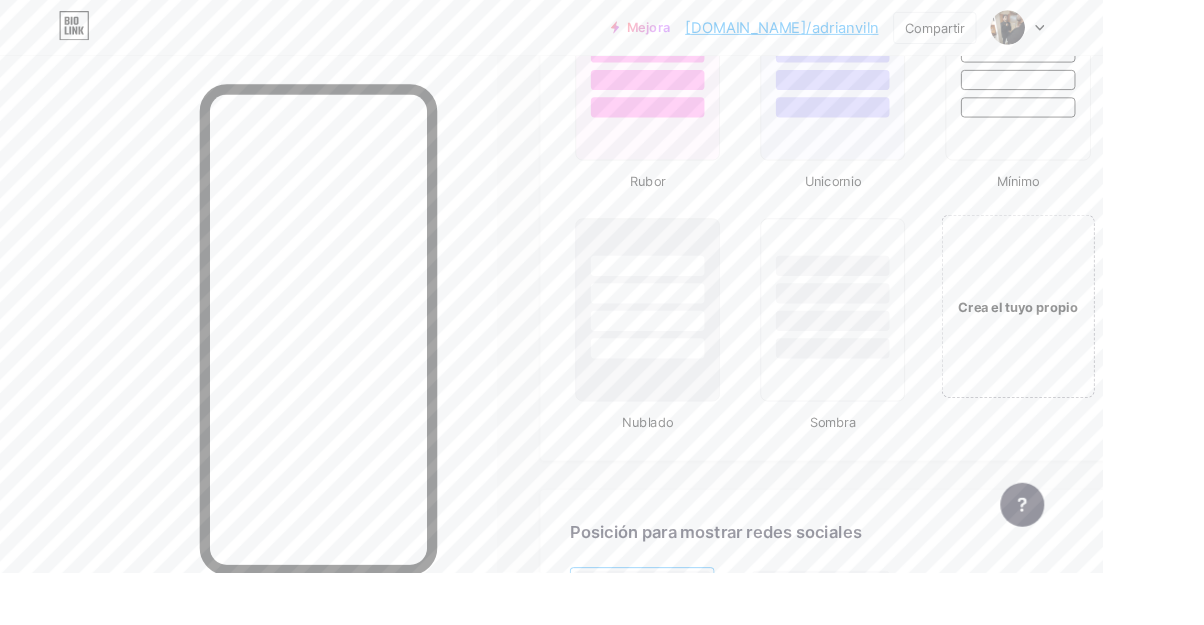 scroll, scrollTop: 2224, scrollLeft: 0, axis: vertical 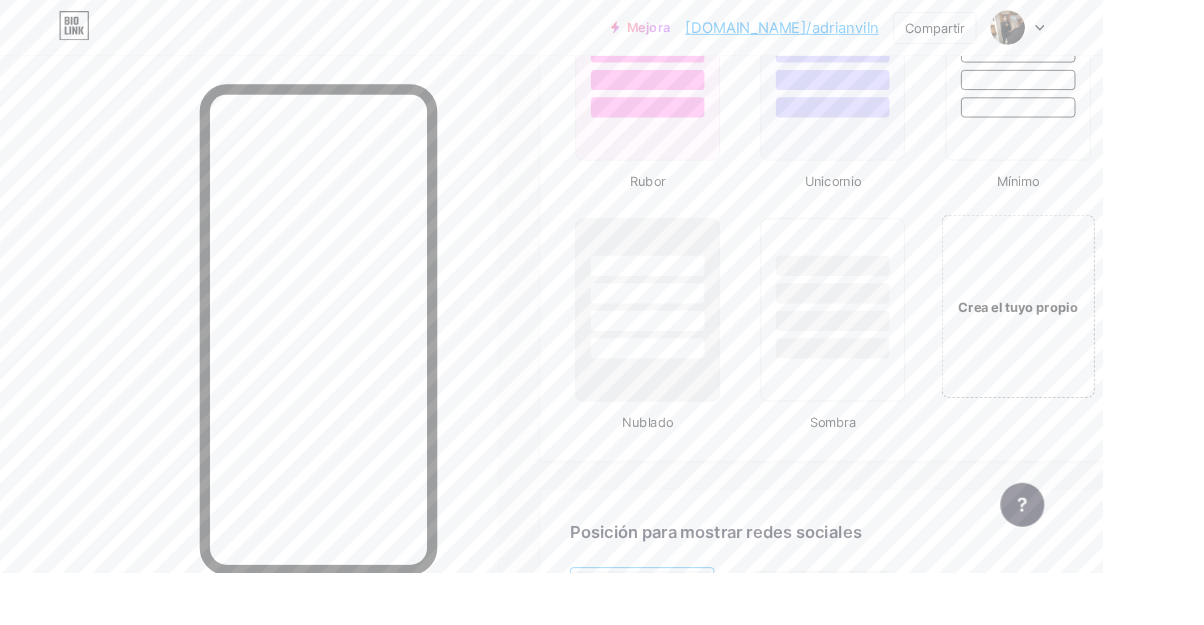 click on "Crea el tuyo propio" at bounding box center (1111, 334) 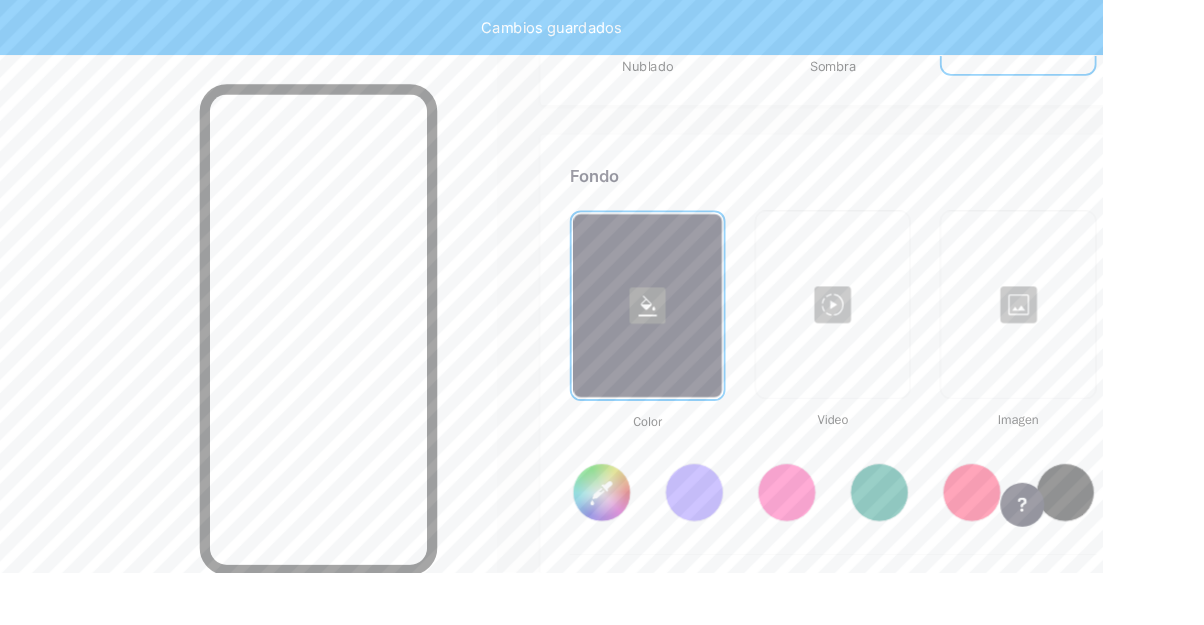 type on "#ffffff" 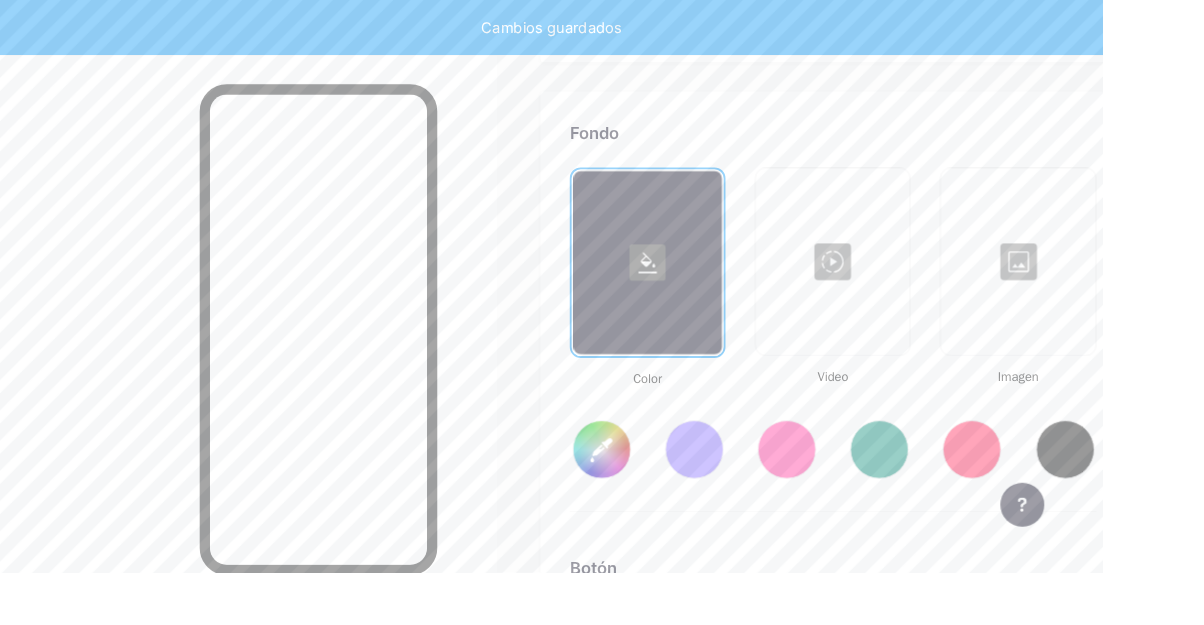 scroll, scrollTop: 2677, scrollLeft: 0, axis: vertical 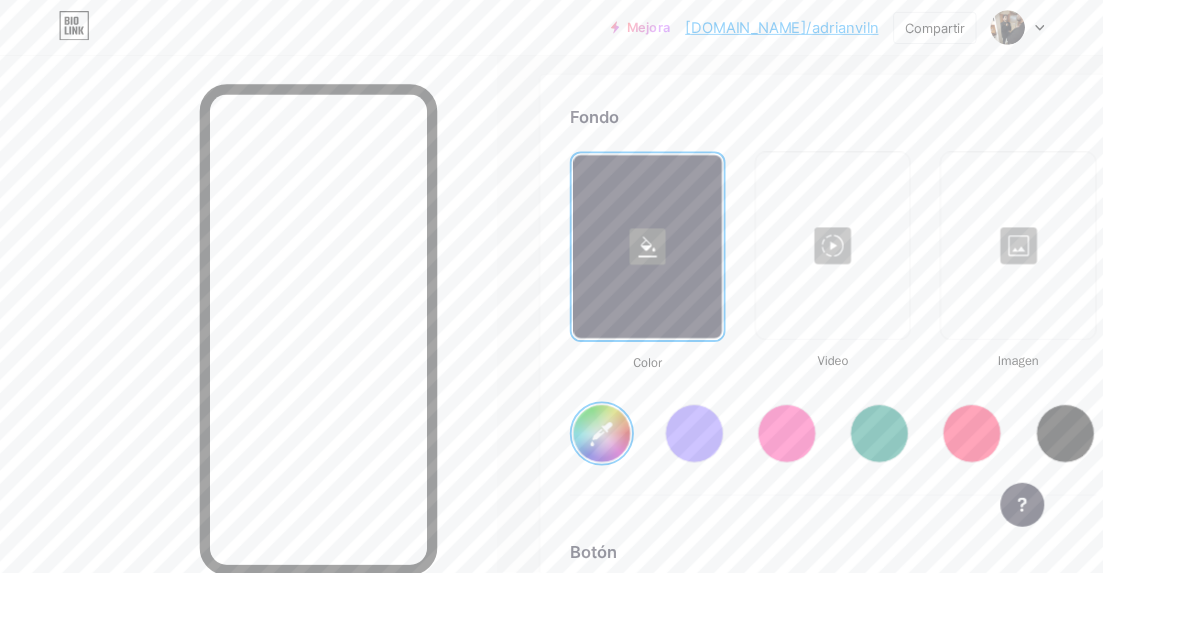 click on "#ffffff" at bounding box center (657, 473) 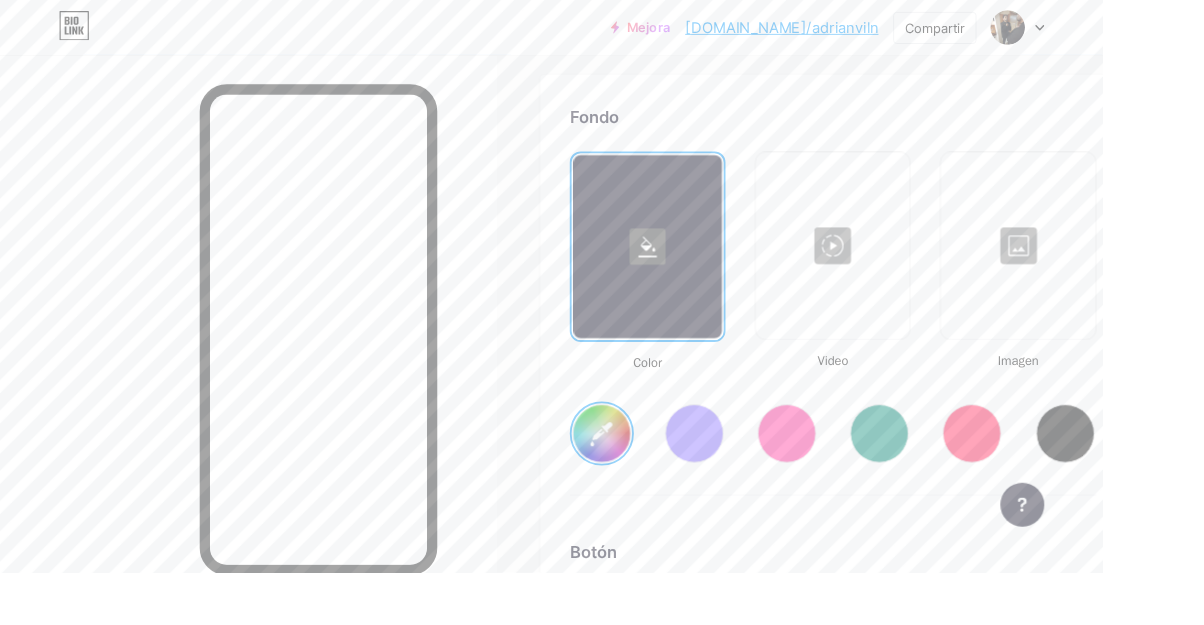 click at bounding box center [909, 268] 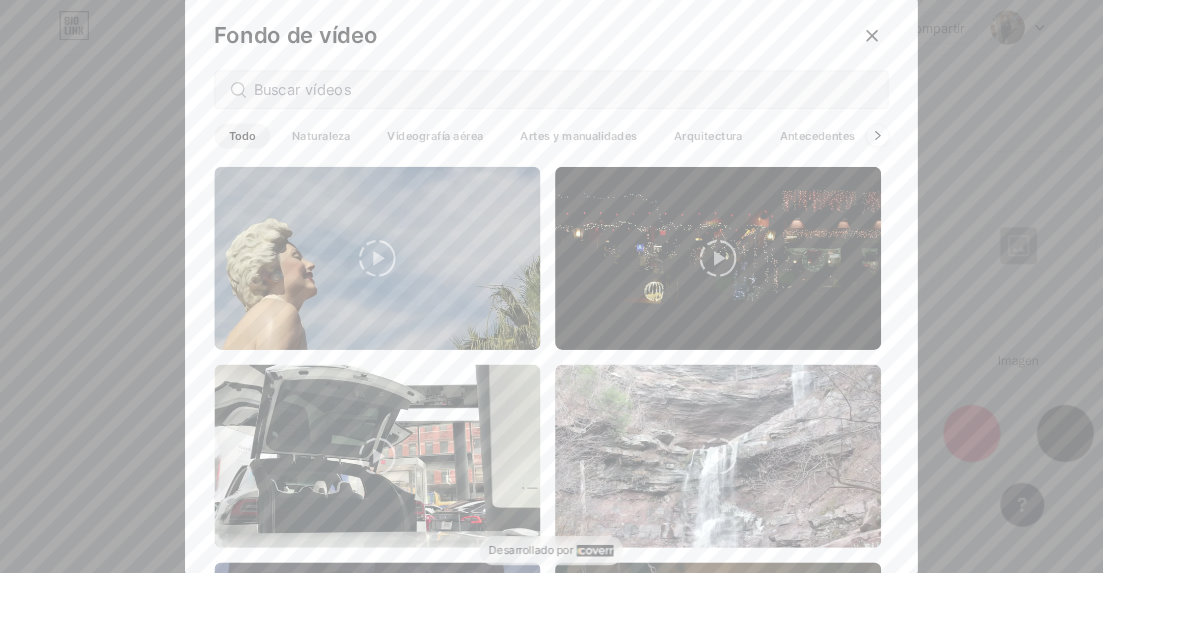click 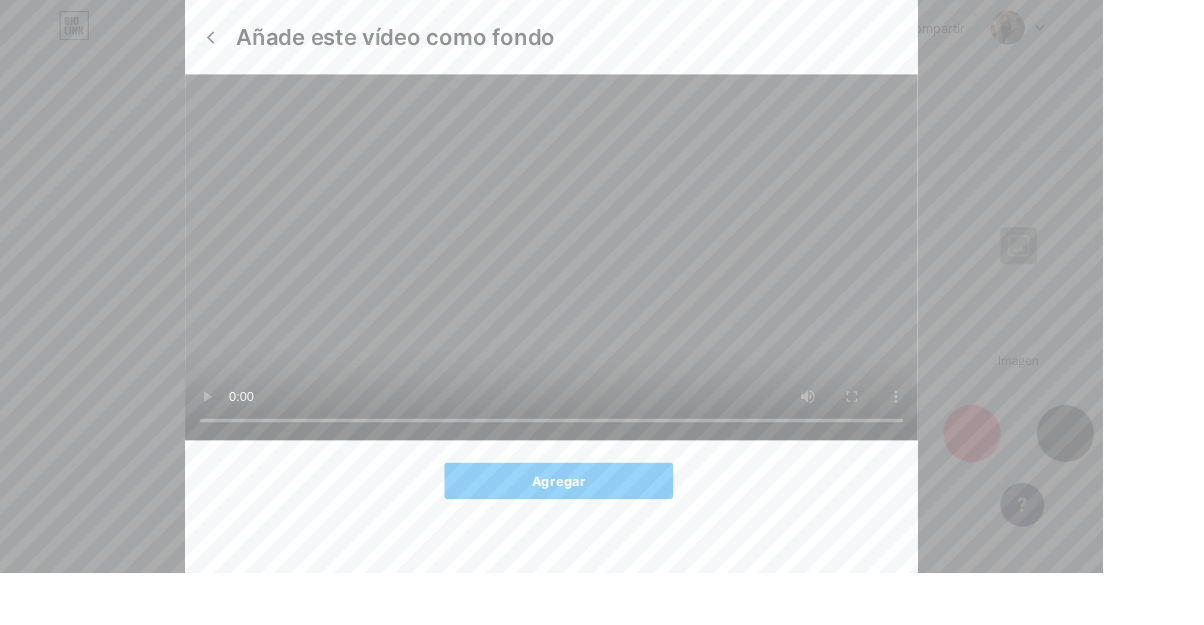click 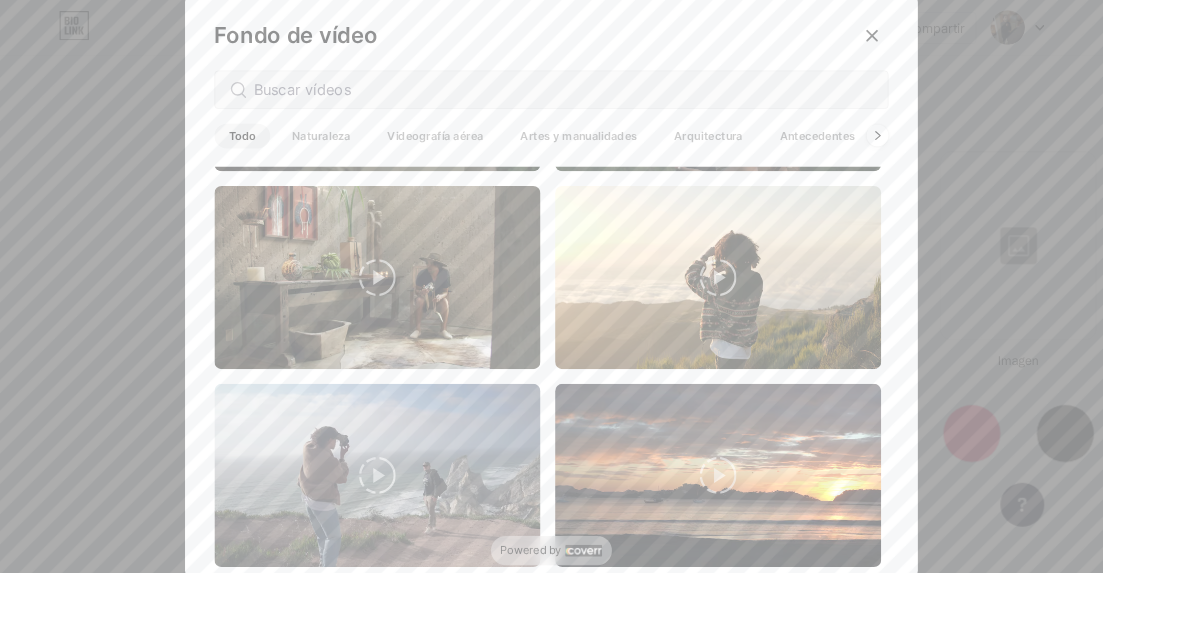 scroll, scrollTop: 1913, scrollLeft: 0, axis: vertical 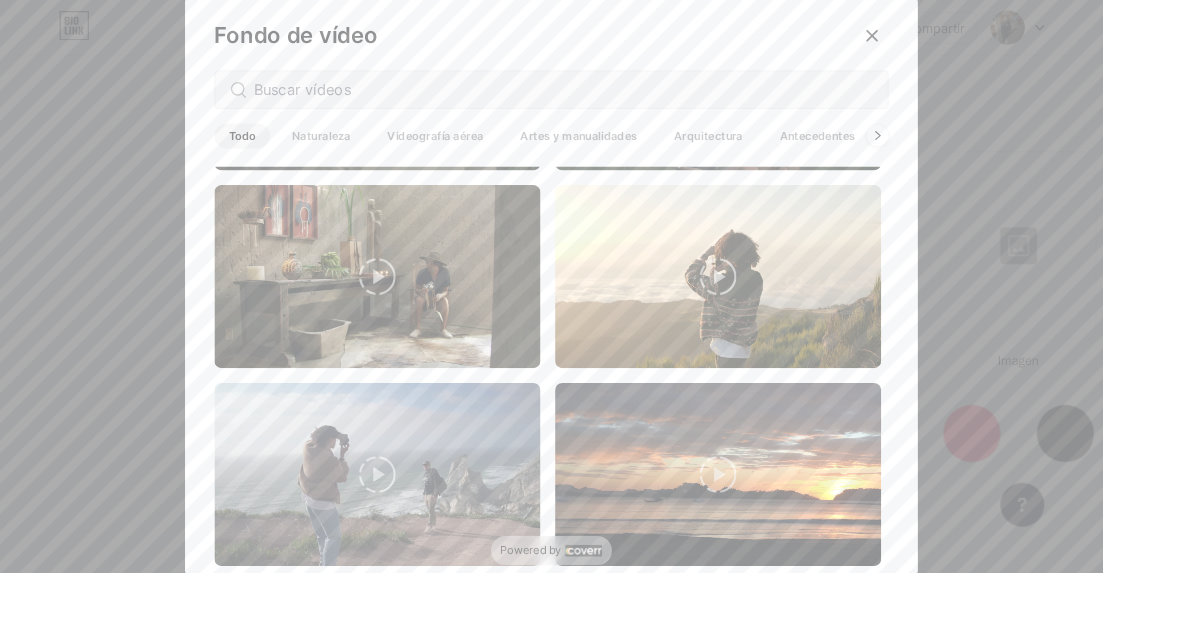 click 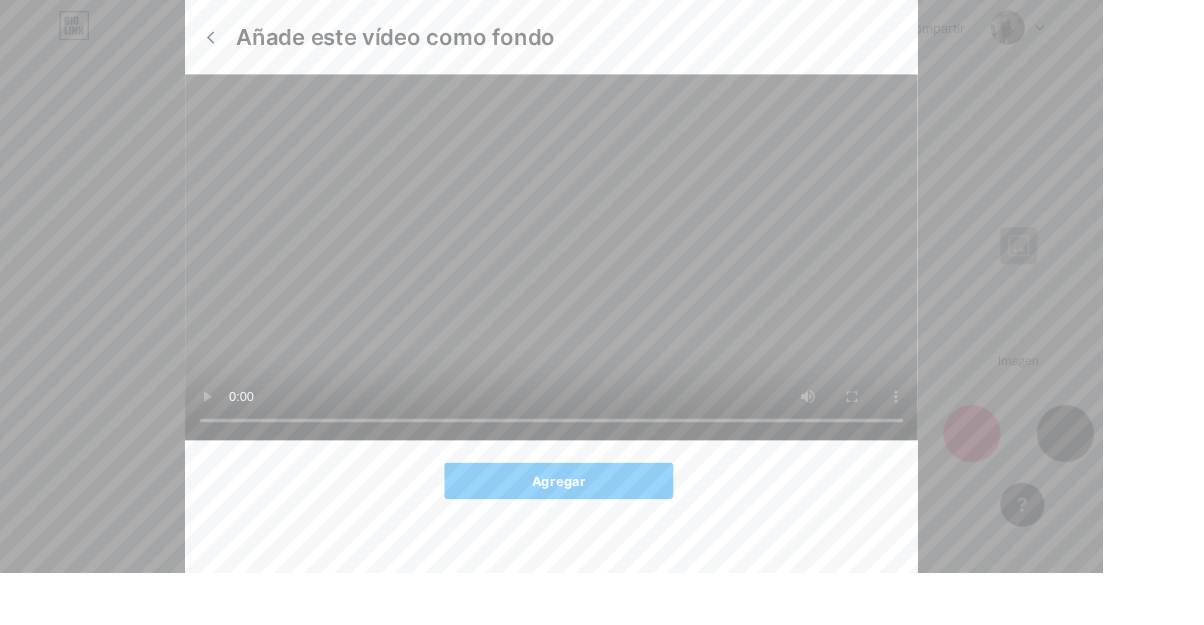 click on "Agregar" at bounding box center [610, 525] 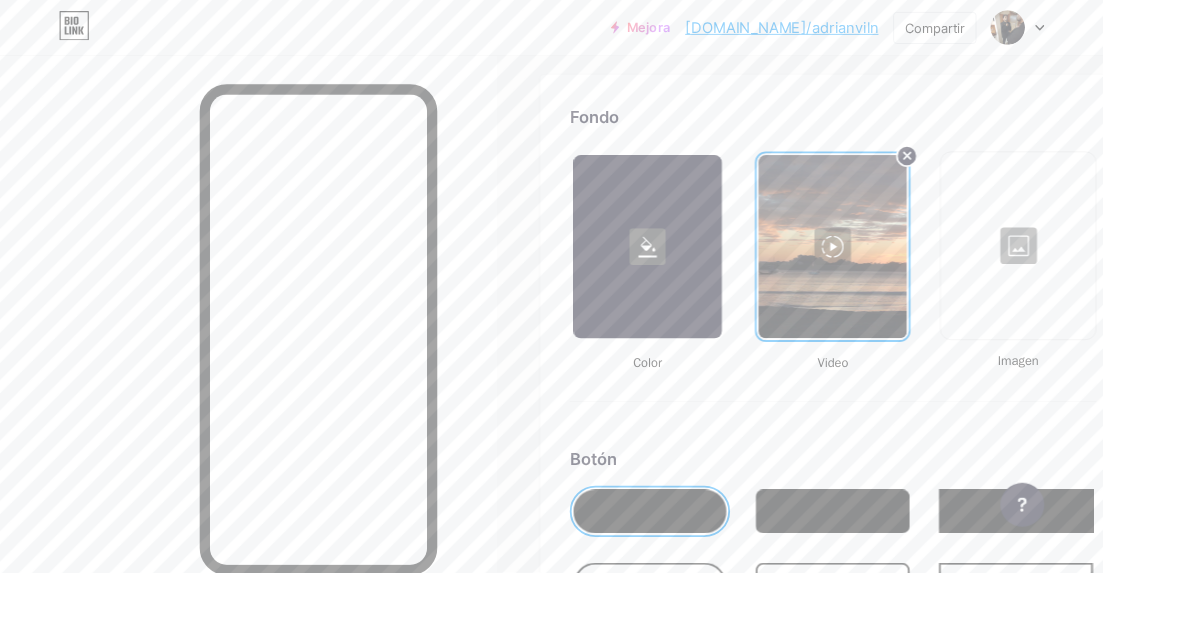 click at bounding box center (707, 269) 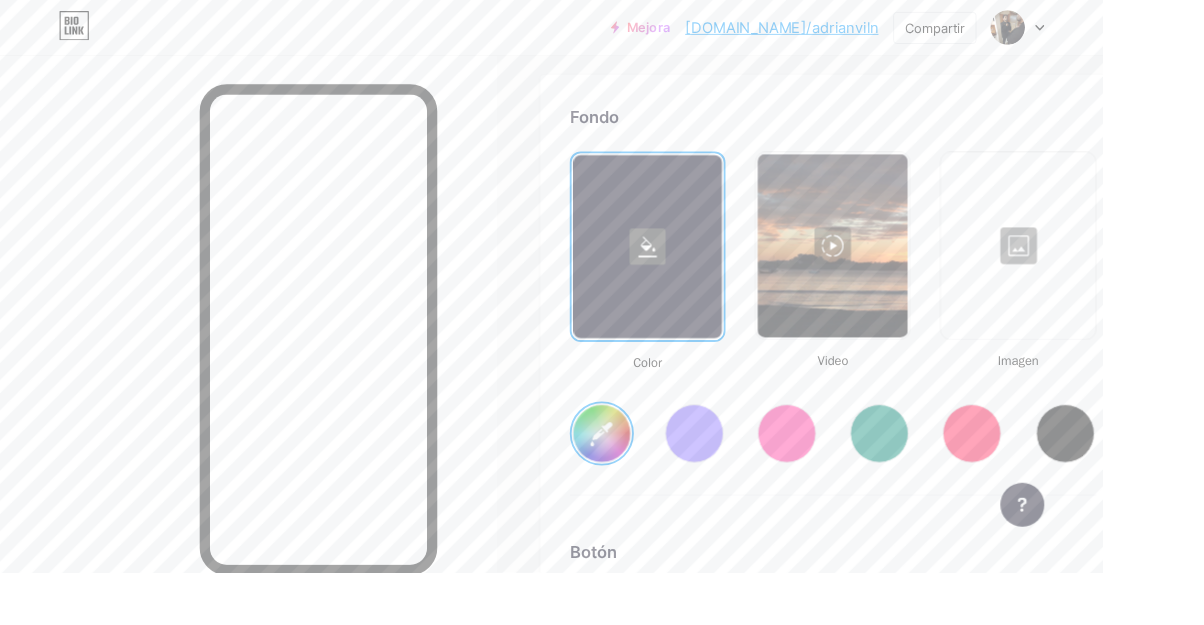 click at bounding box center (758, 473) 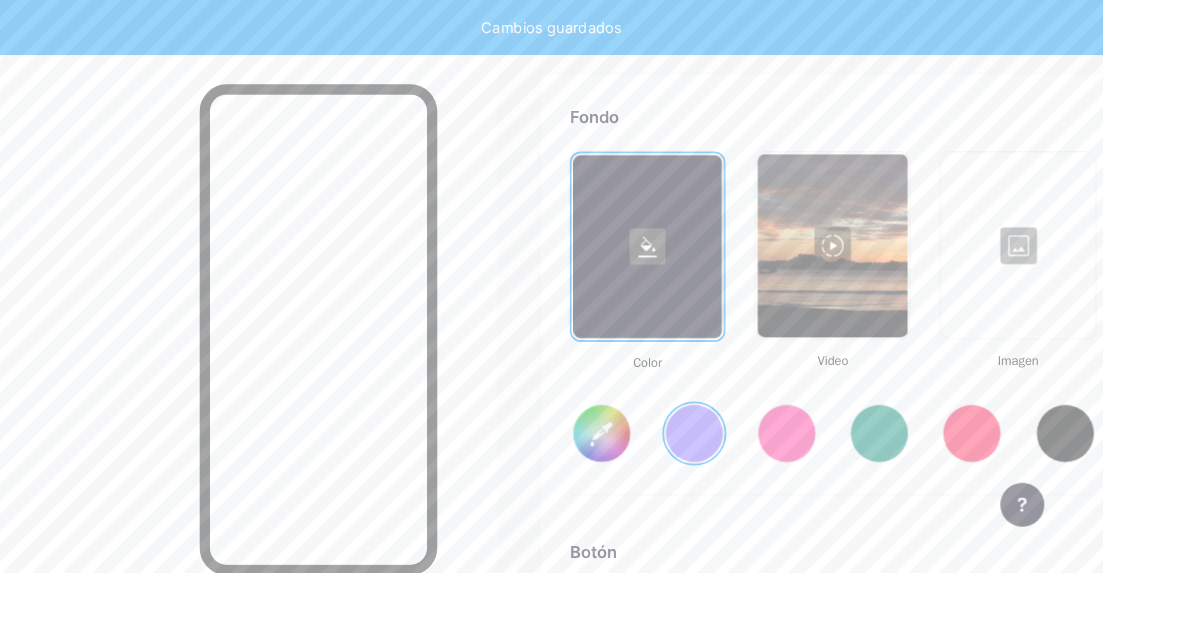 click at bounding box center (859, 473) 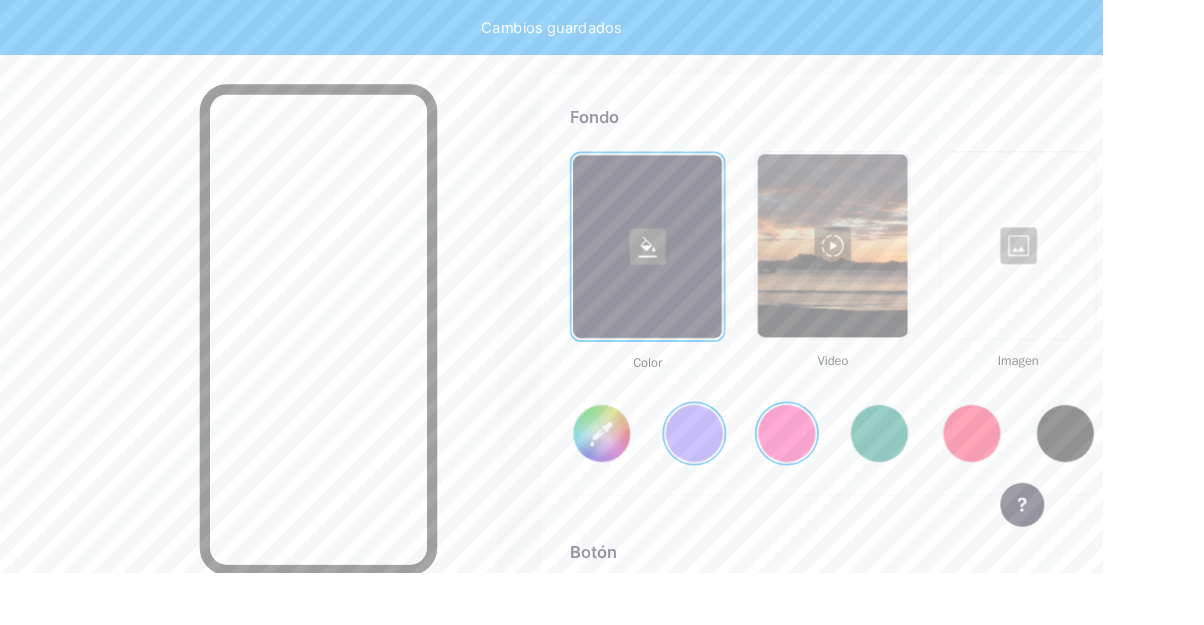 type on "#ff2e96" 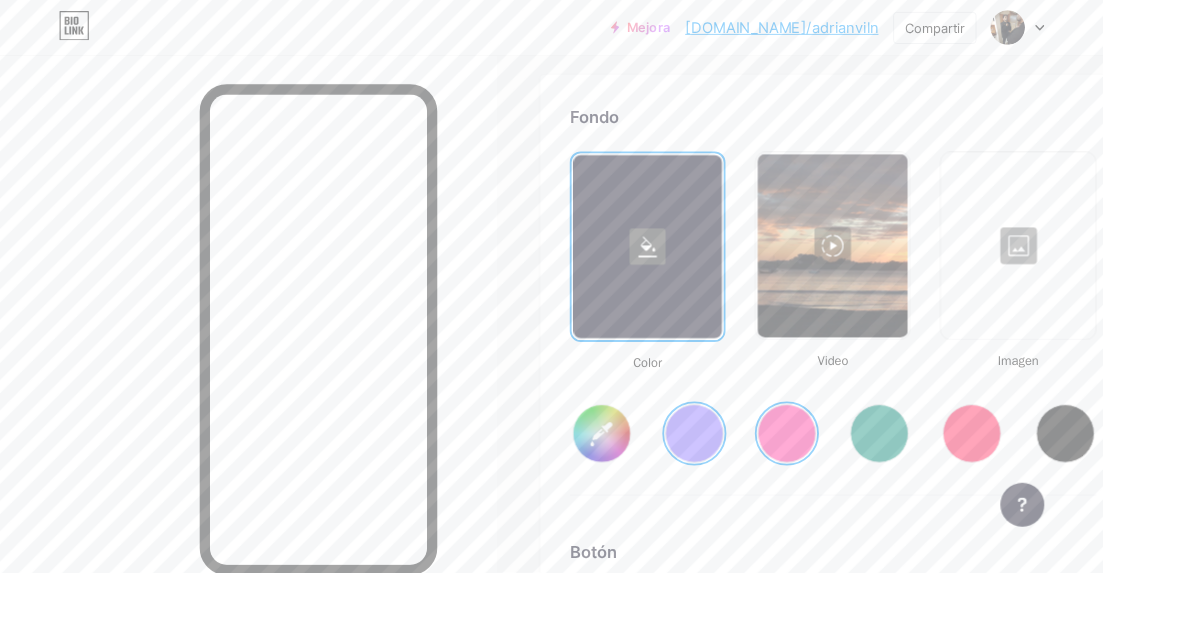 click at bounding box center (909, 268) 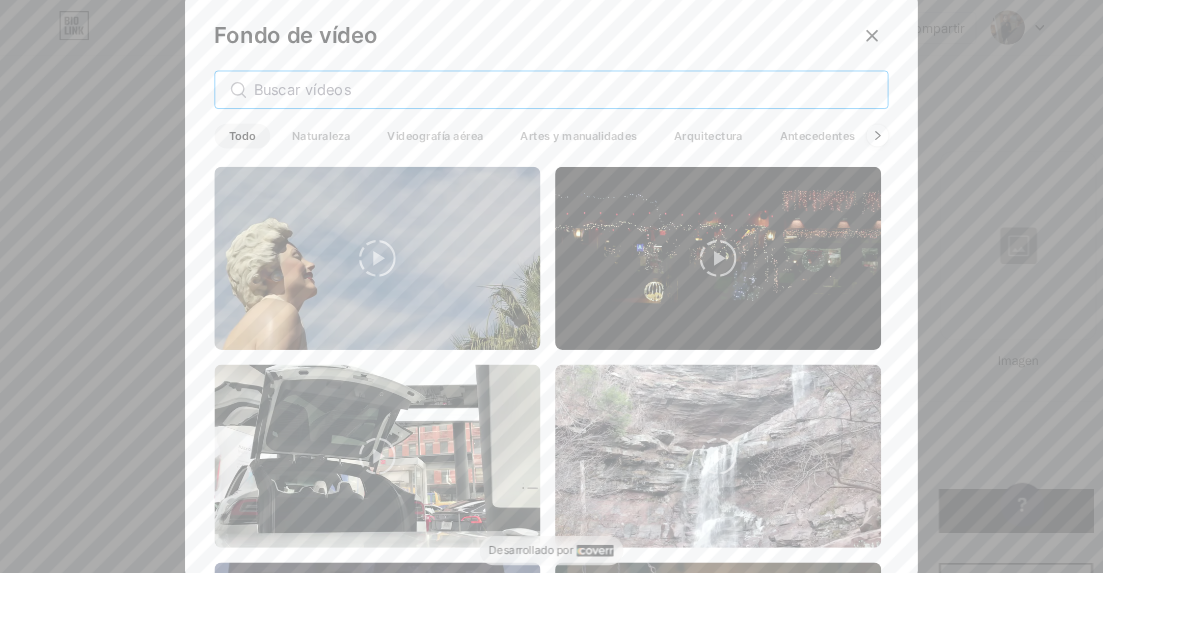 click at bounding box center [615, 98] 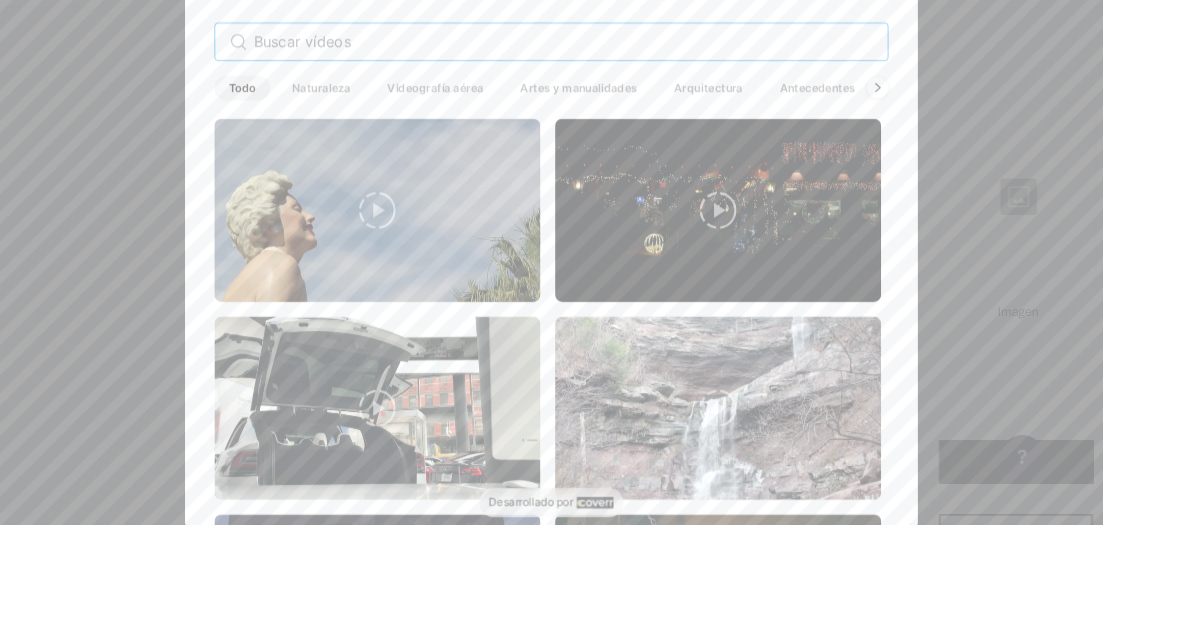 scroll, scrollTop: 2678, scrollLeft: 0, axis: vertical 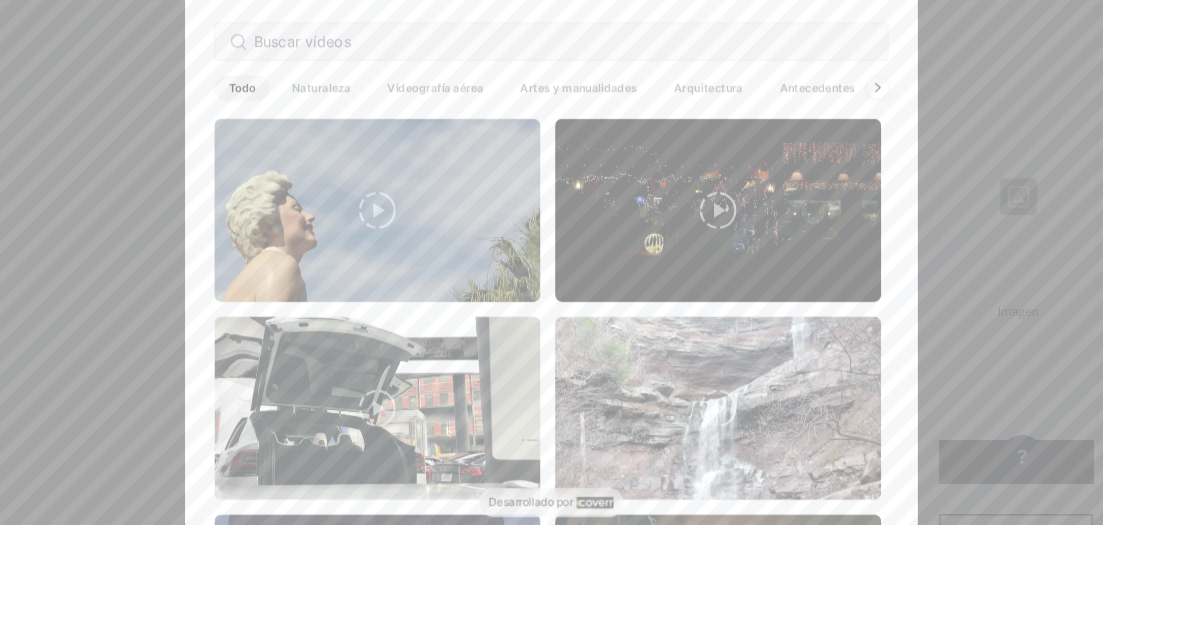 click on "Naturaleza" at bounding box center (351, 148) 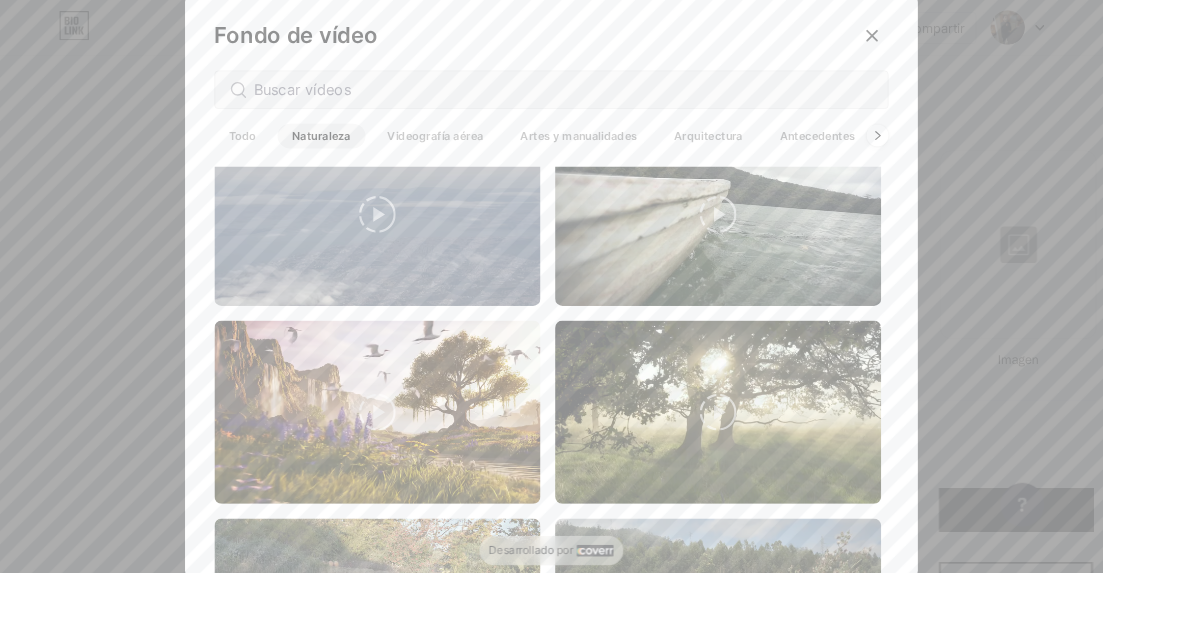 scroll, scrollTop: 716, scrollLeft: 0, axis: vertical 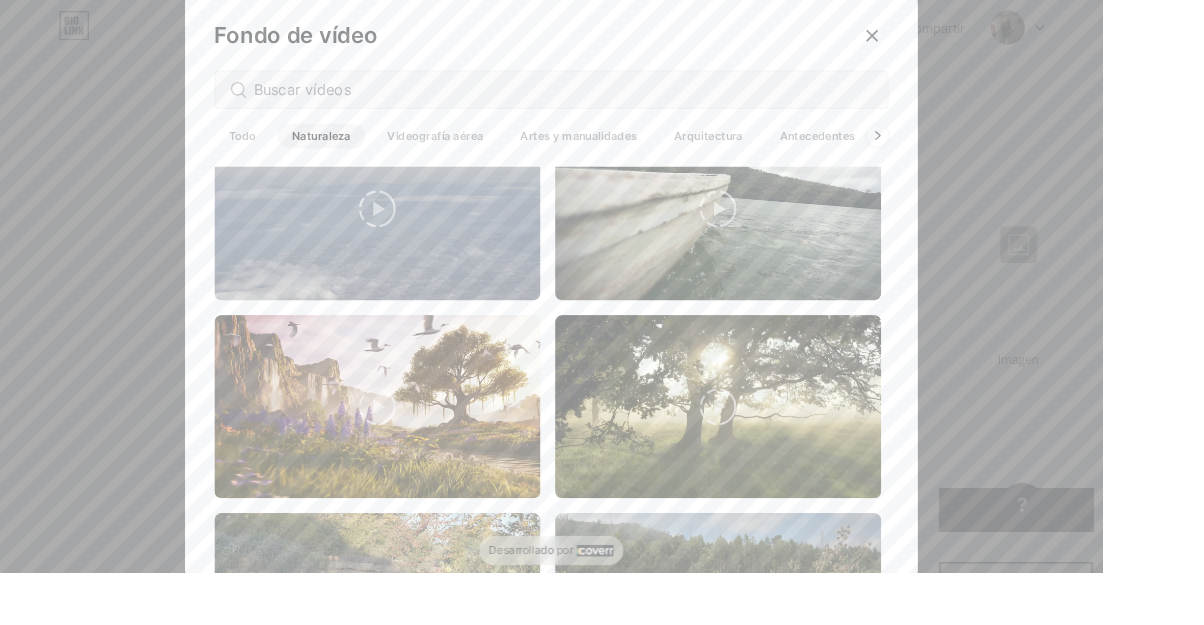 click on "Arquitectura" at bounding box center (773, 148) 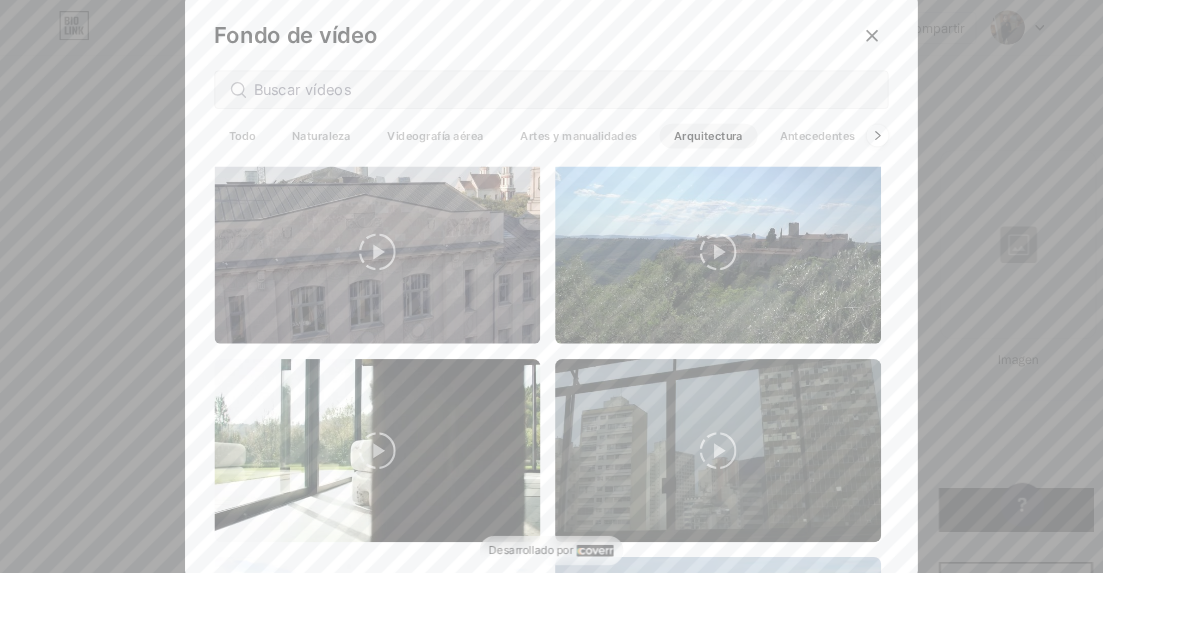 scroll, scrollTop: 656, scrollLeft: 0, axis: vertical 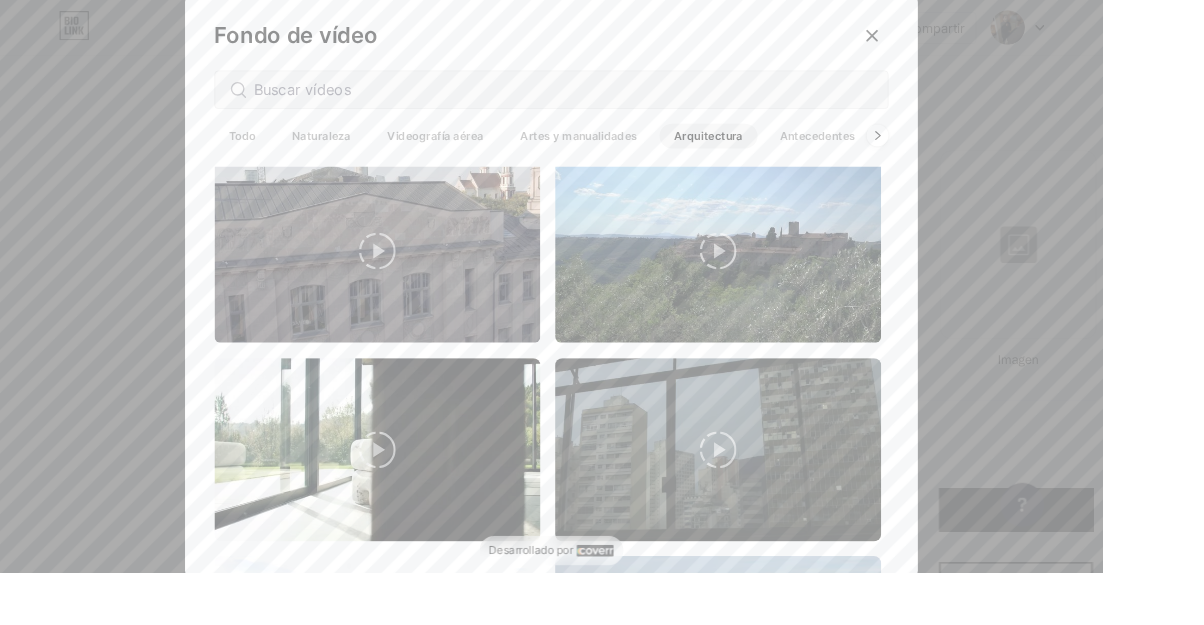 click on "Artes y manualidades" at bounding box center (632, 148) 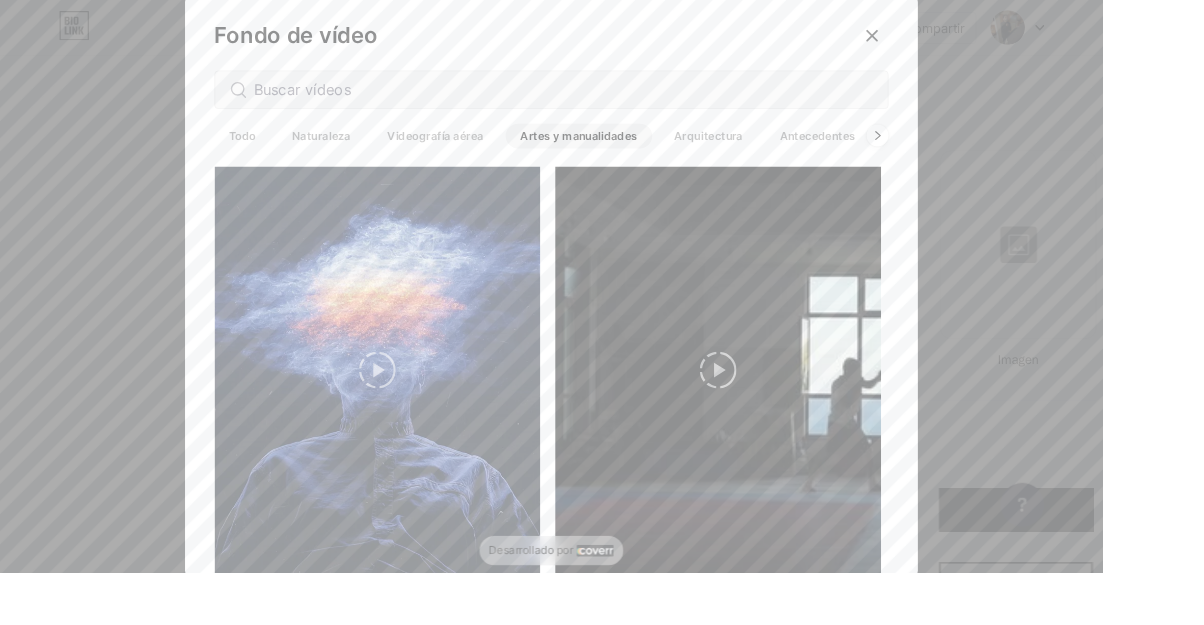 scroll, scrollTop: 1511, scrollLeft: 0, axis: vertical 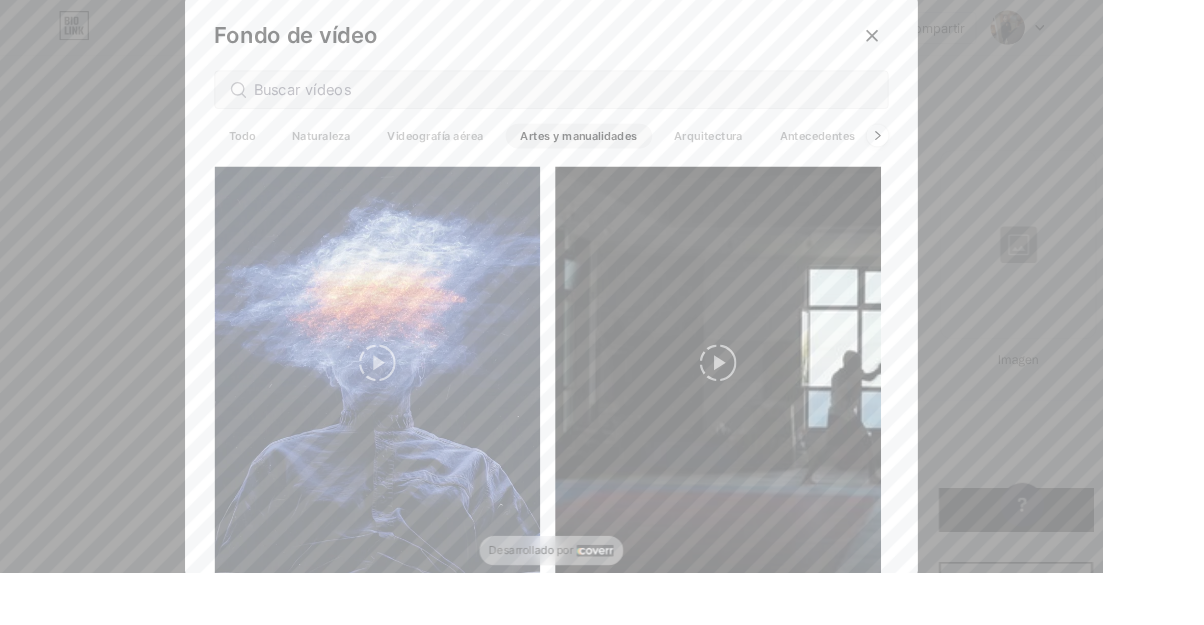 click 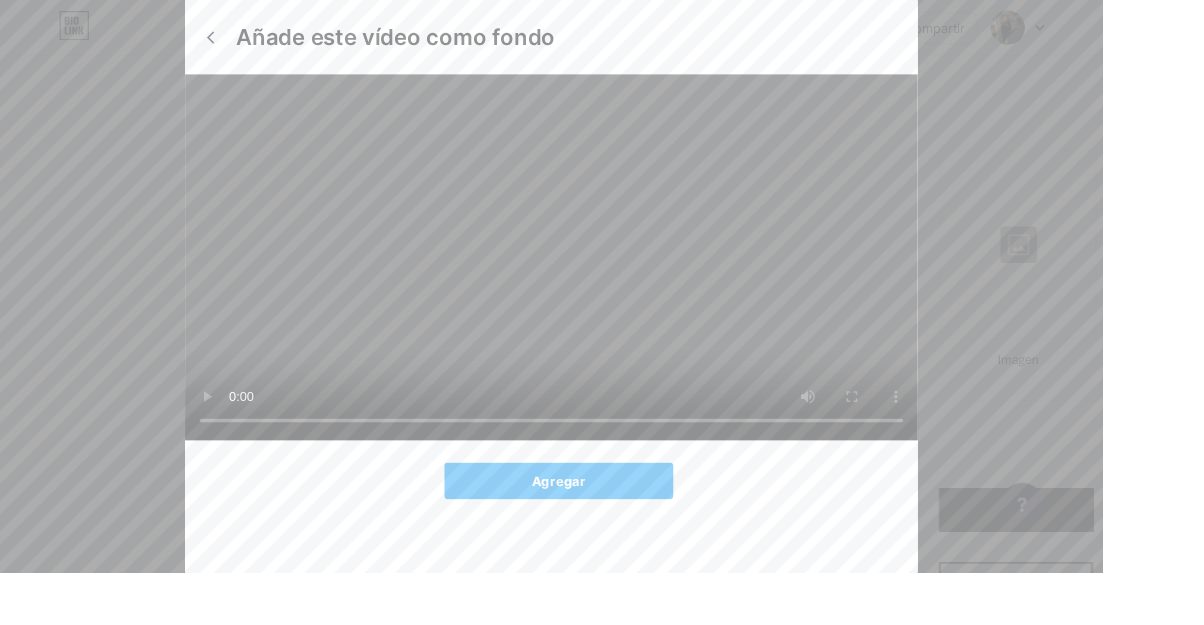 click on "Añade este vídeo como fondo" at bounding box center [432, 40] 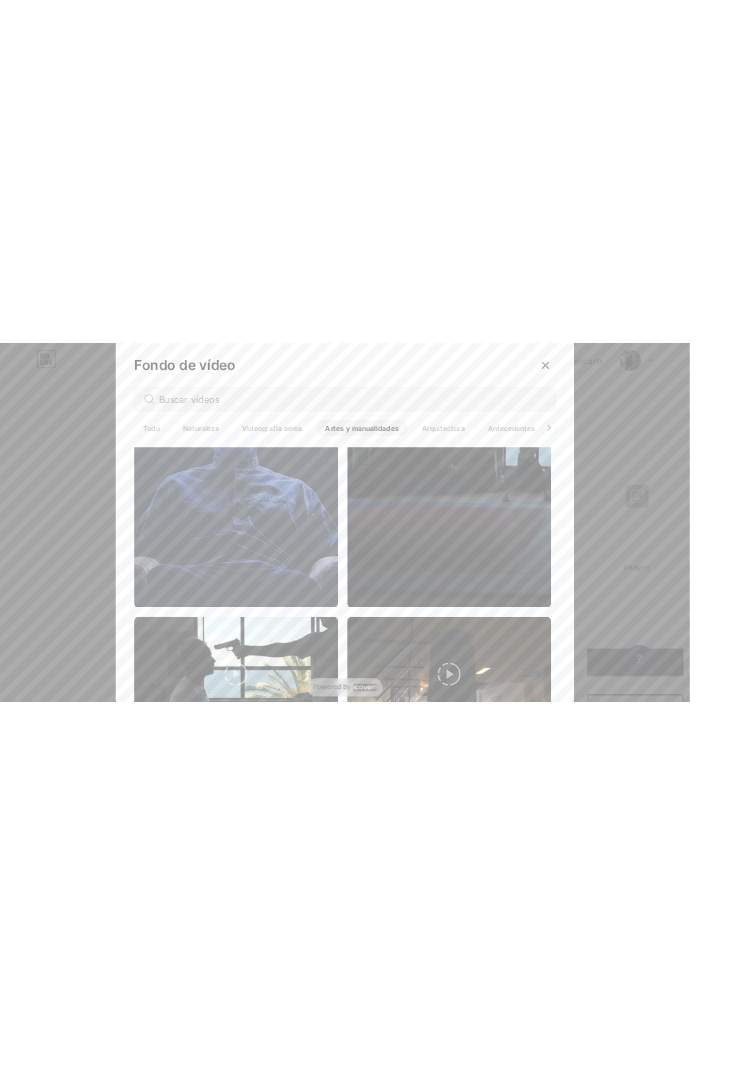 scroll, scrollTop: 1762, scrollLeft: 0, axis: vertical 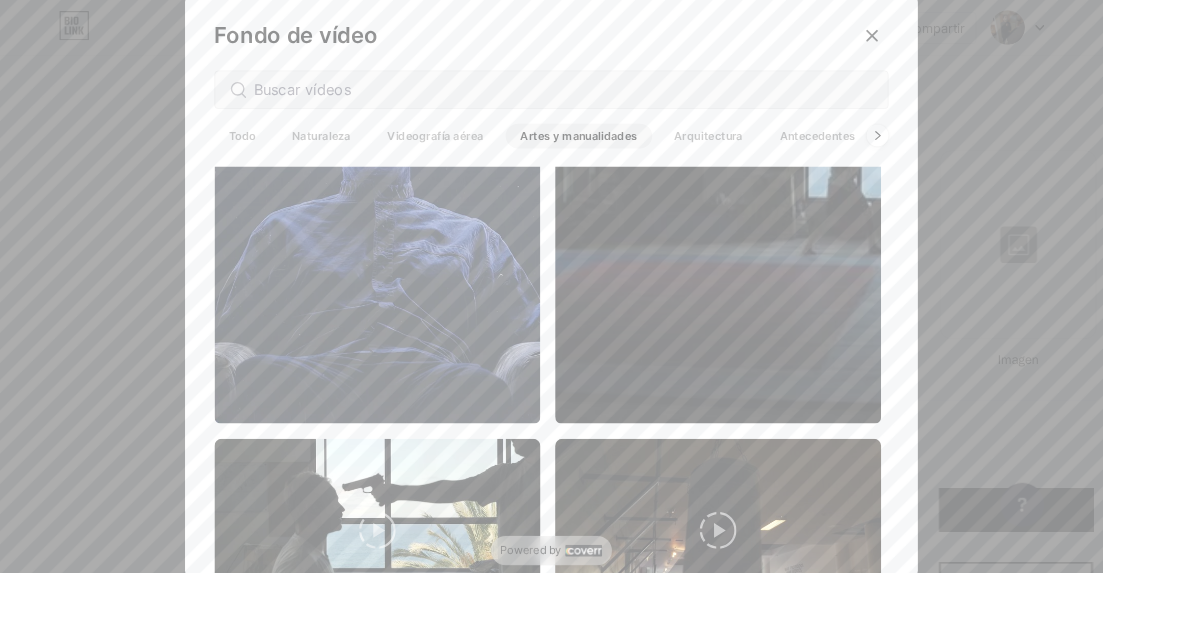 click at bounding box center (412, 145) 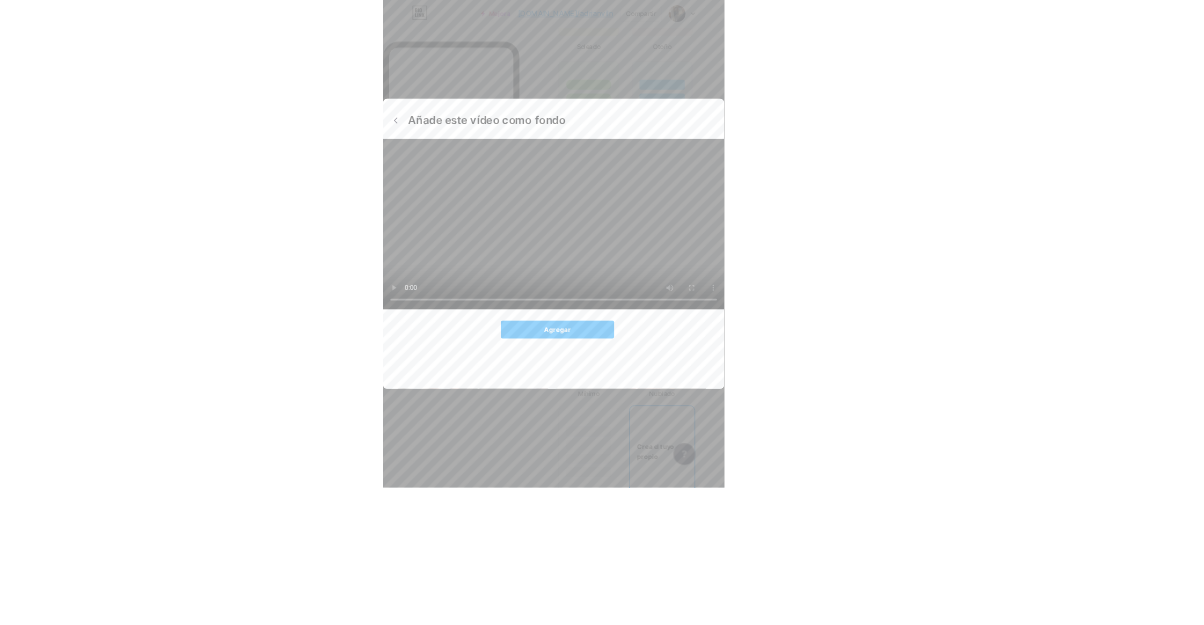 scroll, scrollTop: 1675, scrollLeft: 0, axis: vertical 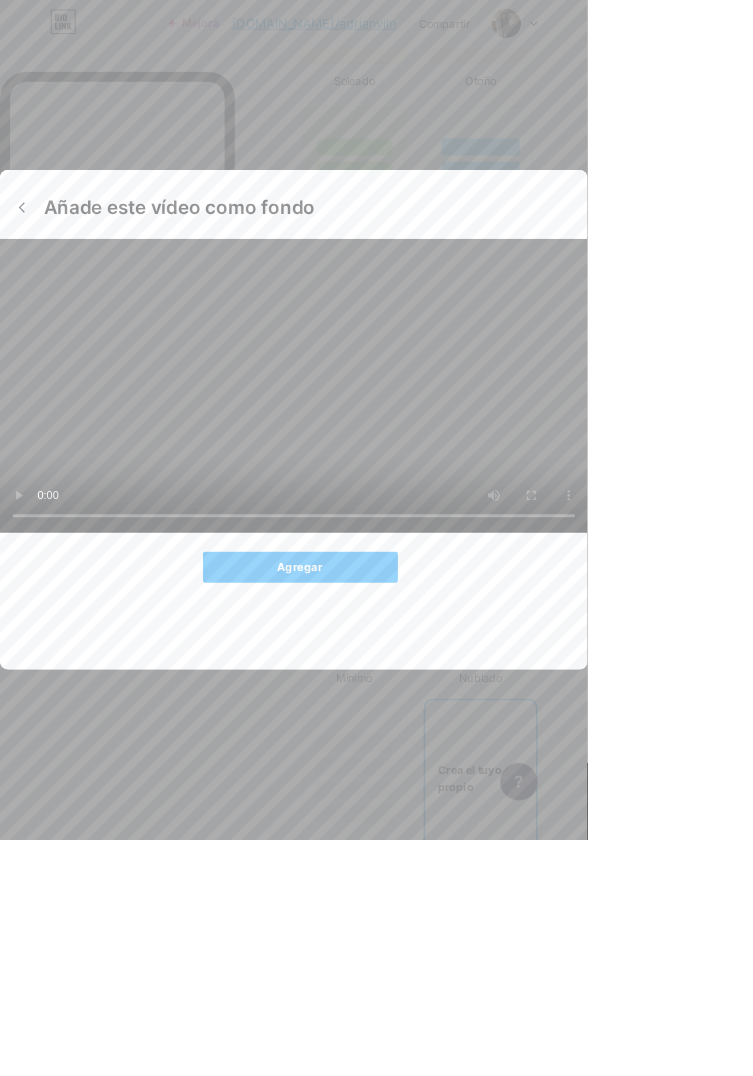click on "Mejora   [DOMAIN_NAME]/[PERSON_NAME]...   [DOMAIN_NAME]/adrianviln   Compartir               Cambiar de cuenta     [PERSON_NAME]   [DOMAIN_NAME]/adrianviln       + Agregar una nueva página       Configuraciones de la cuenta   Cerrar sesión   Enlace copiado
Campo de golf
Publicaciones
Diseño
Suscriptores
NUEVO
Estadísticas
Ajustes     Perfil   [PERSON_NAME]     🚀 Ayudo a emprendedores a crear contenido para sus redes sociales 🎯 Asesorías 1:1Escríbeme “CRECER                   Temas   Enlace en la biografía   Blog   Comercio       Lo esencial       Carbón       [DATE] 23       Orgullo       Fallo       Invierno · En vivo       Glassy · En vivo       Camaleón · En vivo       Noche lluviosa · En vivo       Neón · En vivo       Verano       Retro       Fresa · En vivo       Desierto       Soleado       Otoño       Hoja       Cielo despejado       Rubor       Unicornio       Mínimo       Nublado" at bounding box center (376, 283) 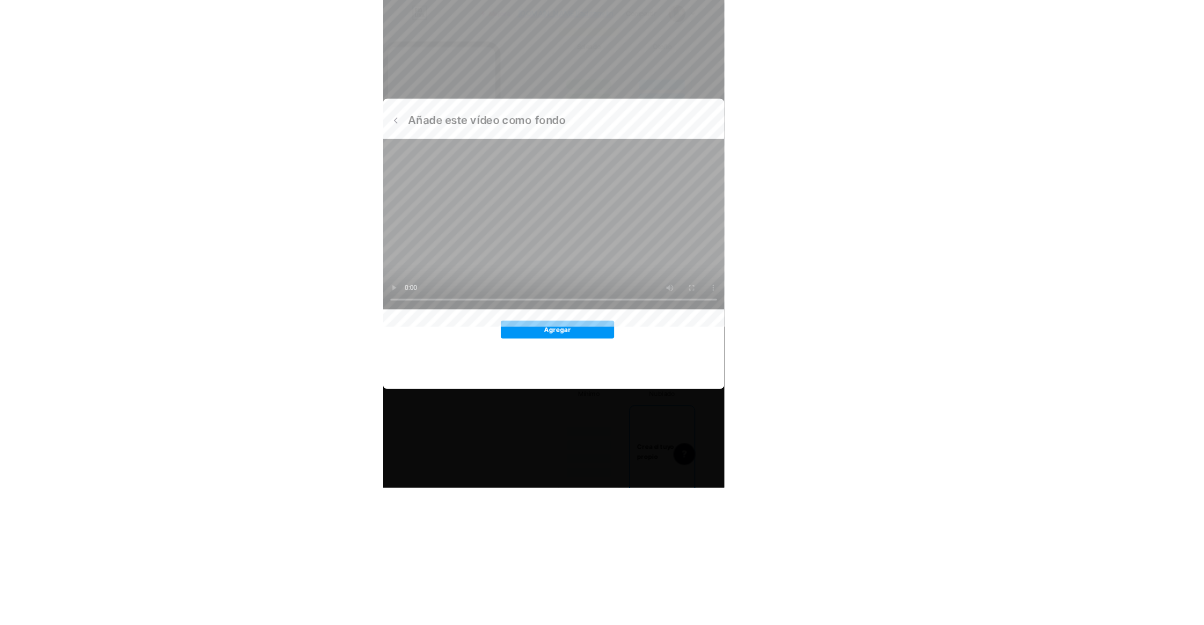 scroll, scrollTop: 1762, scrollLeft: 0, axis: vertical 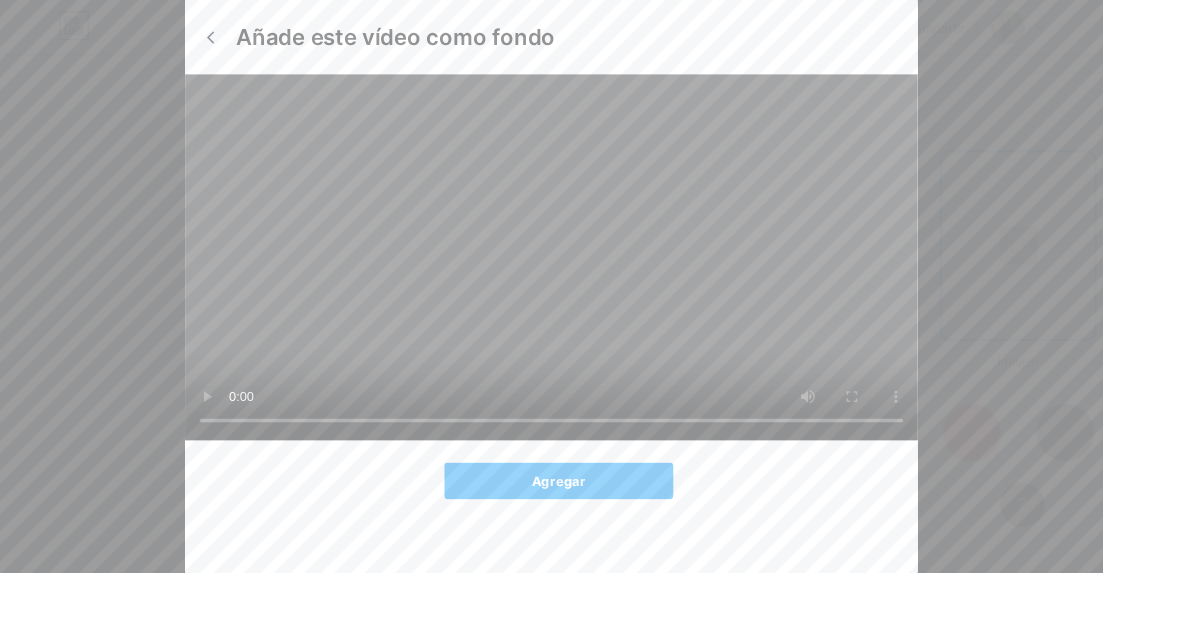 click at bounding box center [230, 41] 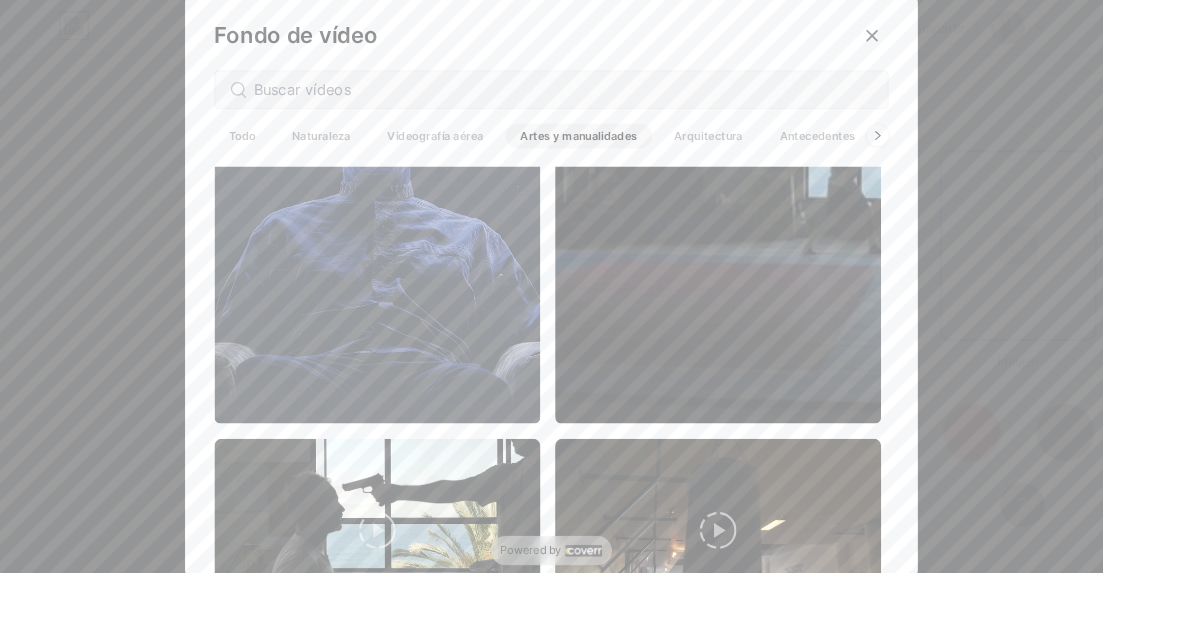 click at bounding box center (952, 39) 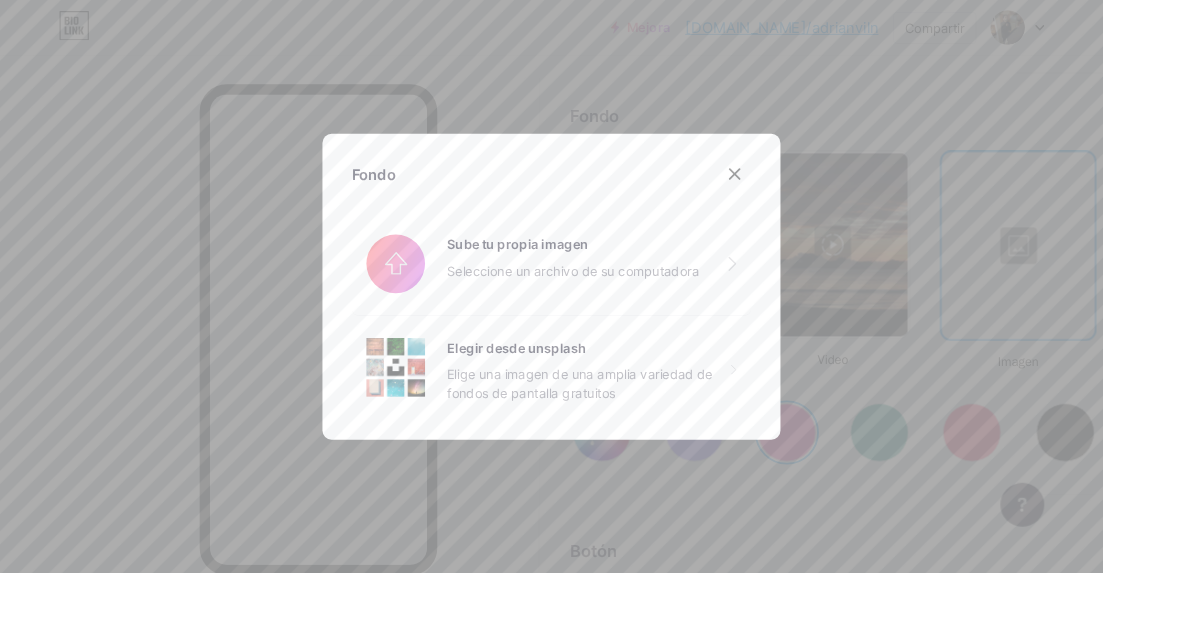 click at bounding box center [802, 190] 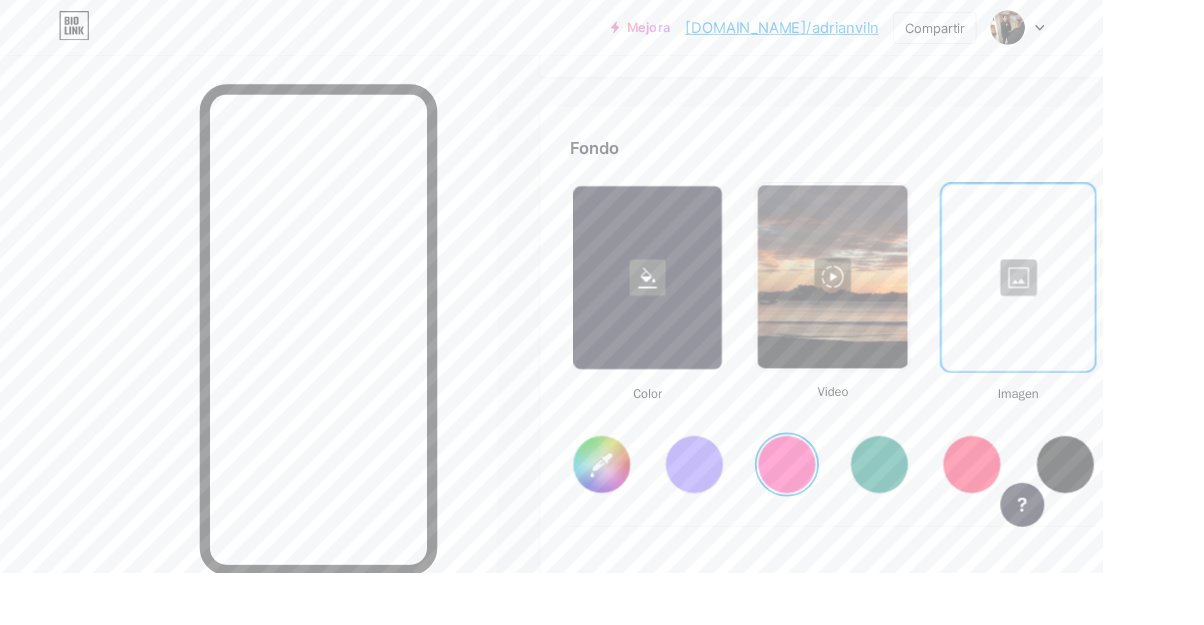 scroll, scrollTop: 2627, scrollLeft: 0, axis: vertical 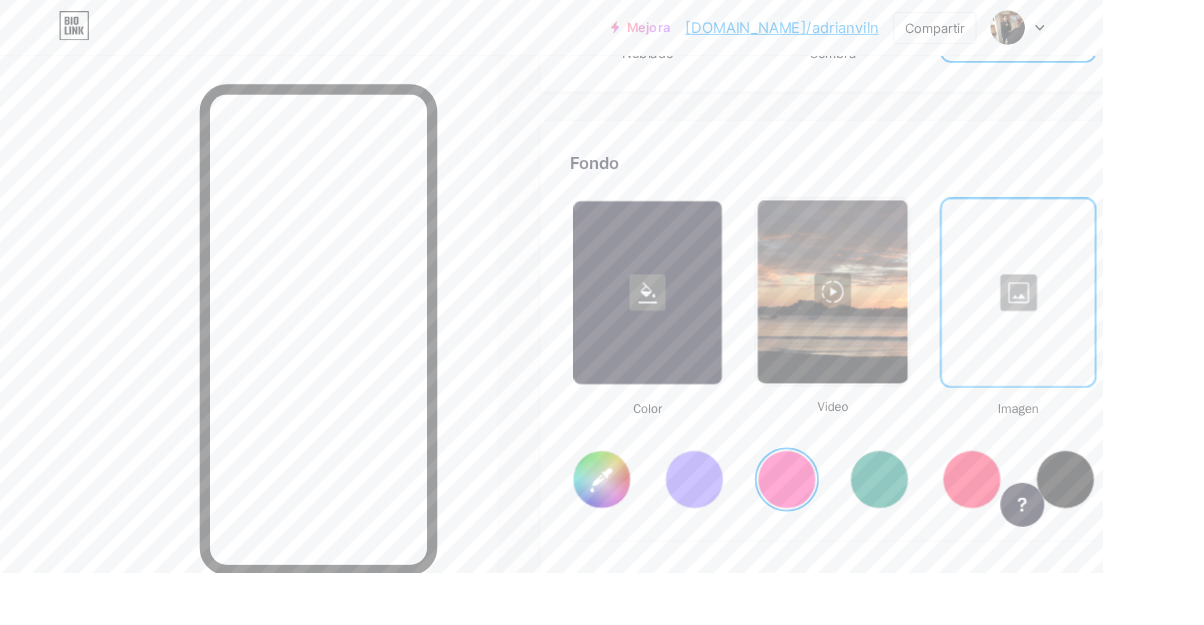 click at bounding box center [1111, 319] 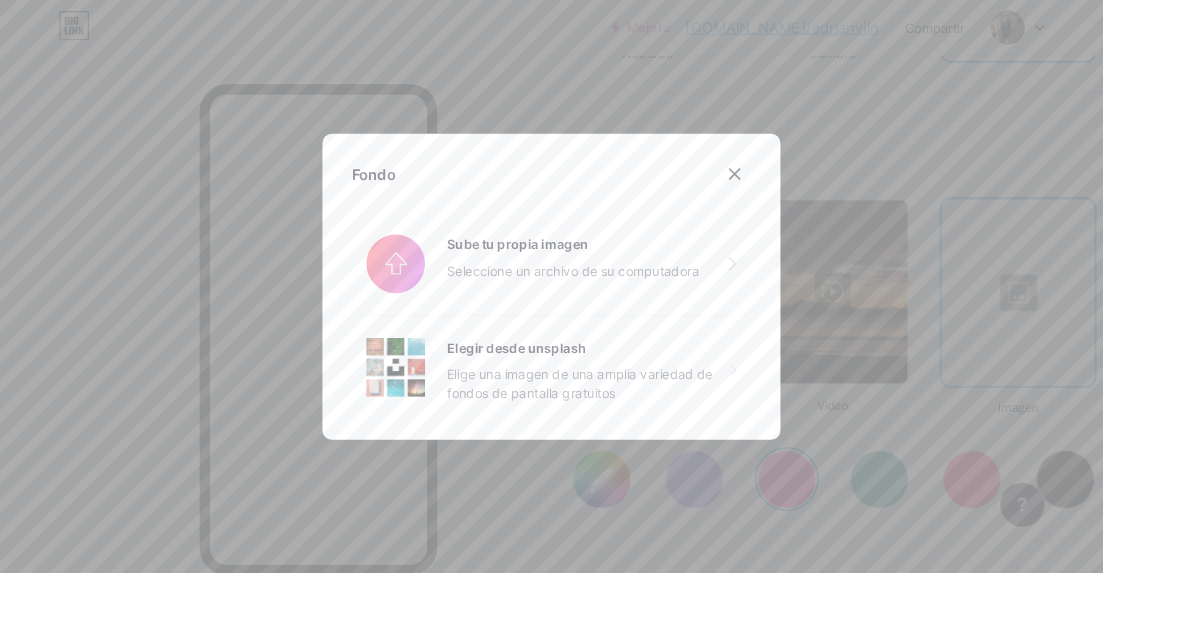 click on "Elige una imagen de una amplia variedad de fondos de pantalla gratuitos" at bounding box center (643, 419) 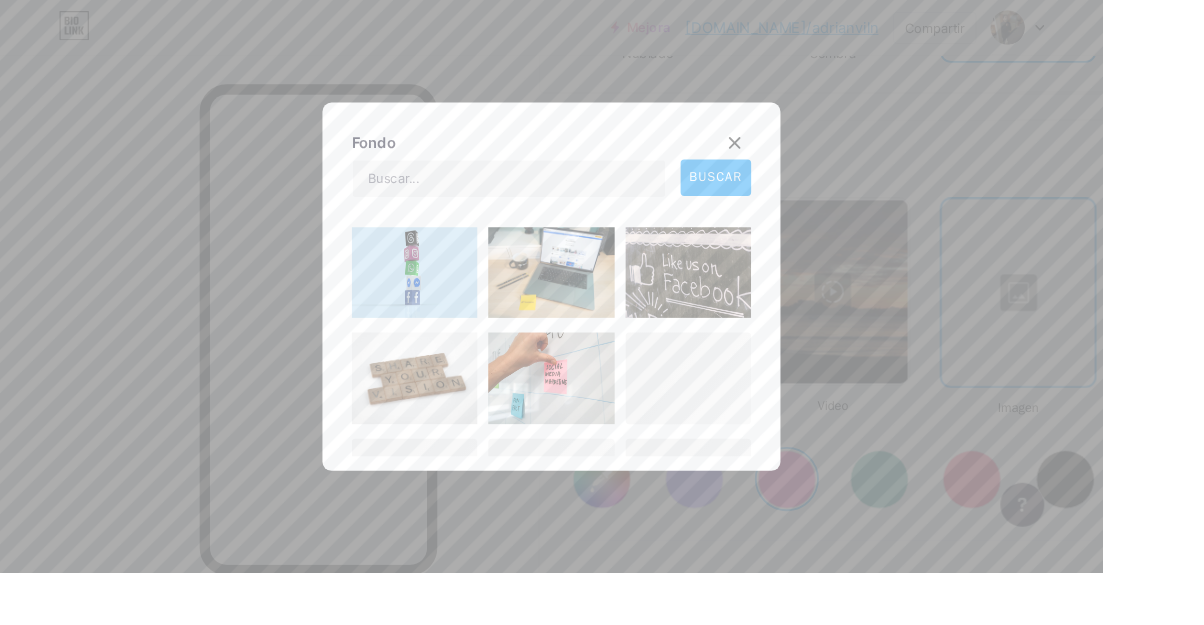 scroll, scrollTop: 586, scrollLeft: 0, axis: vertical 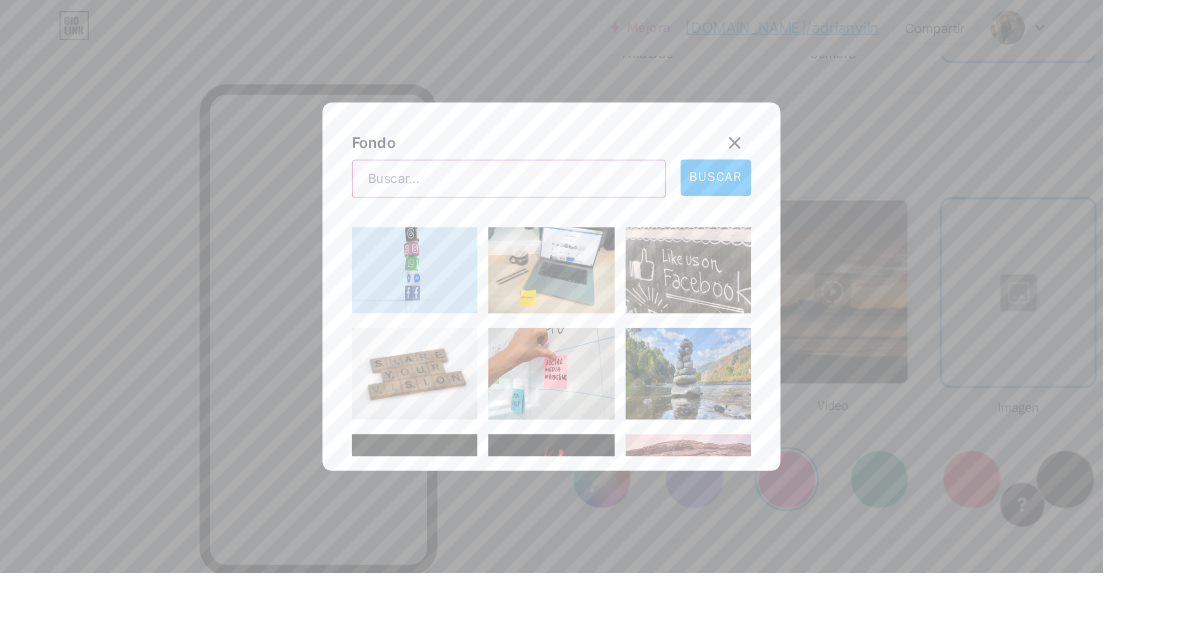 click at bounding box center (555, 195) 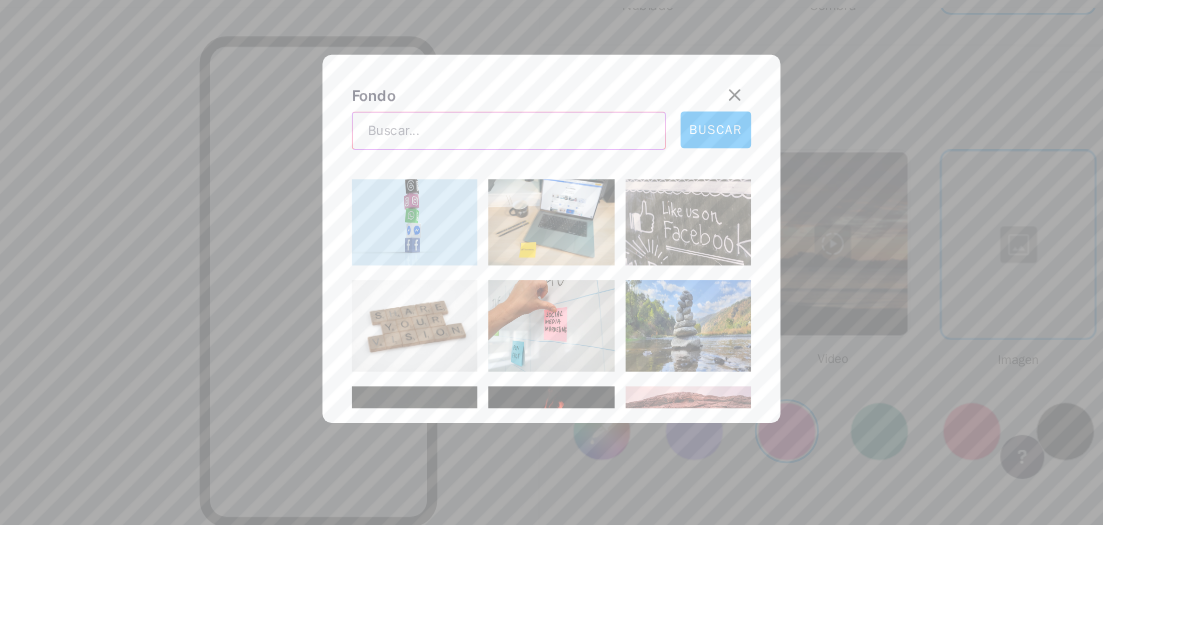 scroll, scrollTop: 2628, scrollLeft: 0, axis: vertical 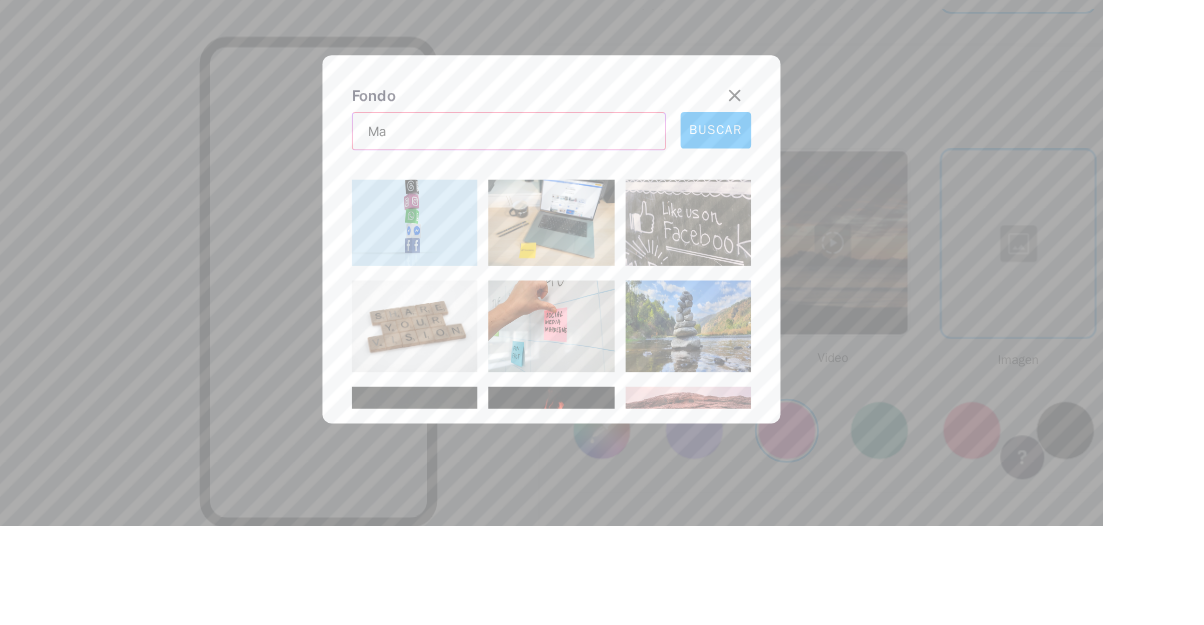 type on "M" 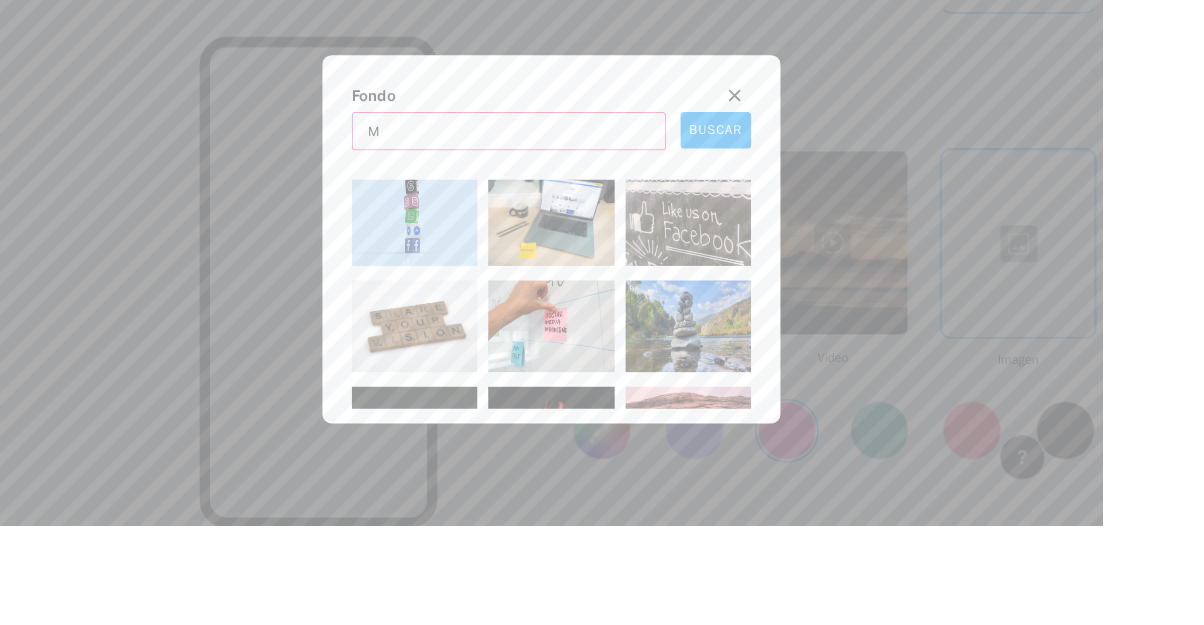 type 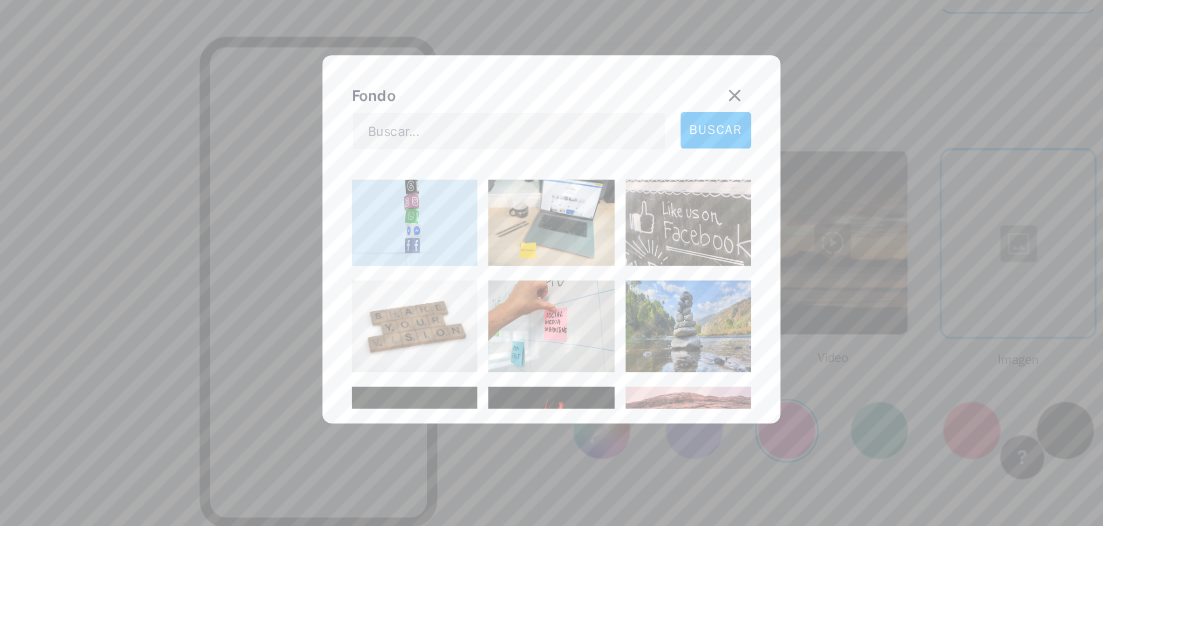 click 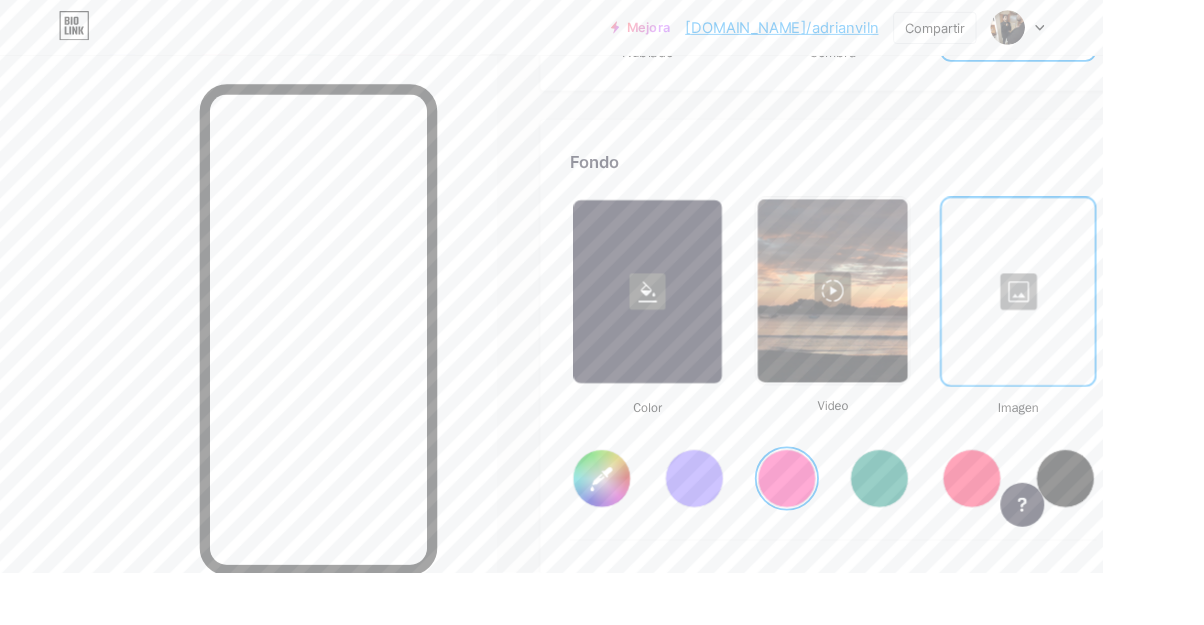 click at bounding box center [1111, 318] 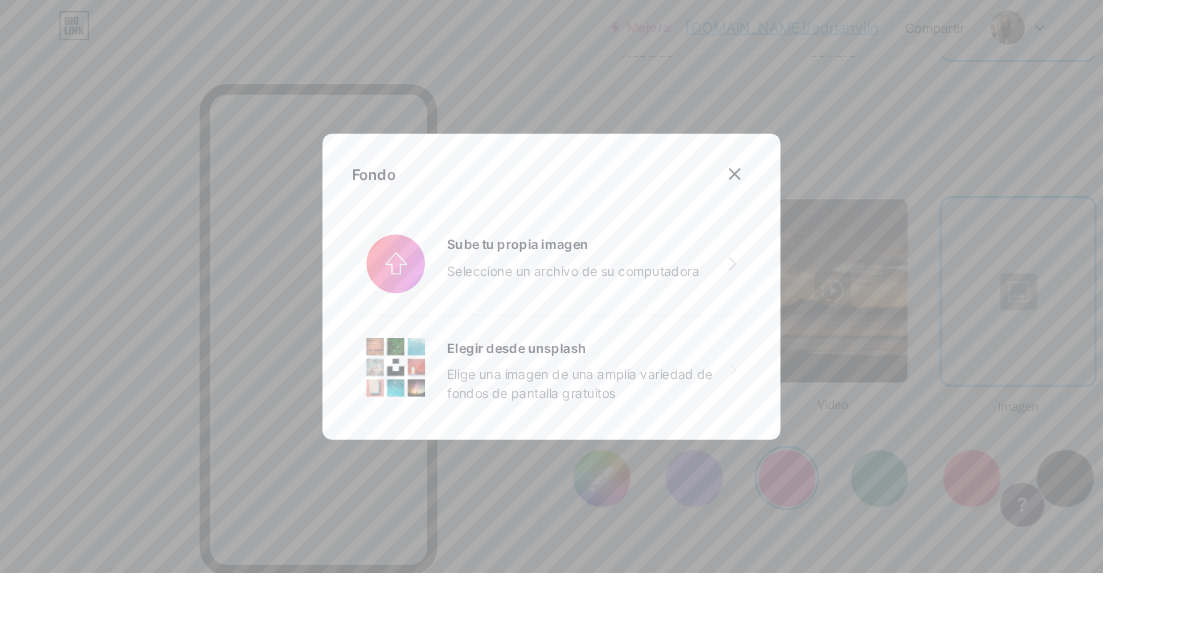 click at bounding box center [602, 288] 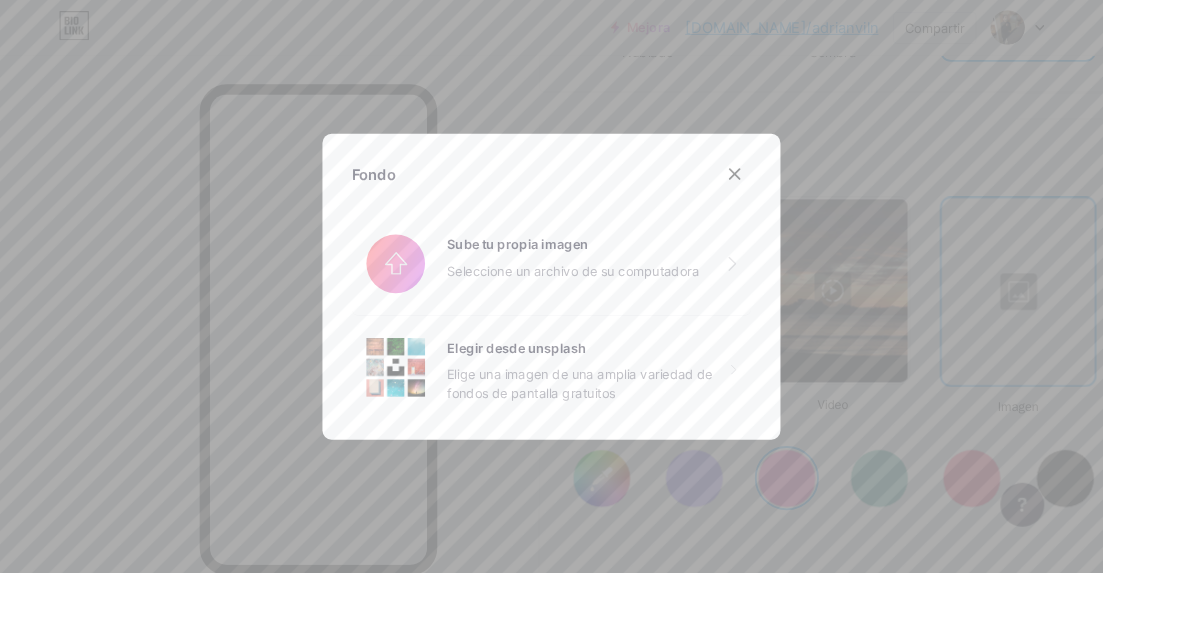 click at bounding box center [602, 288] 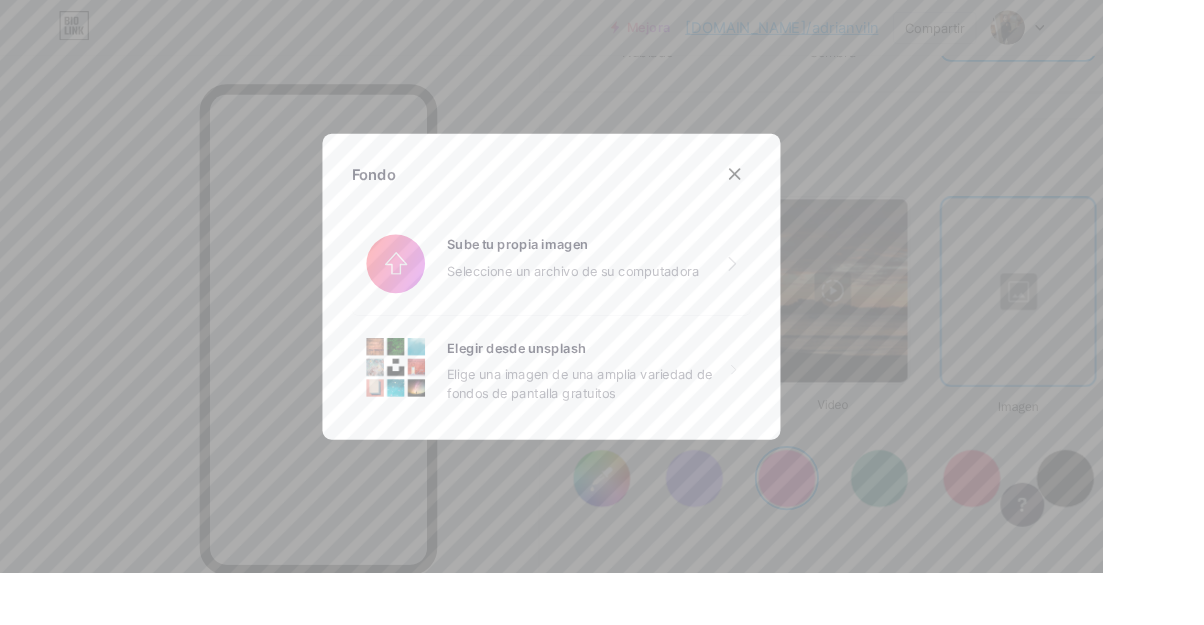 click at bounding box center (802, 190) 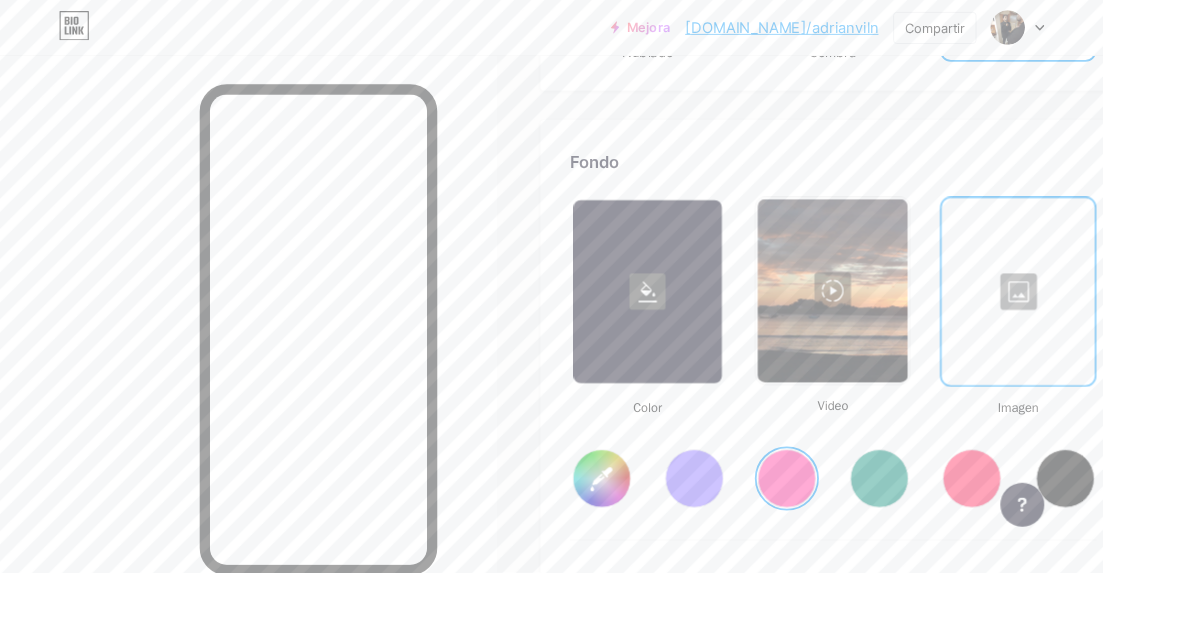 click at bounding box center (1111, 318) 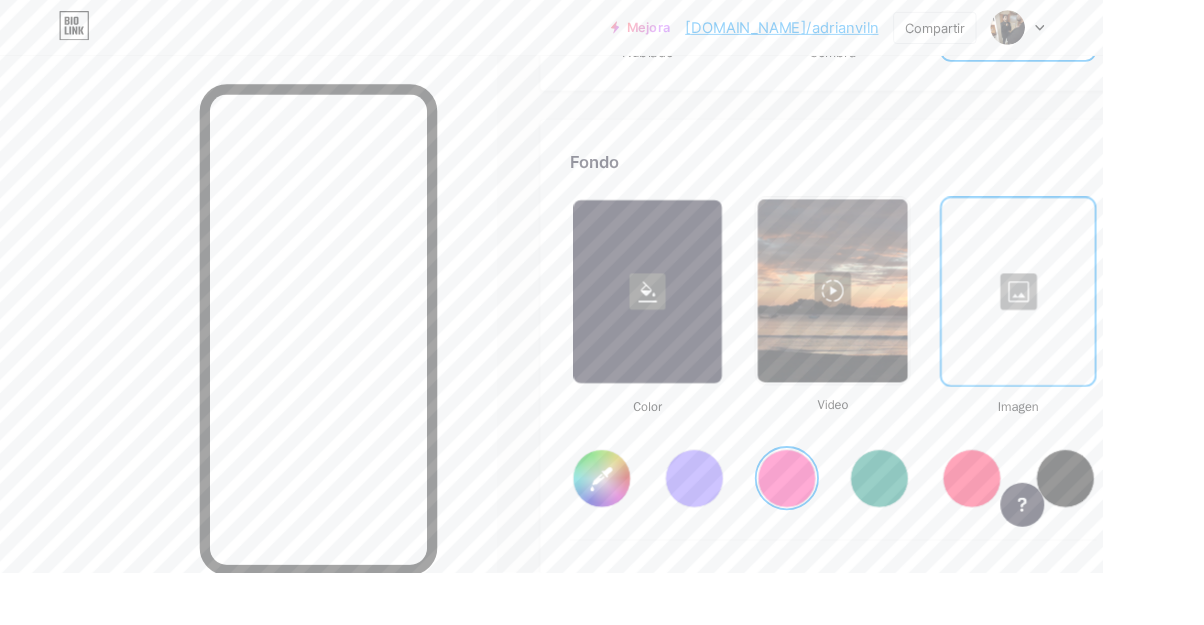 click at bounding box center (602, 288) 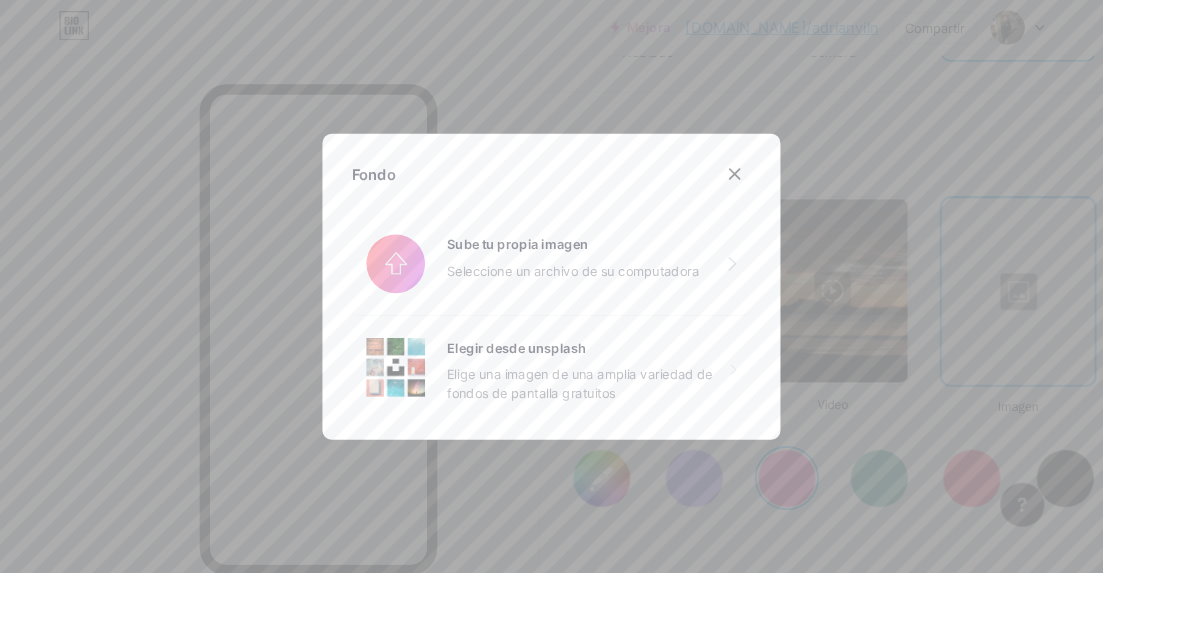 click 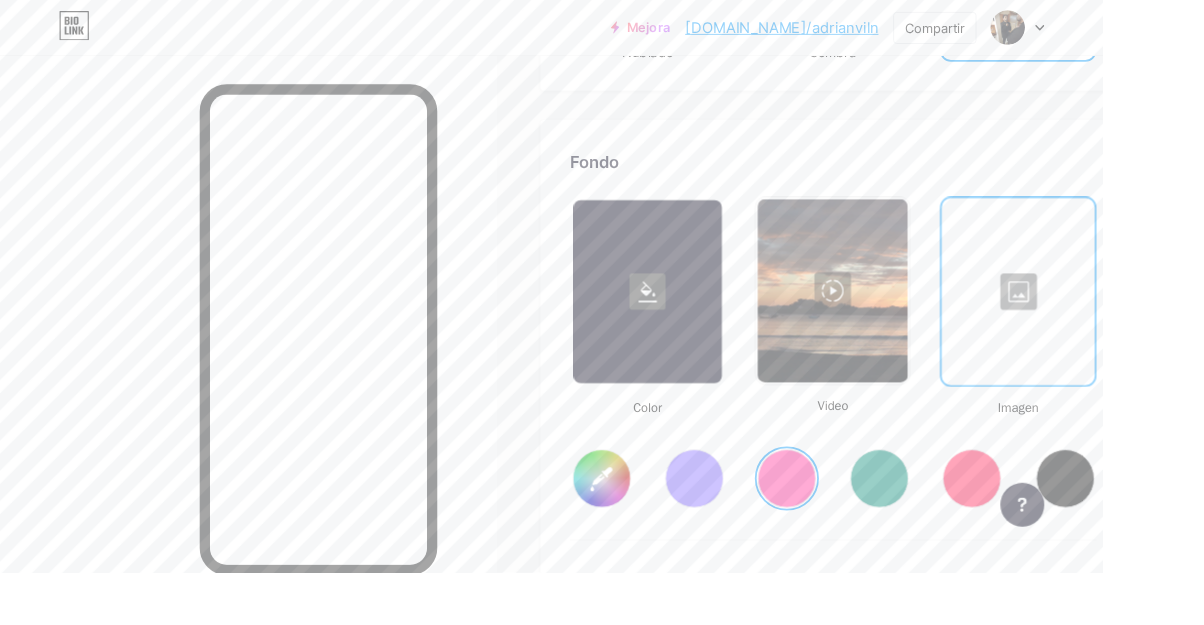 click at bounding box center (1111, 318) 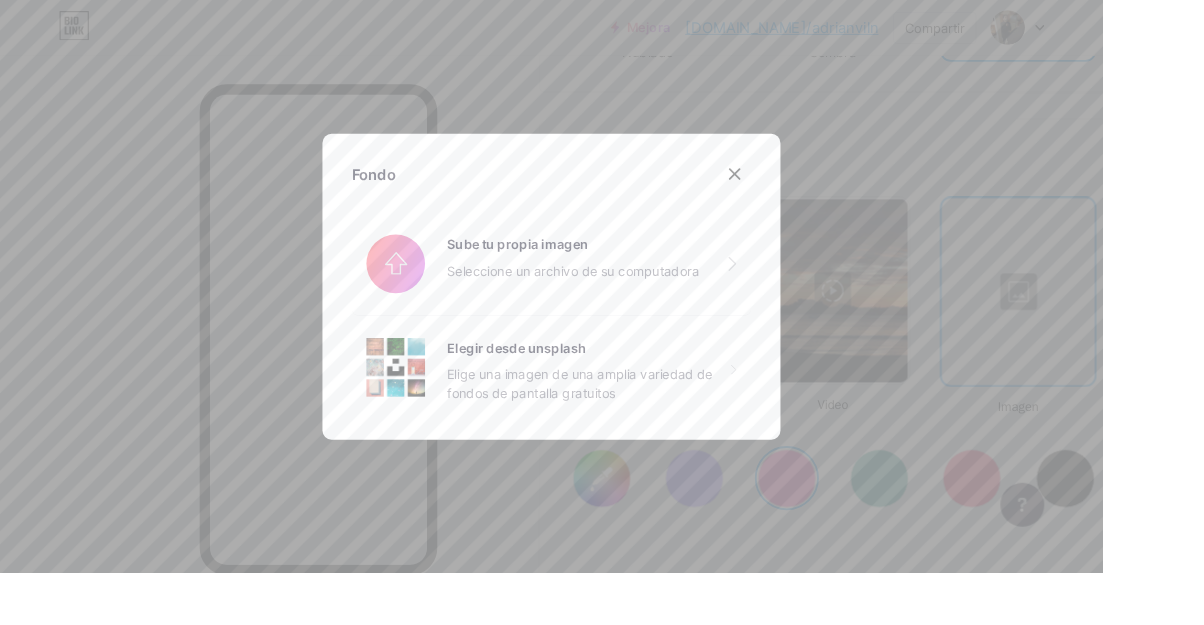 click at bounding box center [602, 288] 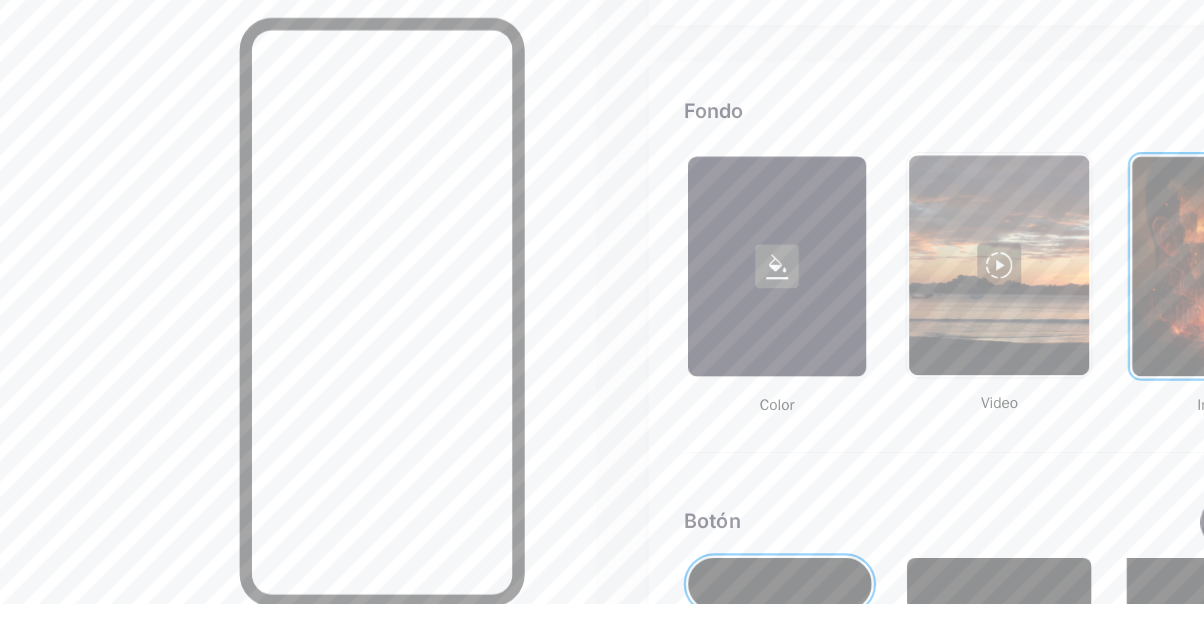 scroll, scrollTop: 2614, scrollLeft: 0, axis: vertical 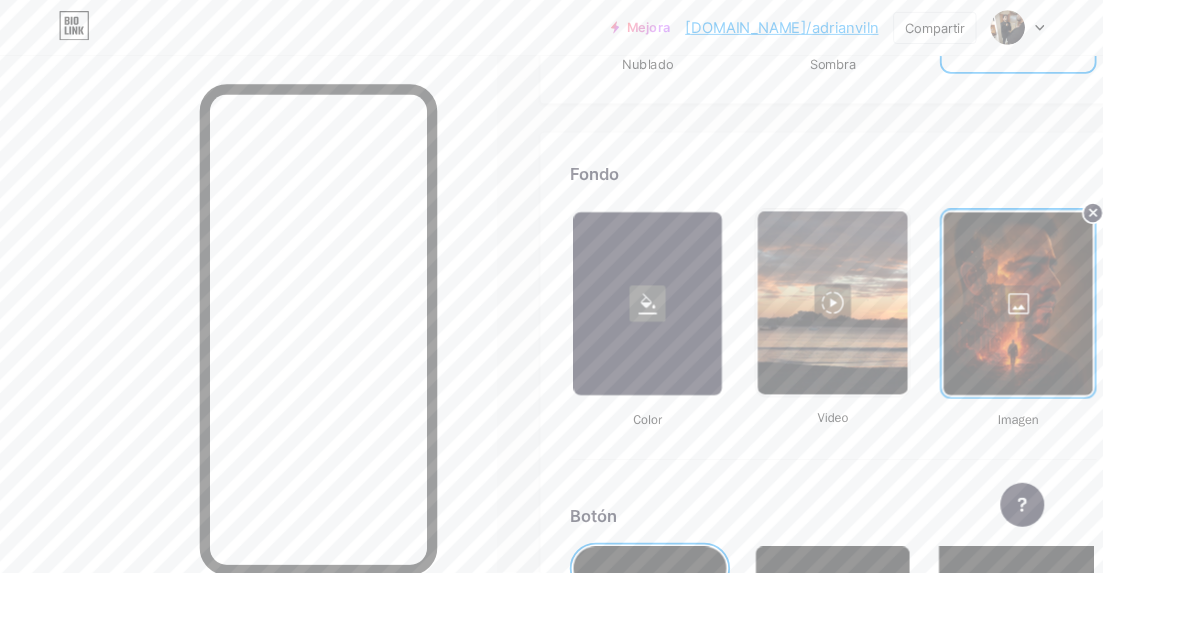 click at bounding box center [1111, 332] 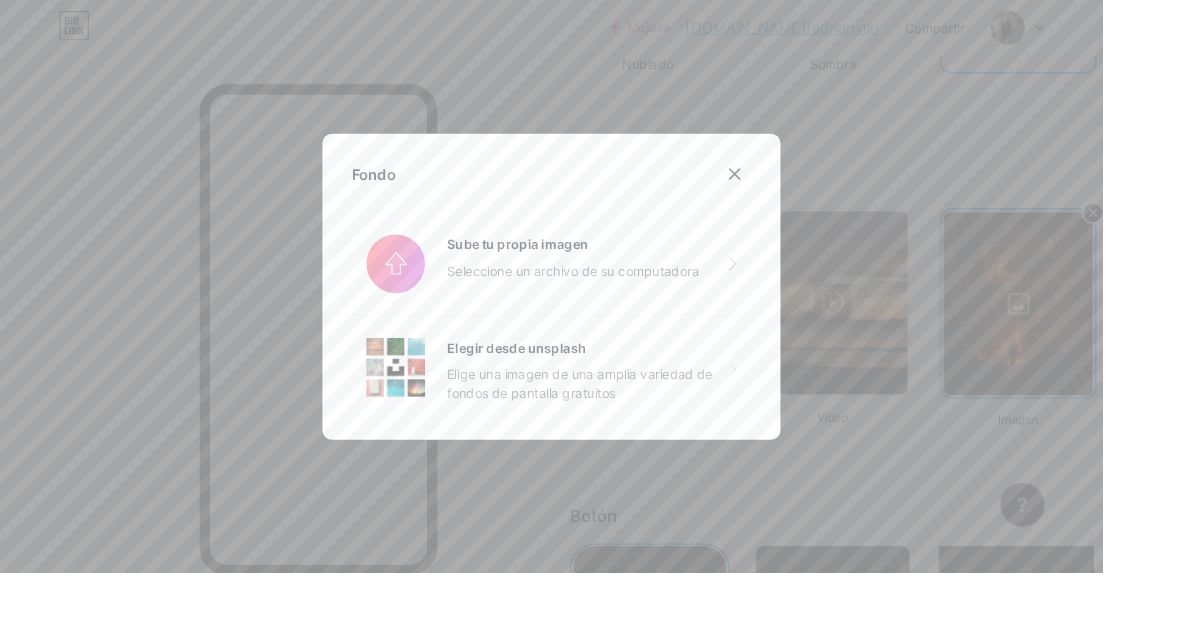 click 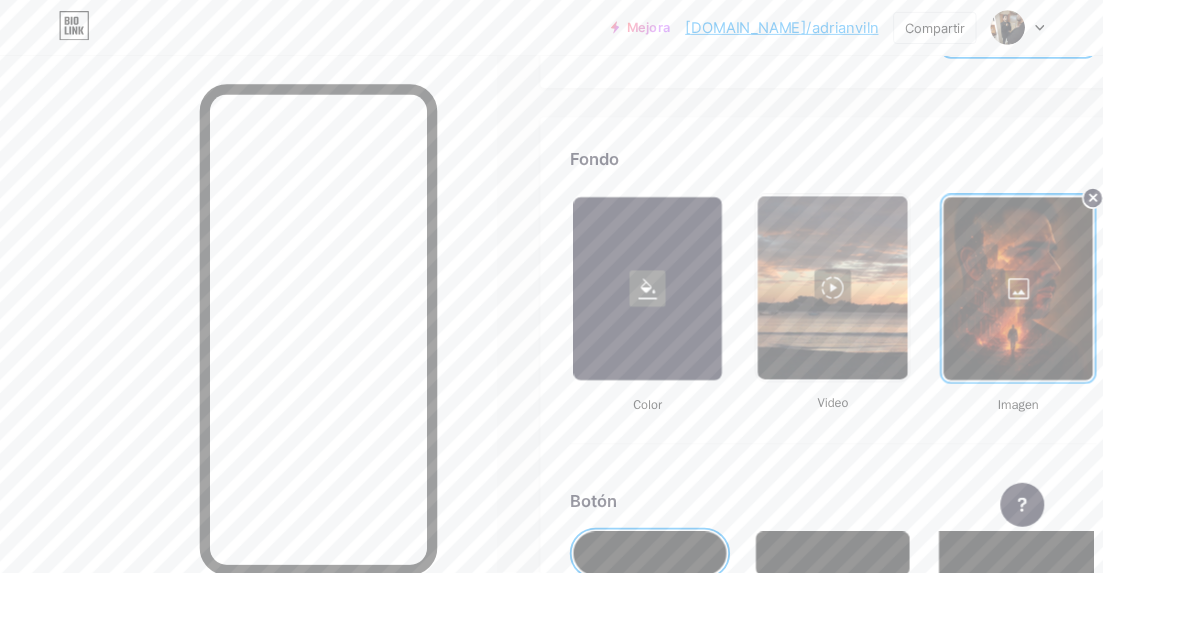 scroll, scrollTop: 2640, scrollLeft: 0, axis: vertical 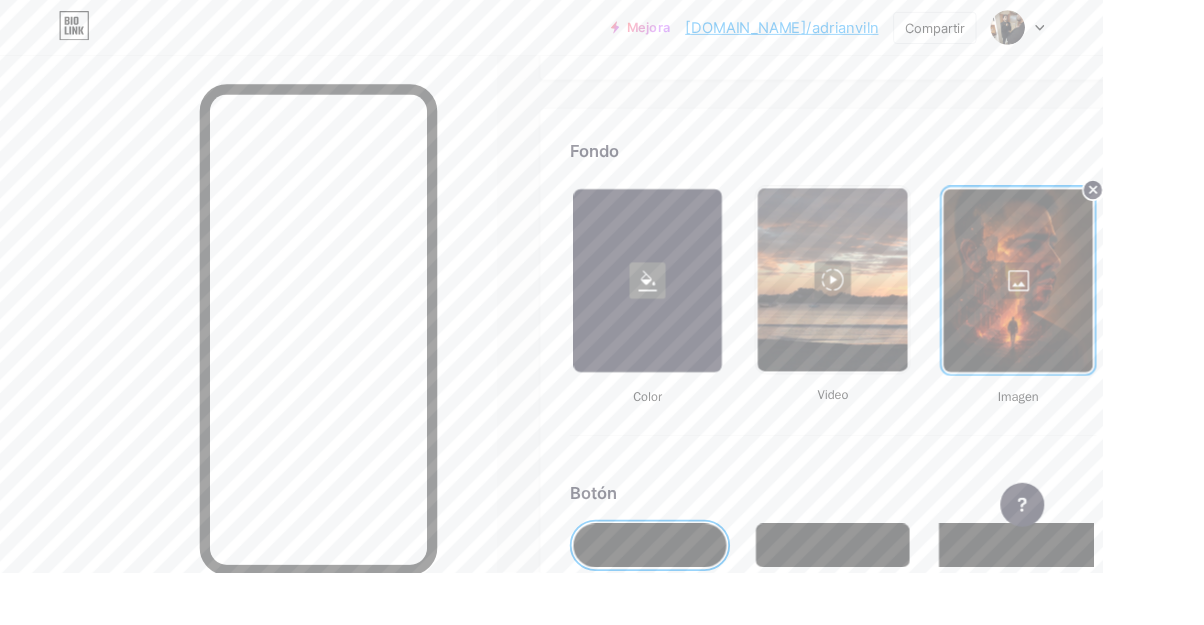 click at bounding box center [909, 595] 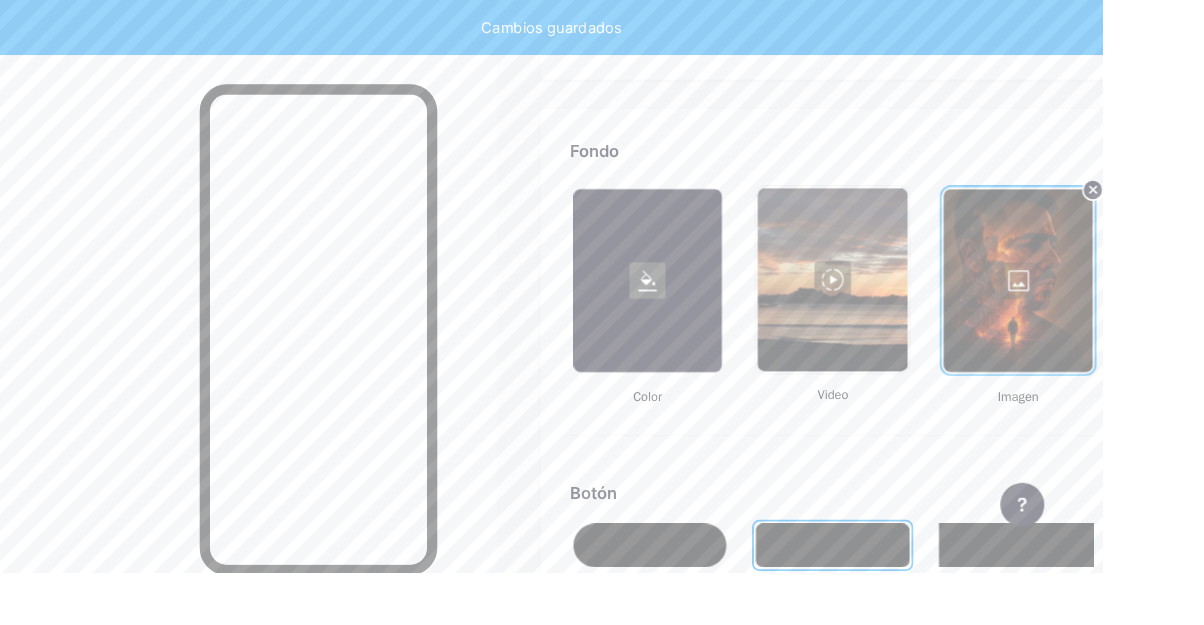 click at bounding box center (1109, 595) 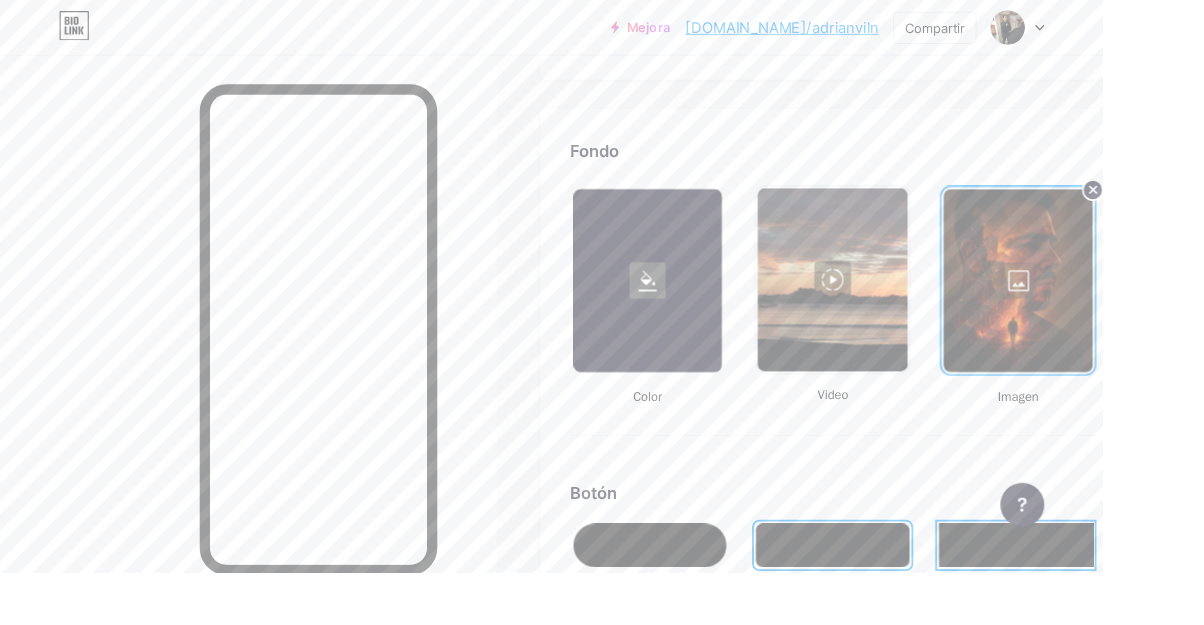 click at bounding box center [710, 675] 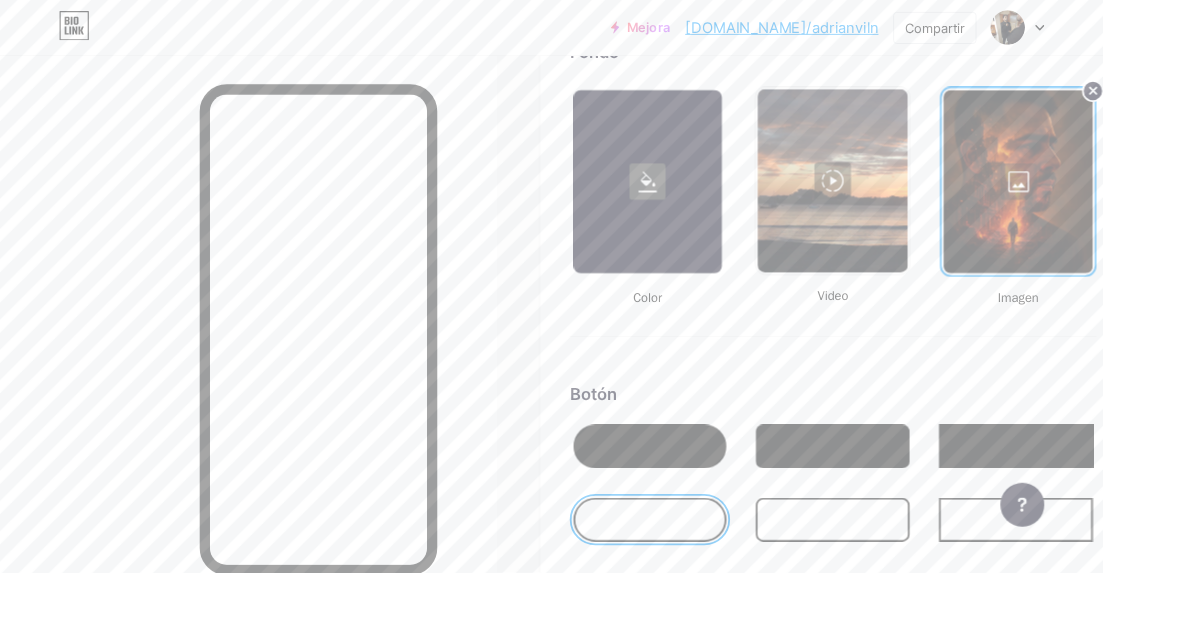 scroll, scrollTop: 2748, scrollLeft: 0, axis: vertical 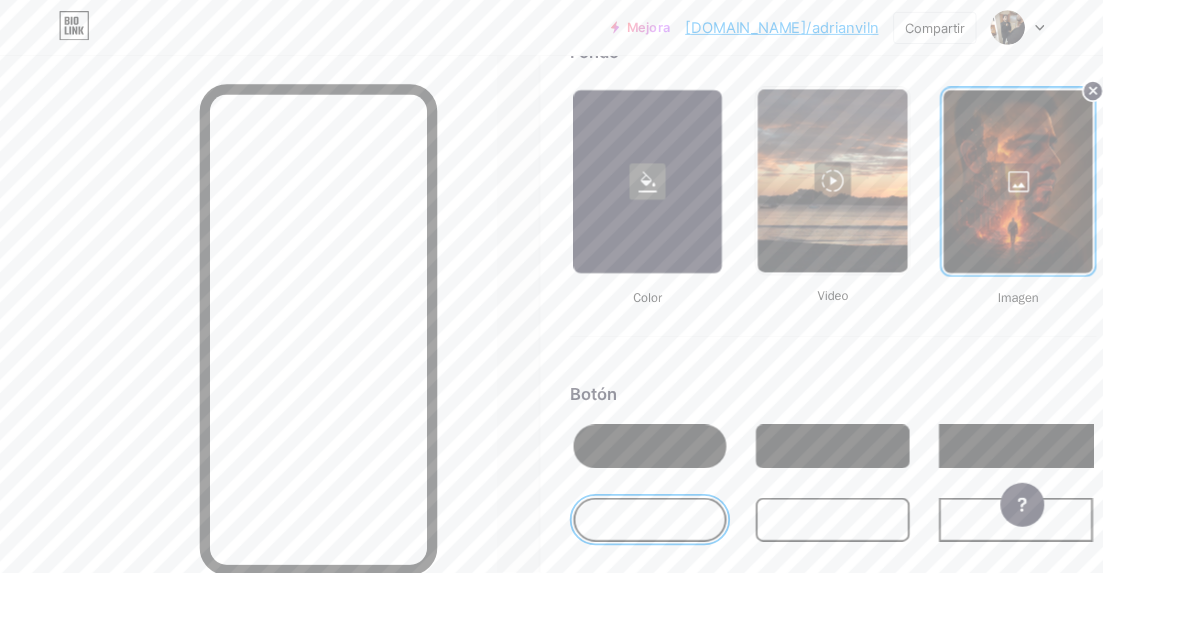 click at bounding box center (1109, 487) 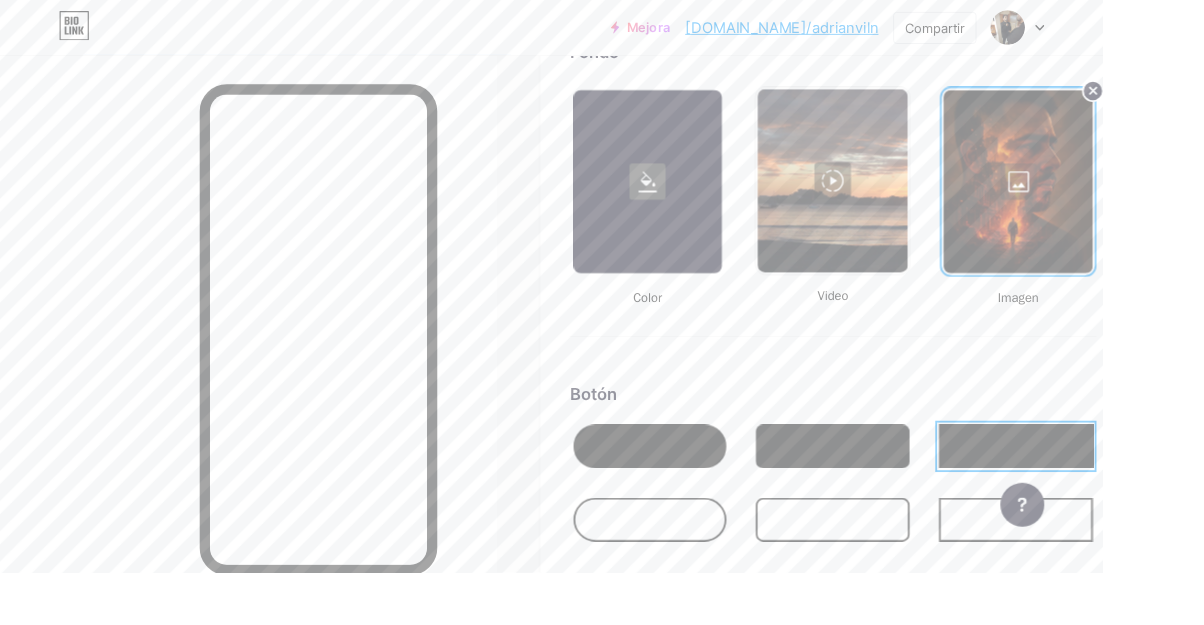 click at bounding box center [710, 487] 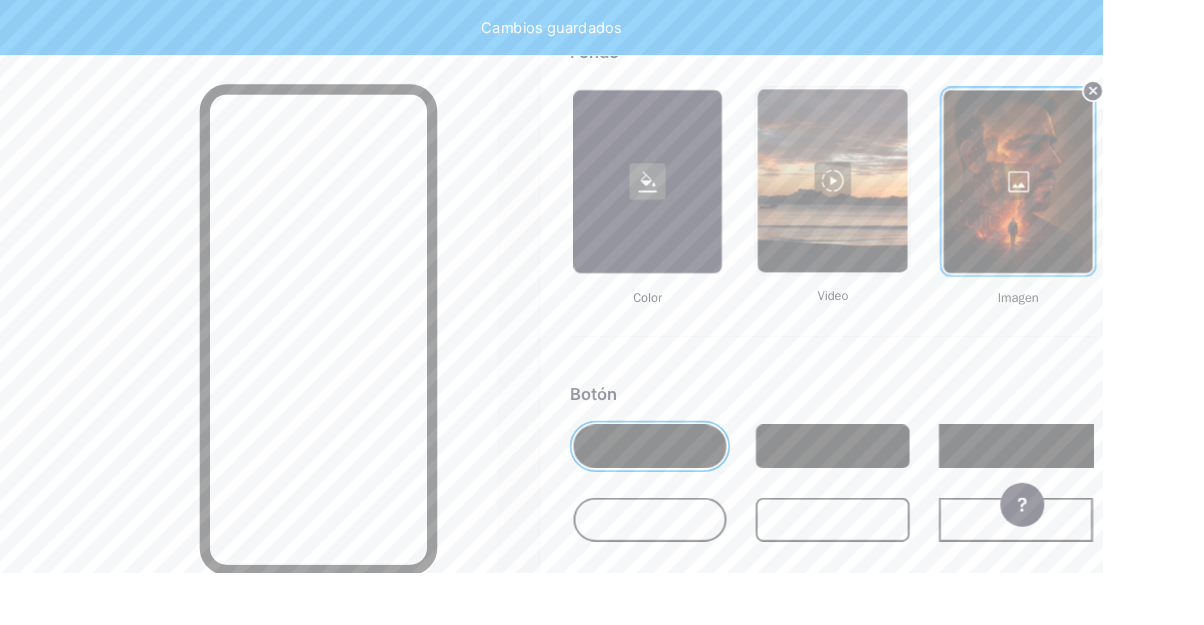 click on "#000000" at bounding box center (657, 662) 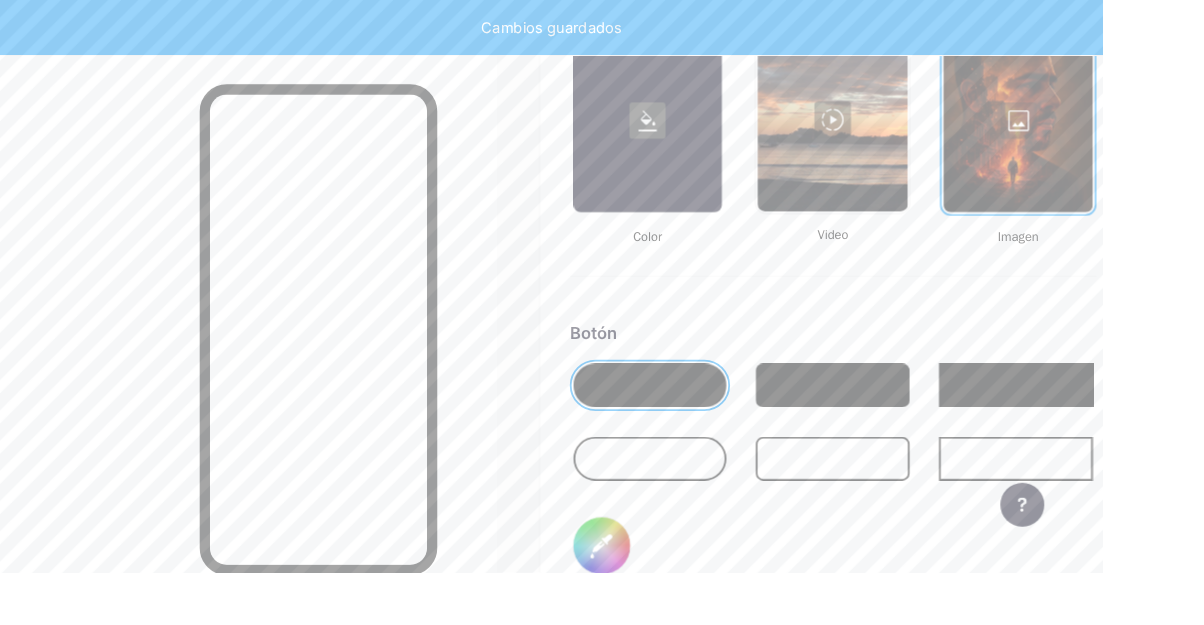 scroll, scrollTop: 2814, scrollLeft: 0, axis: vertical 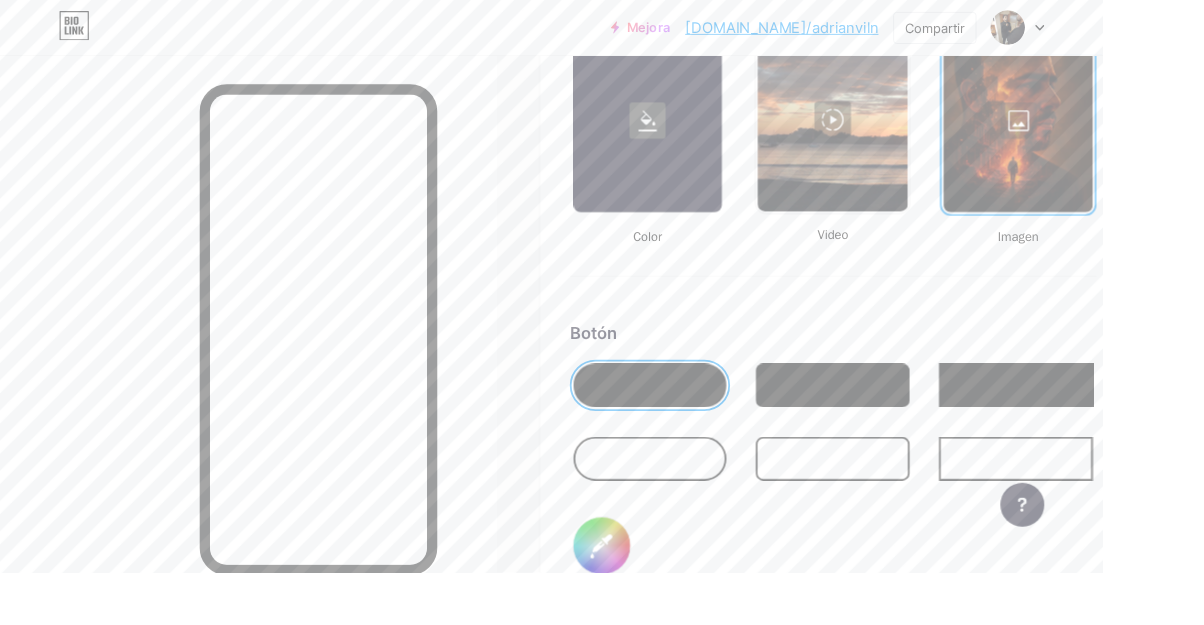 click on "#00ff00" at bounding box center (657, 596) 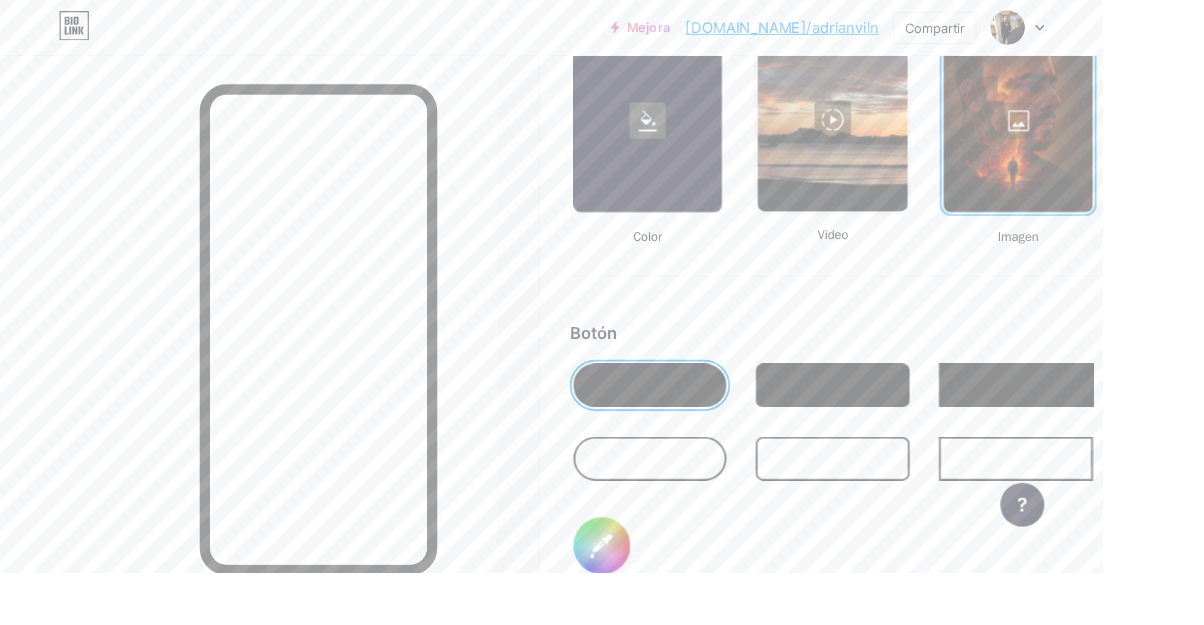 click on "#ffffff" at bounding box center (657, 596) 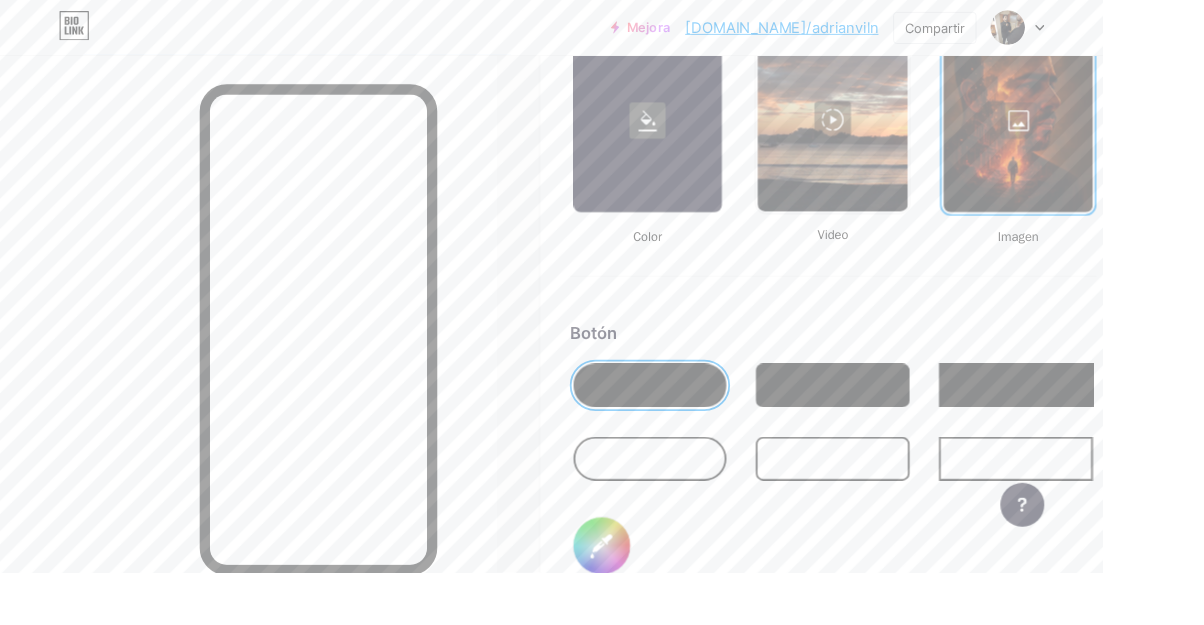 type on "#000000" 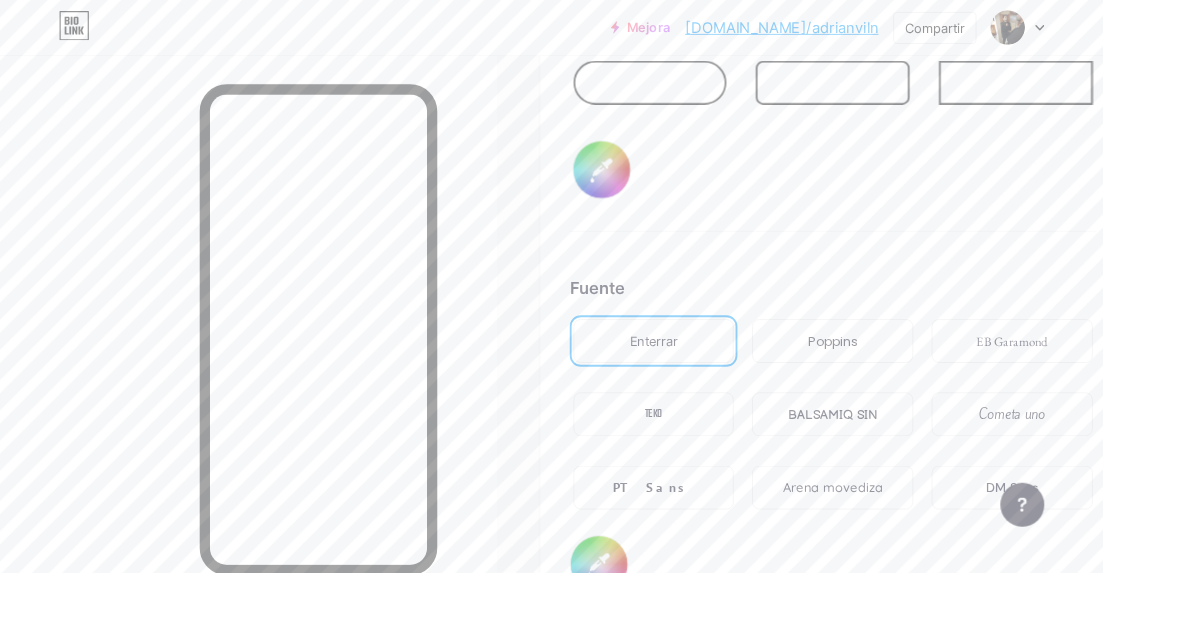 scroll, scrollTop: 3234, scrollLeft: 0, axis: vertical 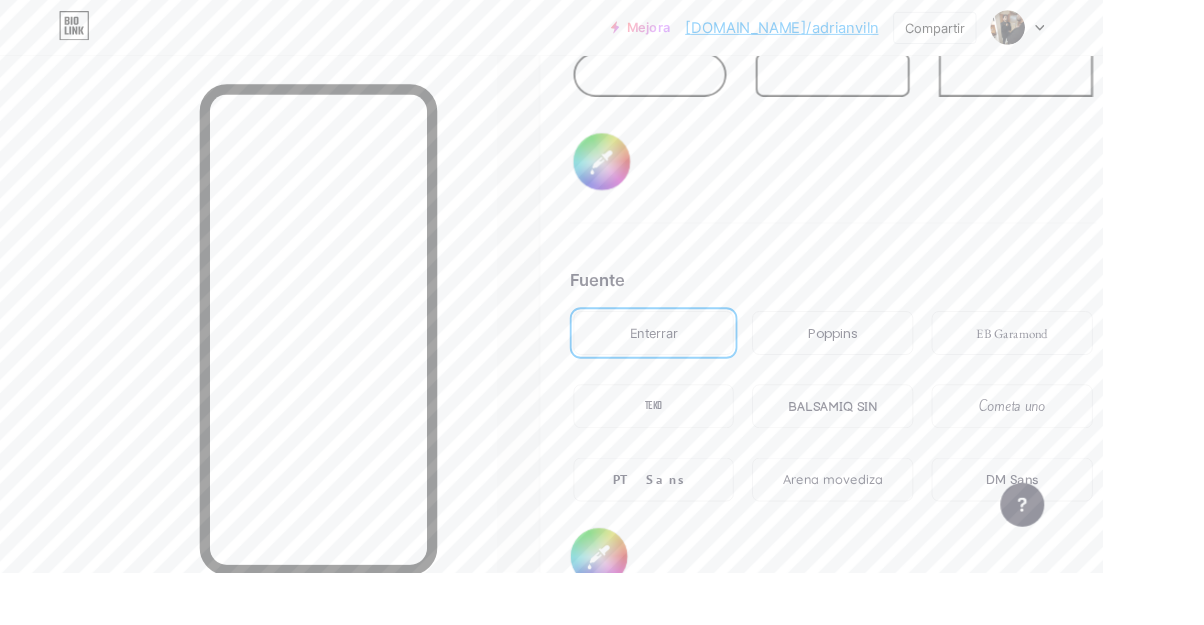 click on "BALSAMIQ SIN" at bounding box center (909, 443) 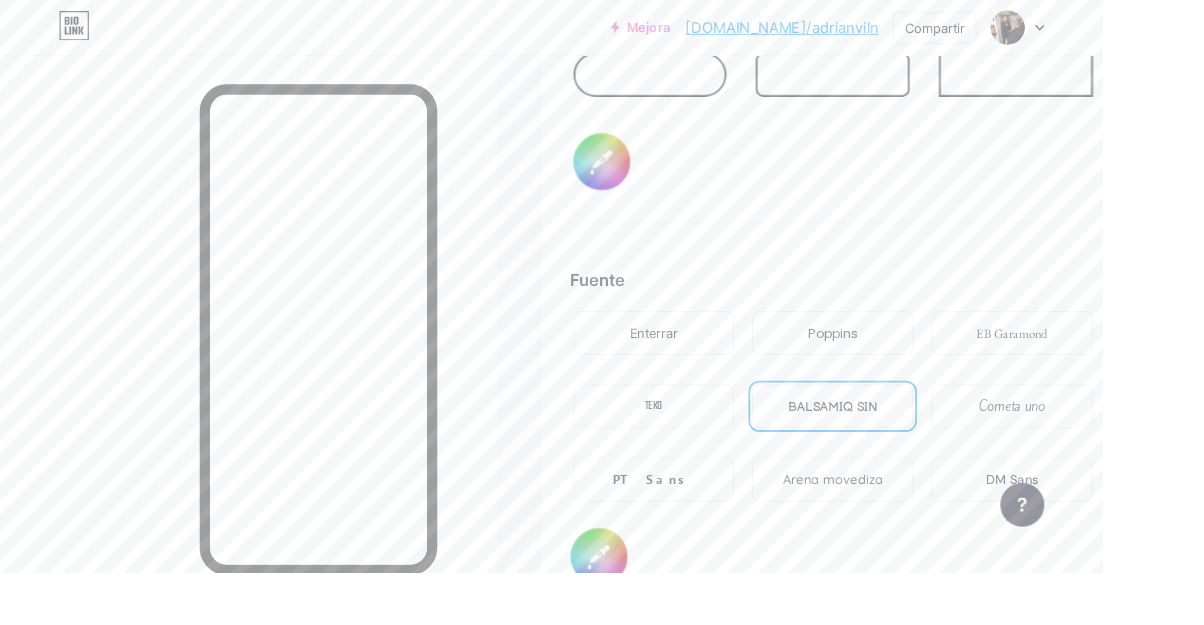 click on "DM Sans" at bounding box center (1104, 523) 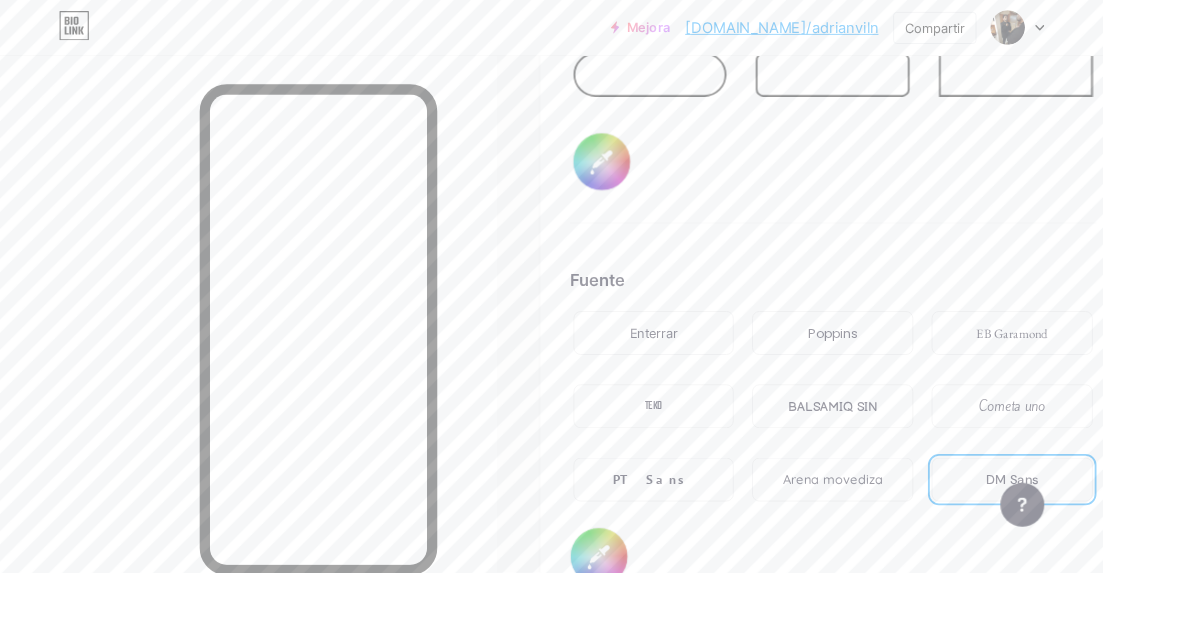 click on "EB Garamond" at bounding box center [1105, 363] 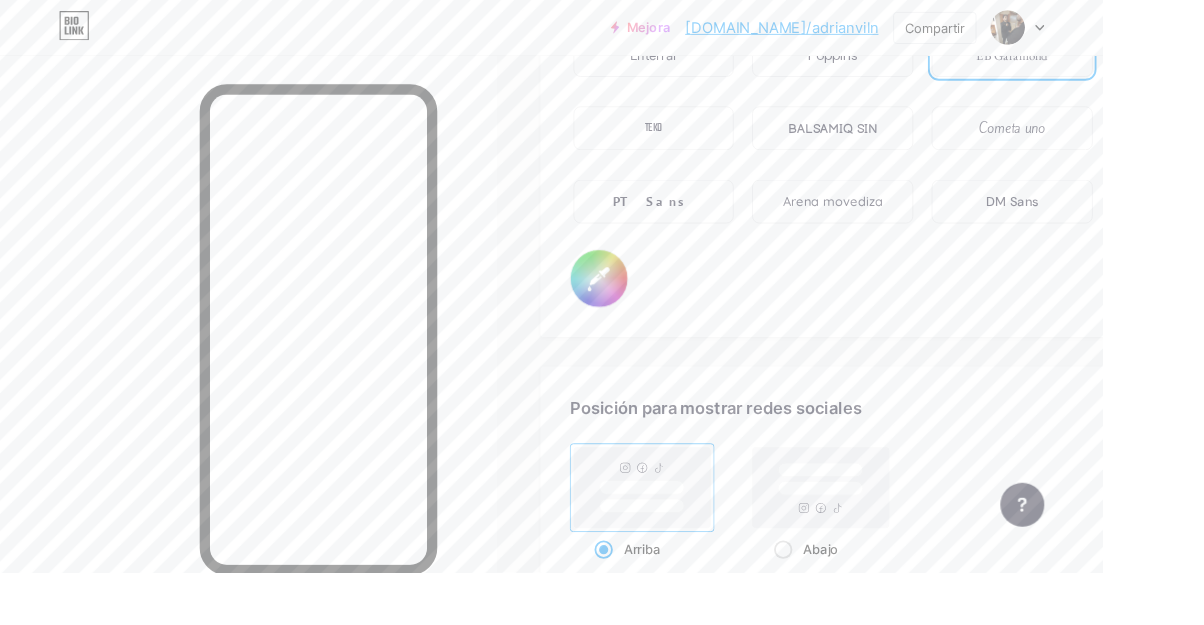 scroll, scrollTop: 3546, scrollLeft: 0, axis: vertical 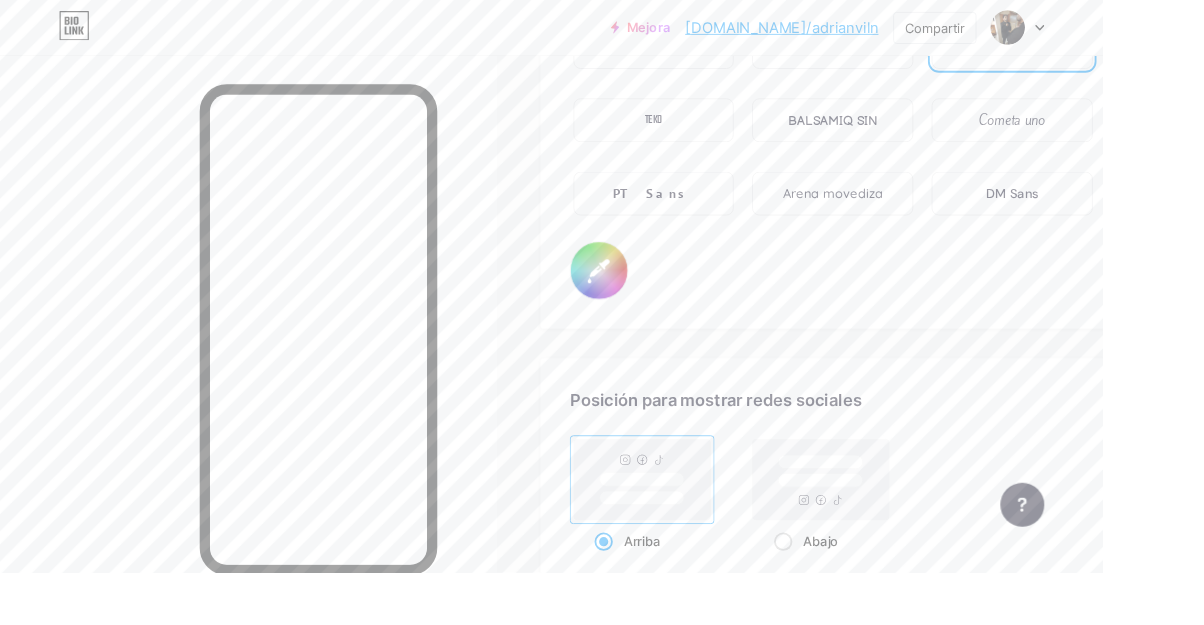 click 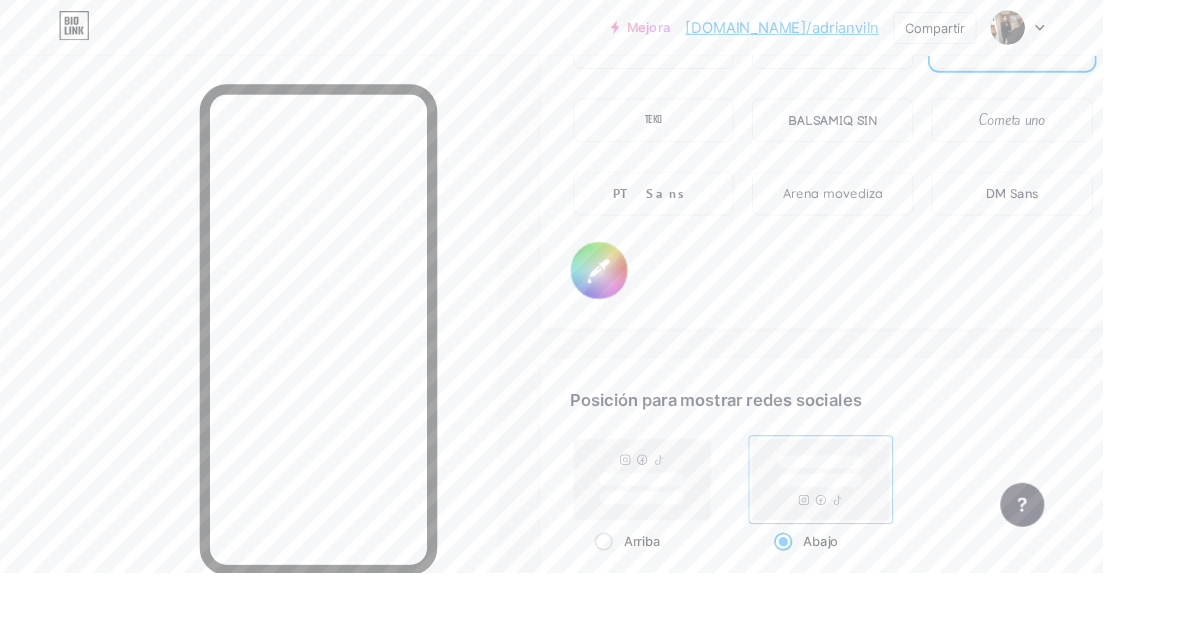 click 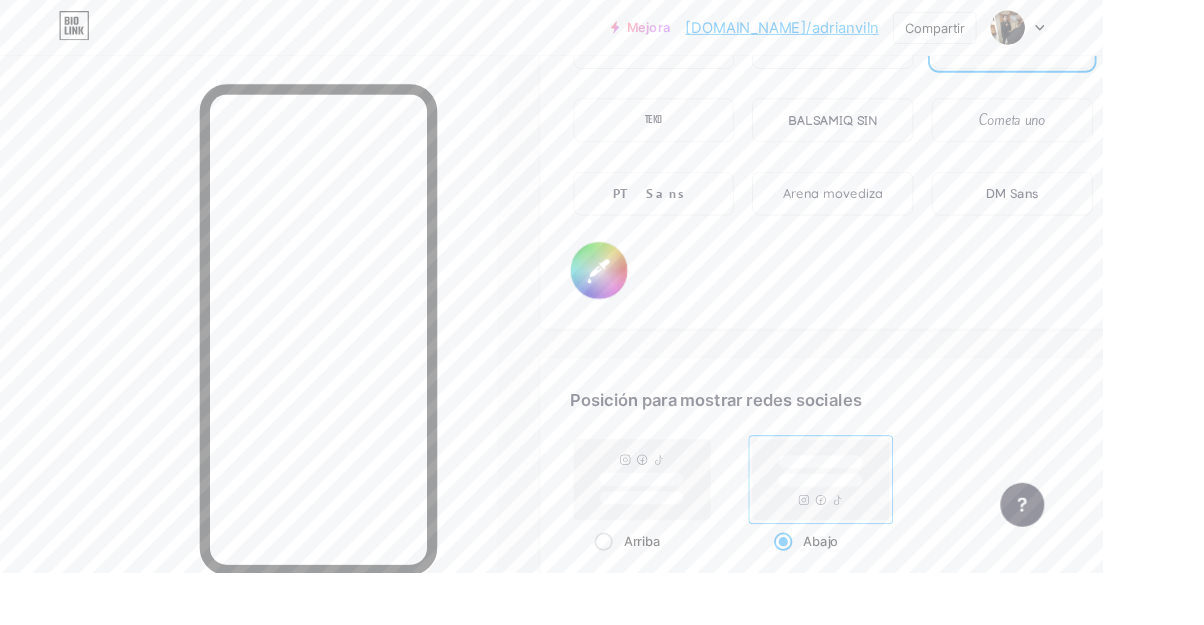 radio on "true" 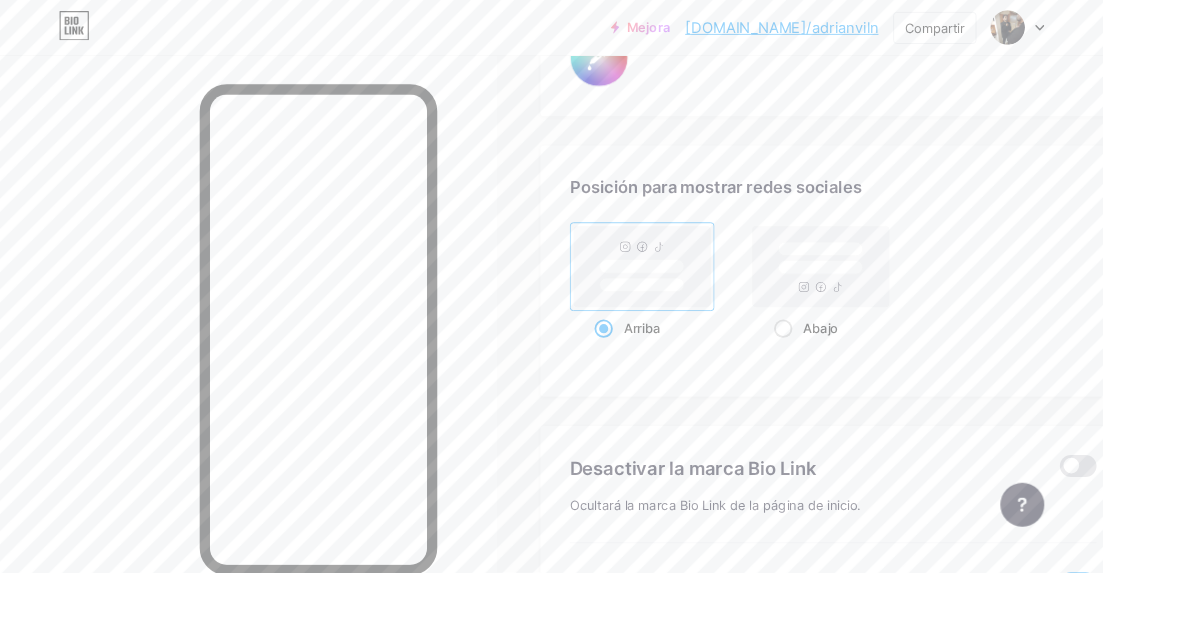 scroll, scrollTop: 3809, scrollLeft: 0, axis: vertical 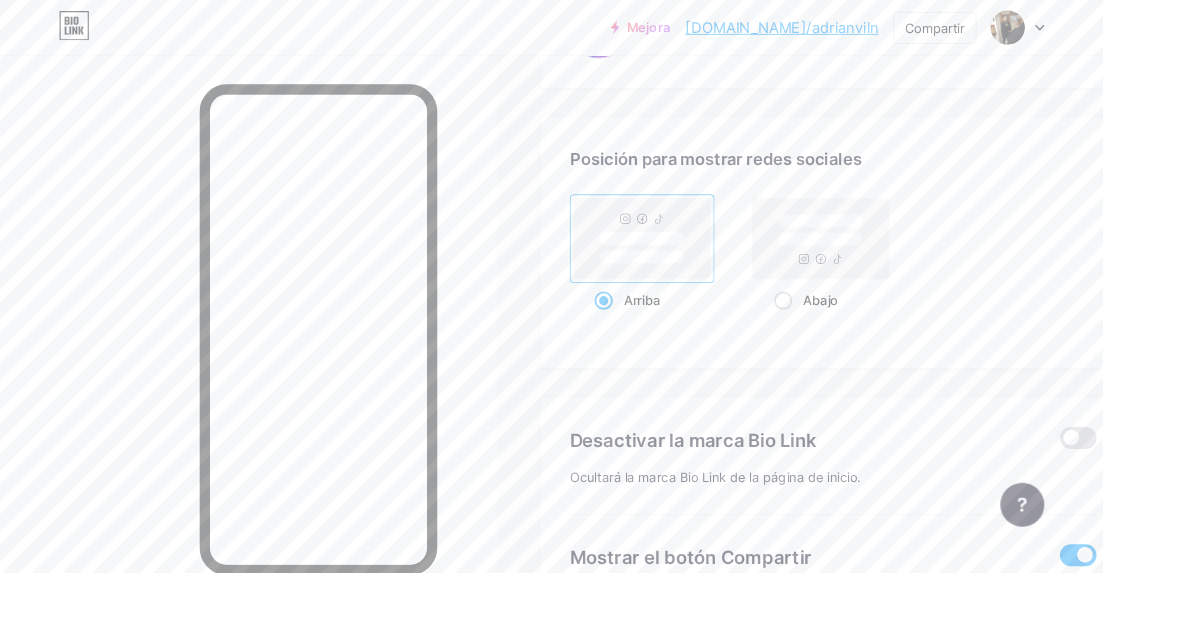 click at bounding box center (1177, 478) 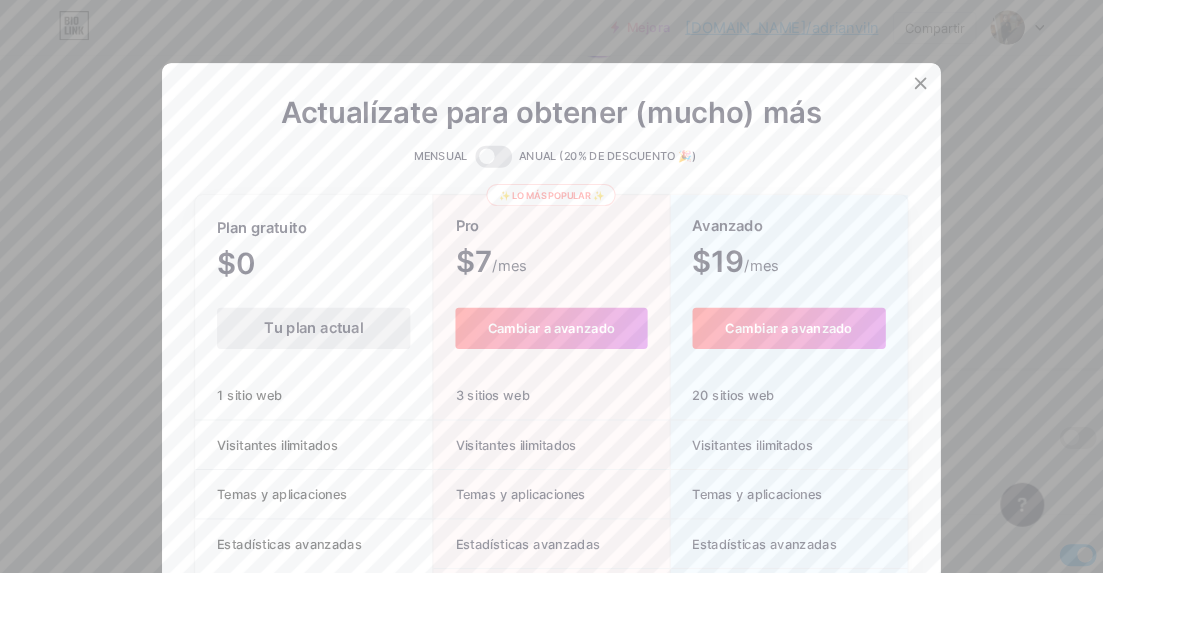 click at bounding box center [539, 171] 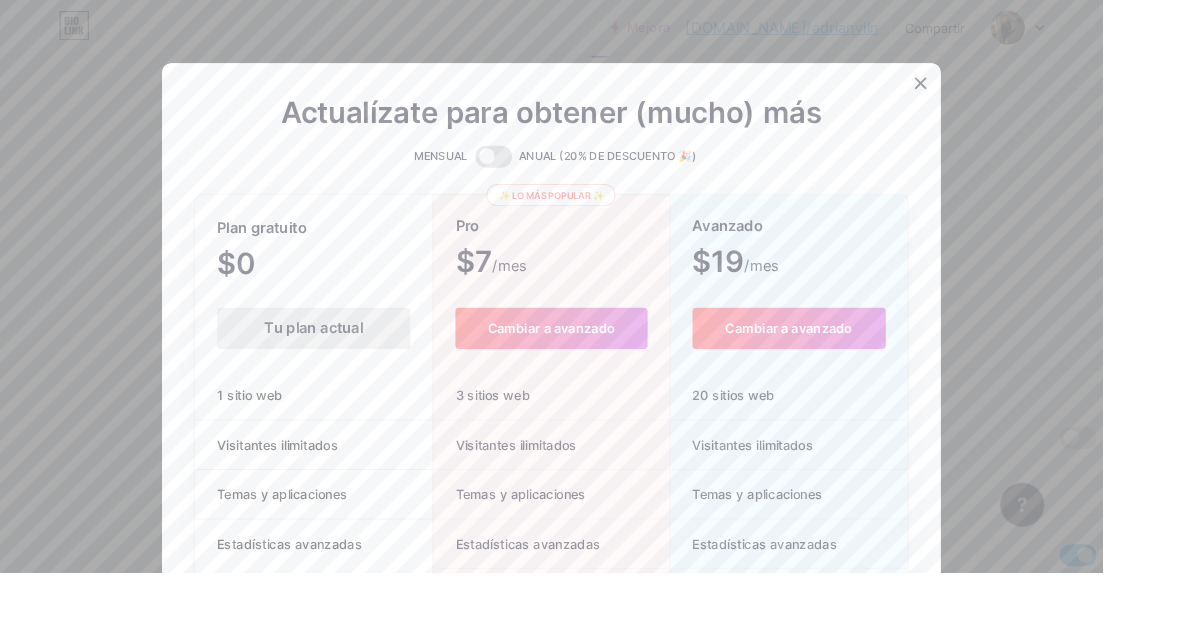 click at bounding box center (519, 176) 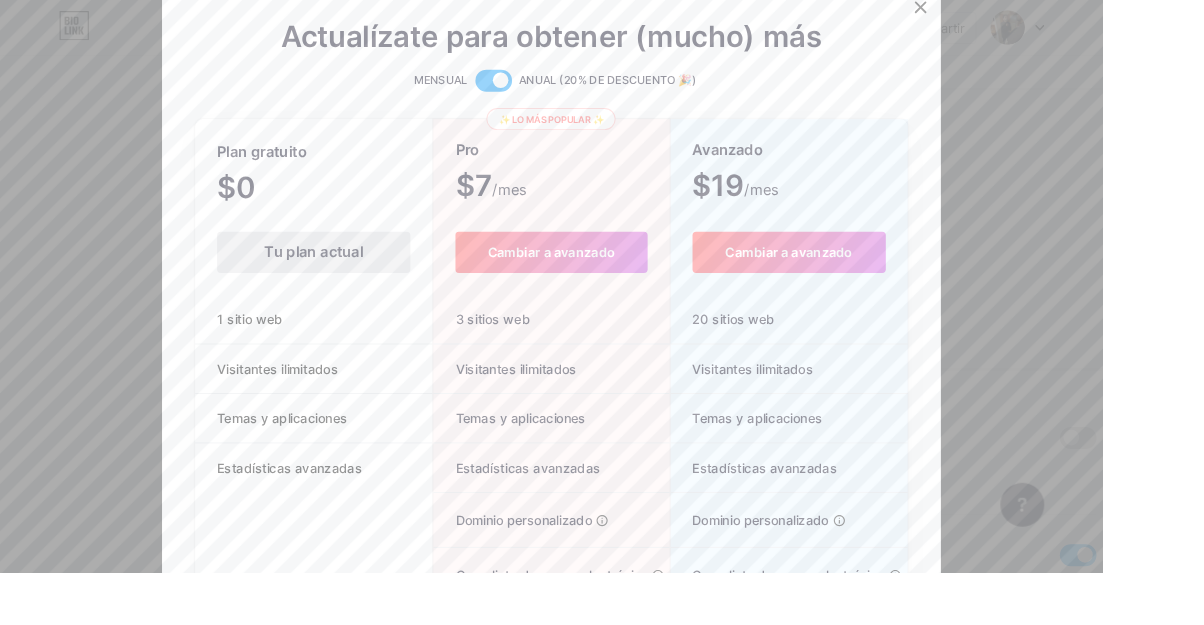 scroll, scrollTop: 74, scrollLeft: 0, axis: vertical 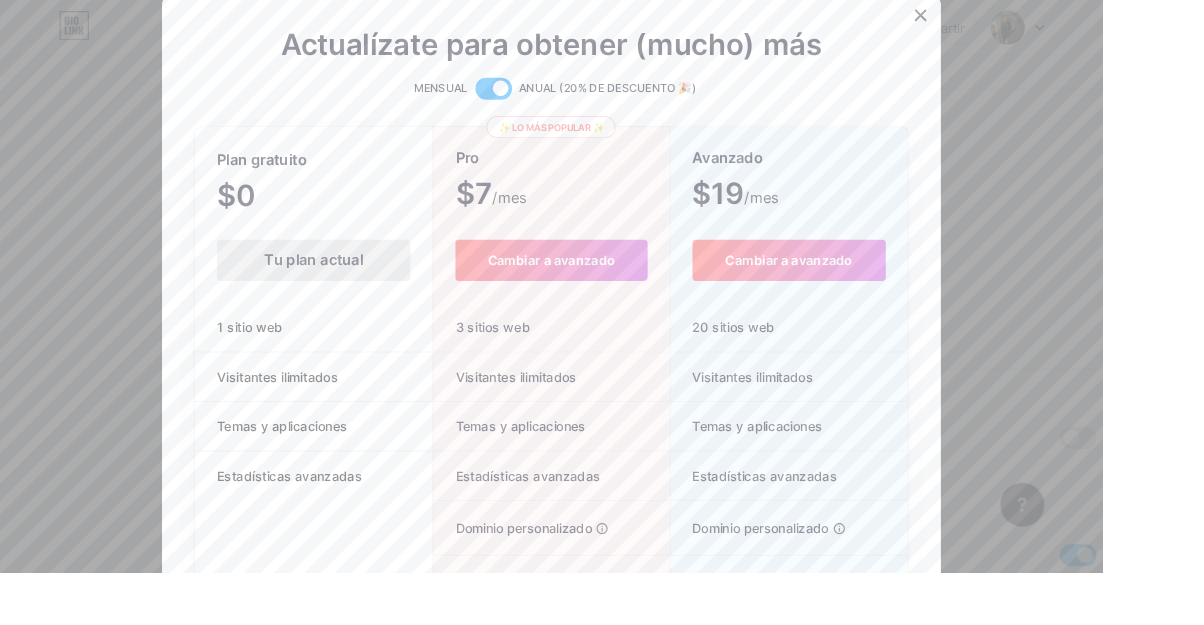 click at bounding box center (539, 97) 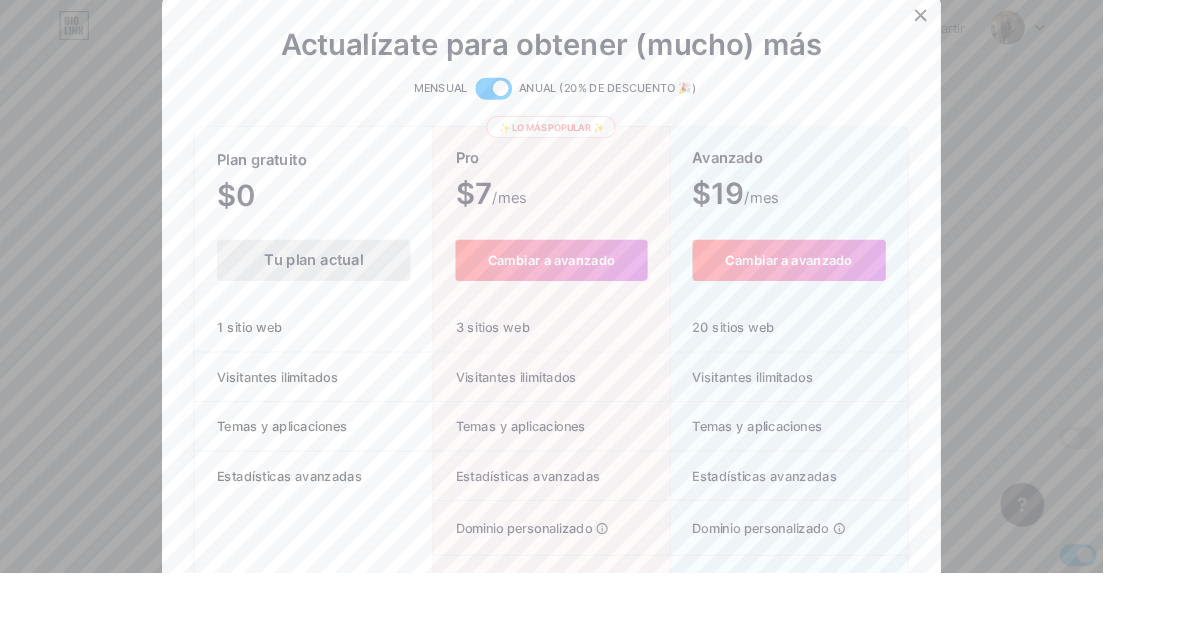 click at bounding box center (519, 102) 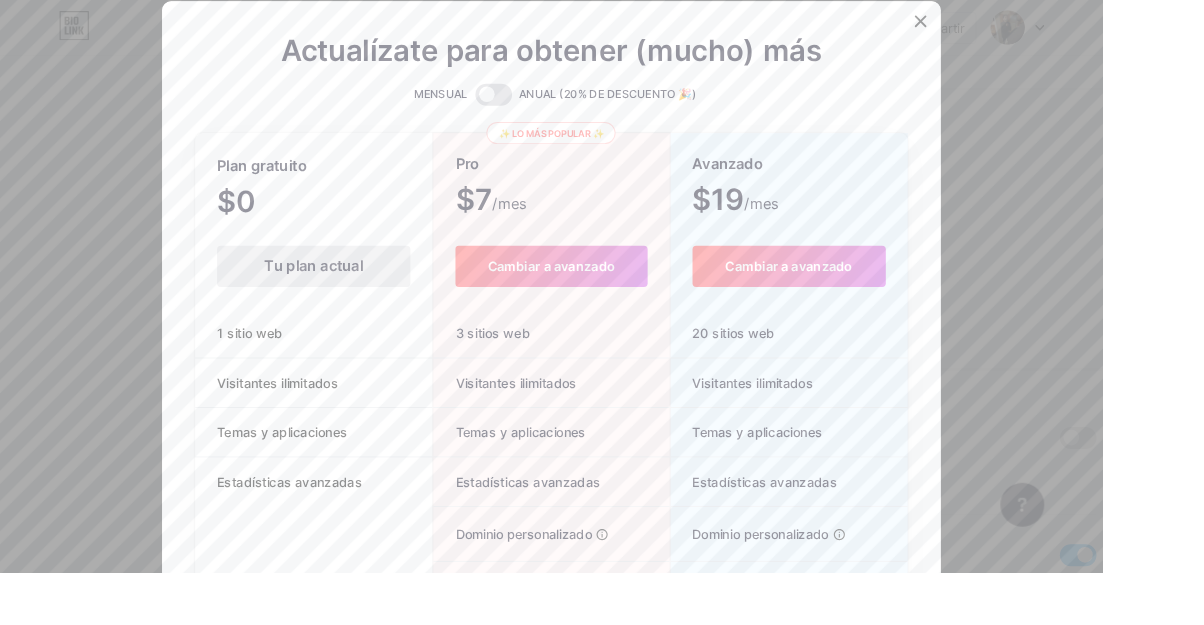 scroll, scrollTop: 0, scrollLeft: 0, axis: both 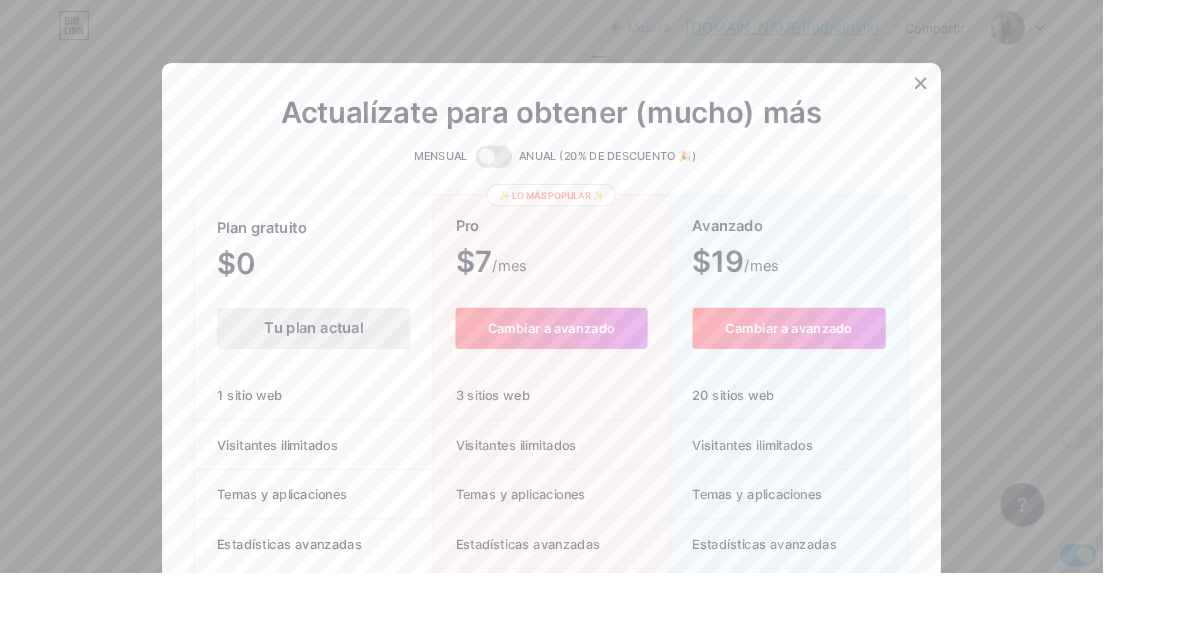 click at bounding box center (1005, 91) 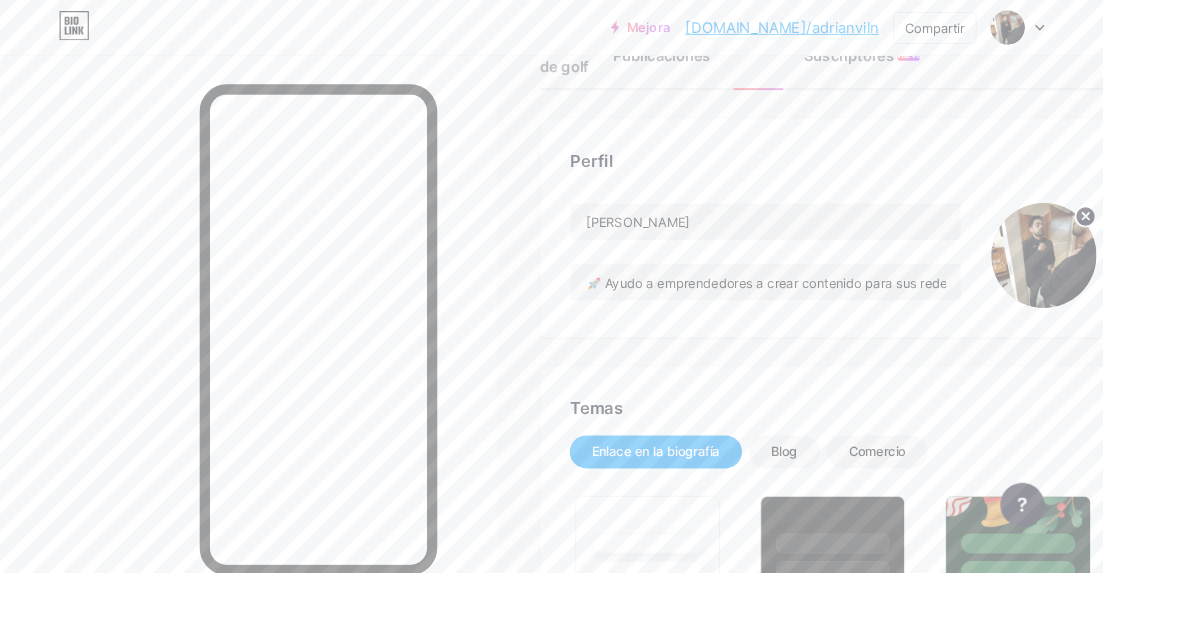 scroll, scrollTop: 0, scrollLeft: 0, axis: both 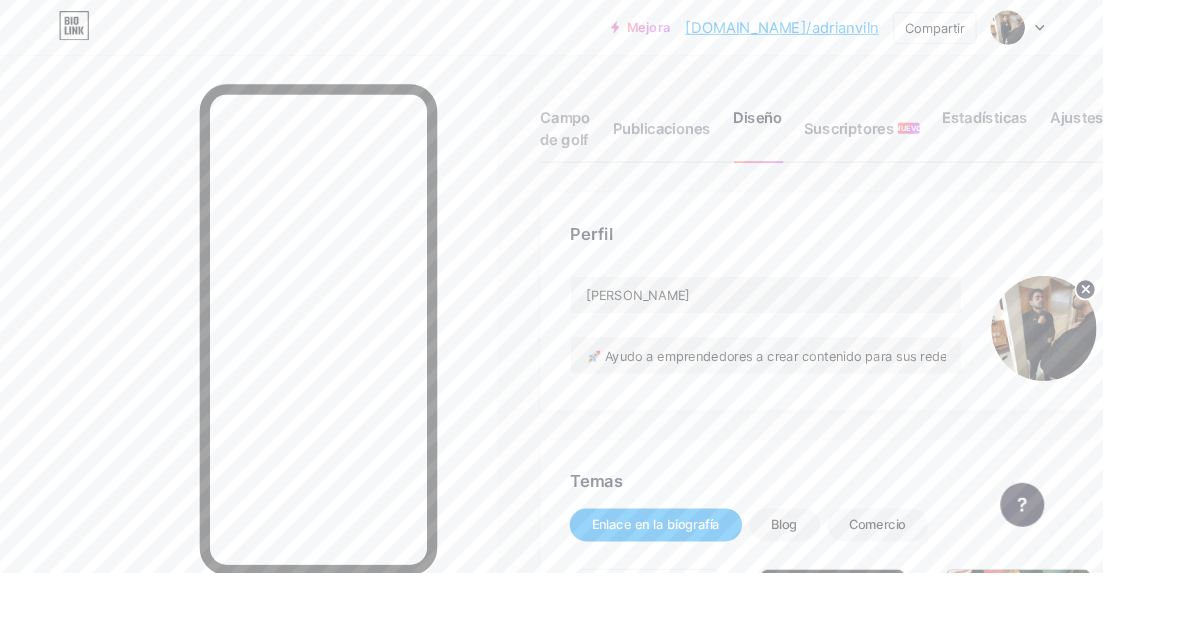 click on "Estadísticas" at bounding box center [1075, 146] 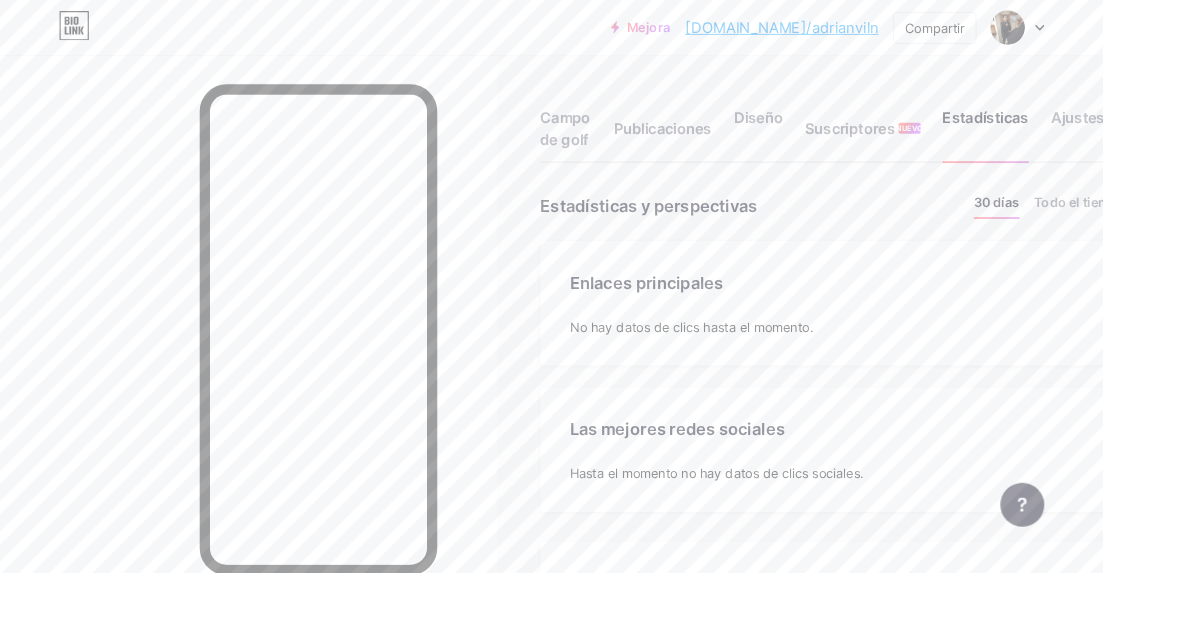 scroll, scrollTop: 999375, scrollLeft: 998795, axis: both 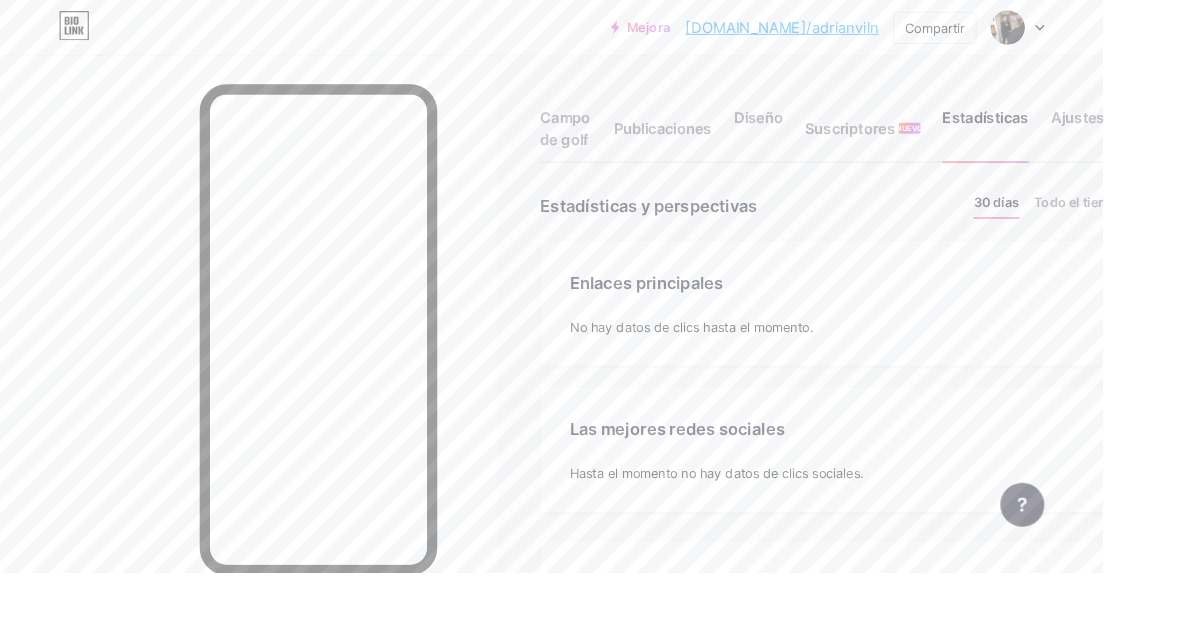 click on "Ajustes" at bounding box center (1176, 146) 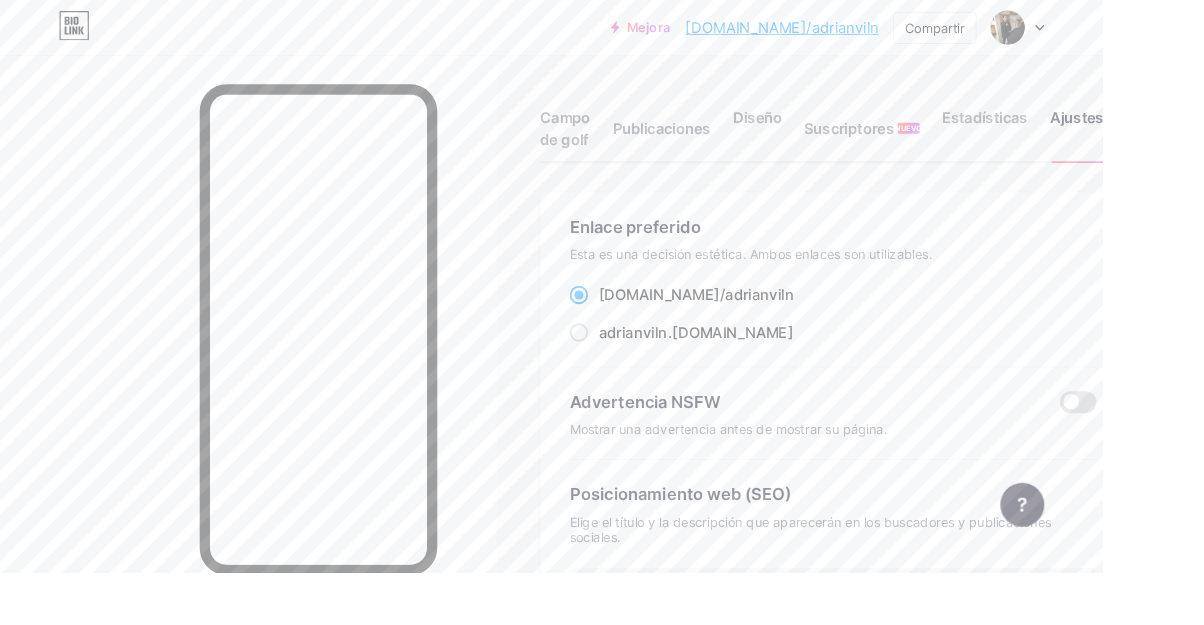 click on ".[DOMAIN_NAME]" at bounding box center (797, 363) 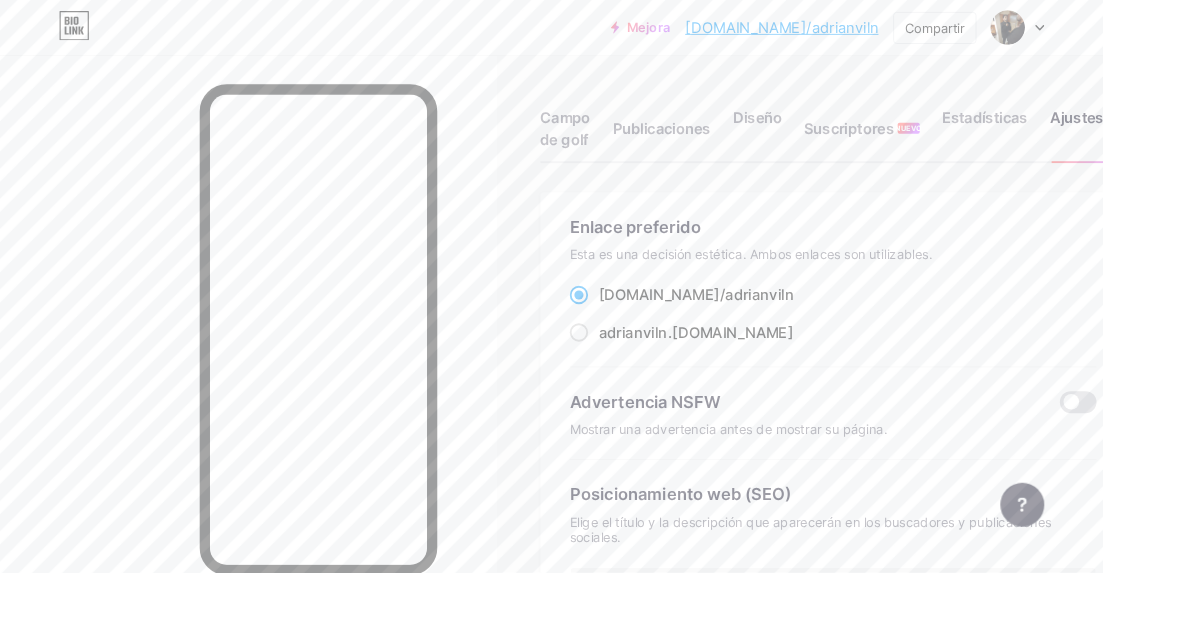 click on "adrianviln  .[DOMAIN_NAME]" at bounding box center [660, 381] 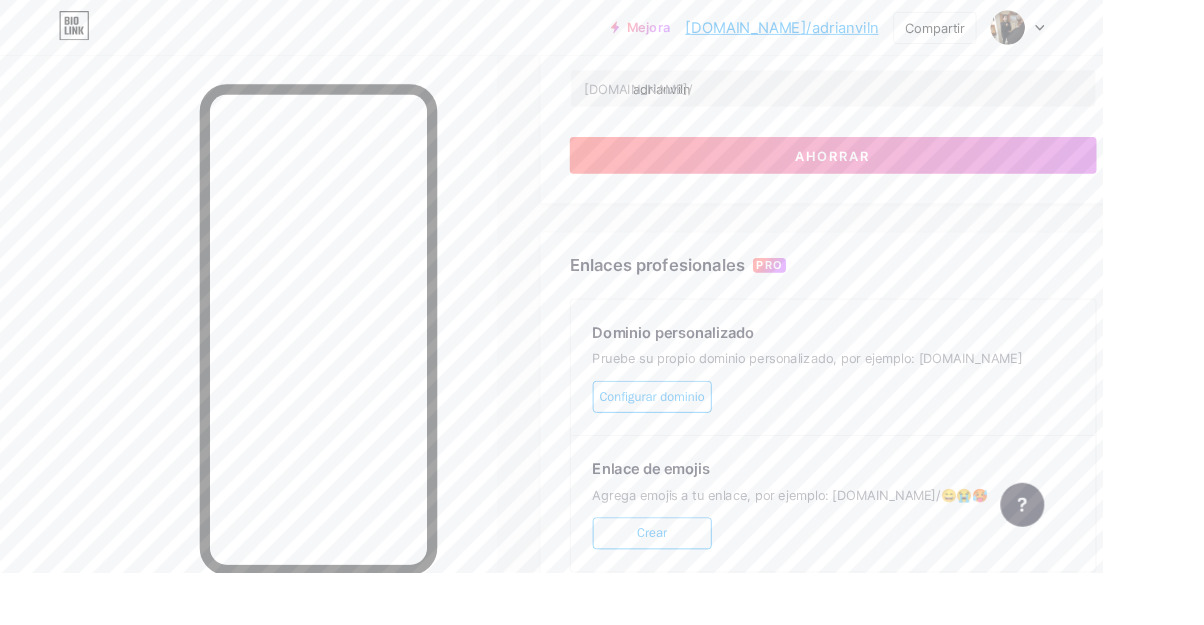scroll, scrollTop: 906, scrollLeft: 0, axis: vertical 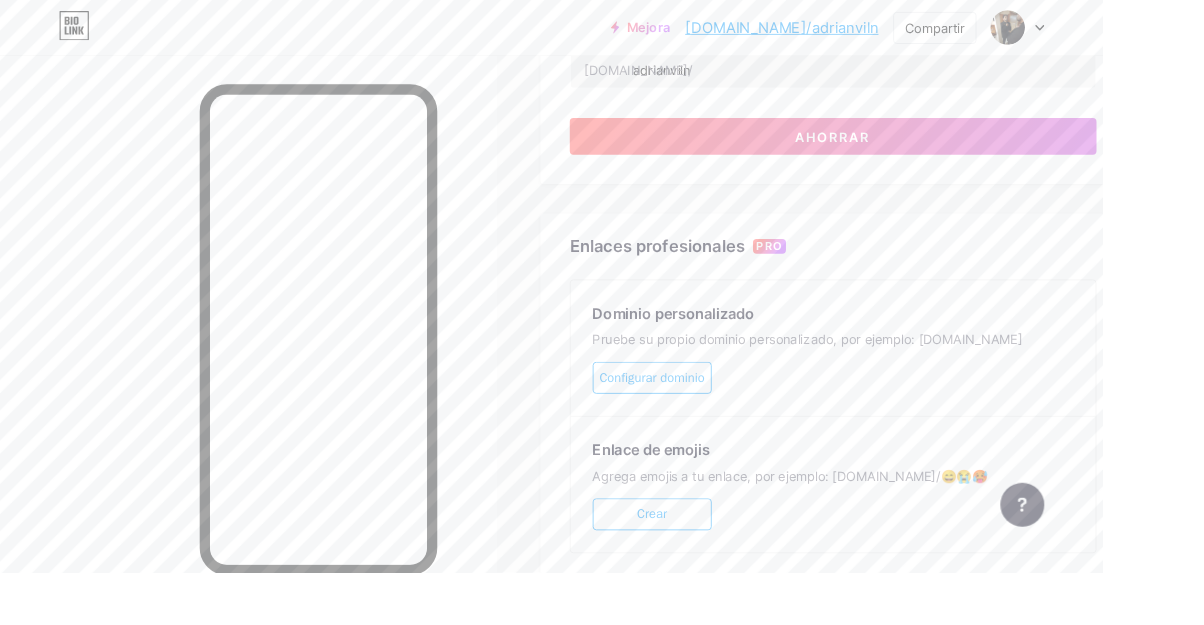click on "Configurar dominio" at bounding box center (712, 412) 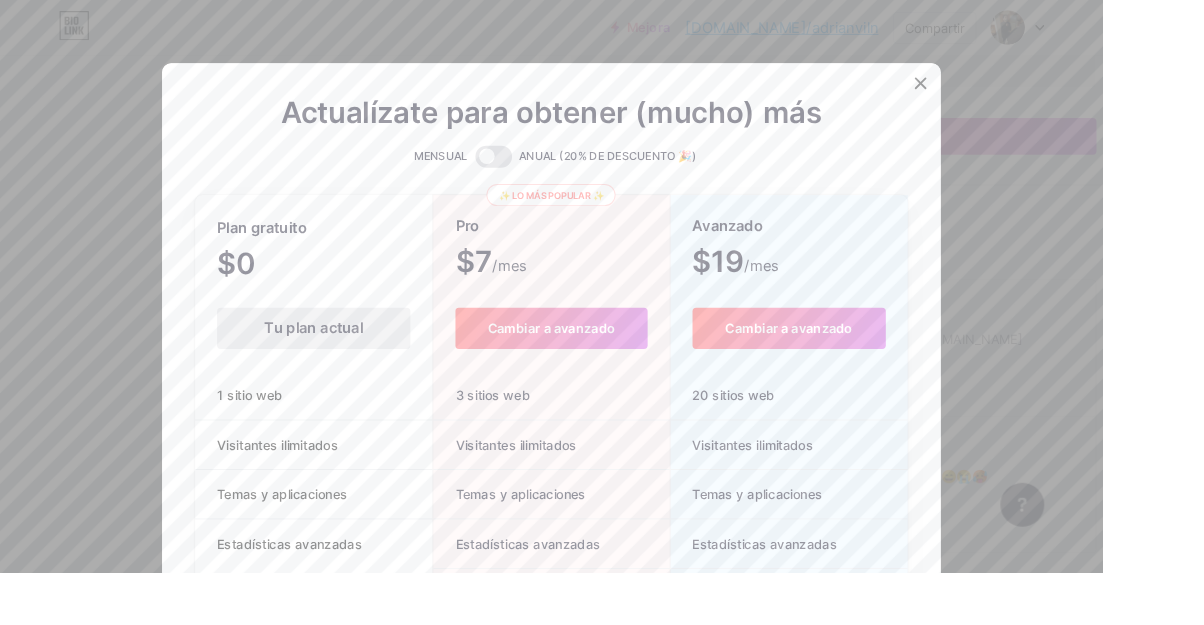 click at bounding box center (1005, 91) 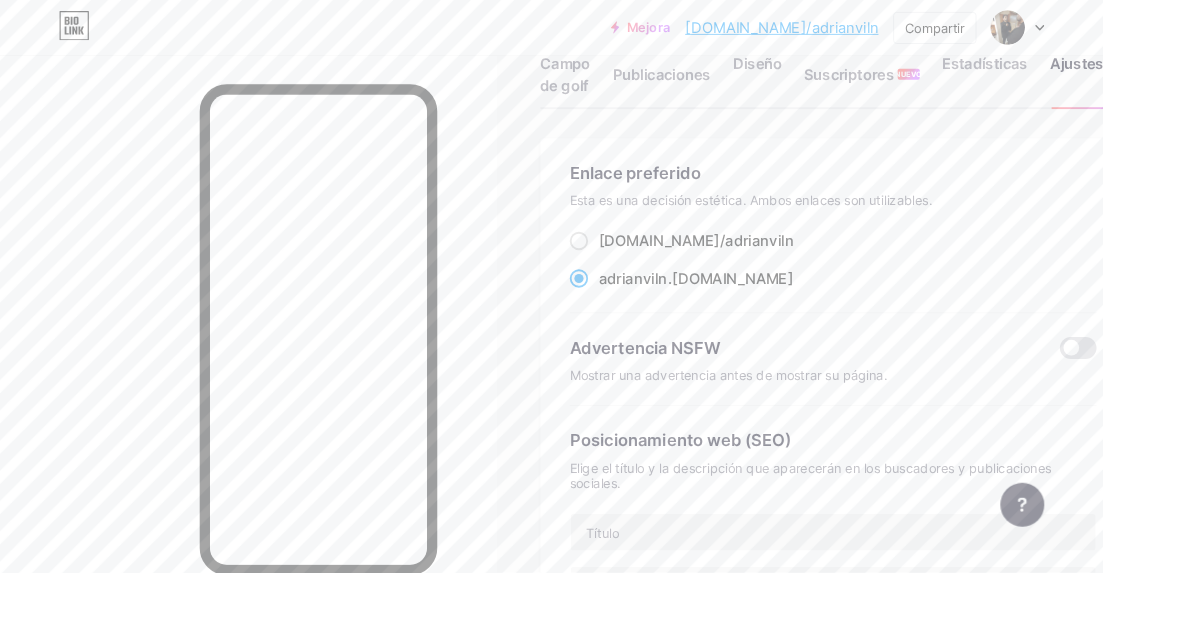 scroll, scrollTop: 0, scrollLeft: 0, axis: both 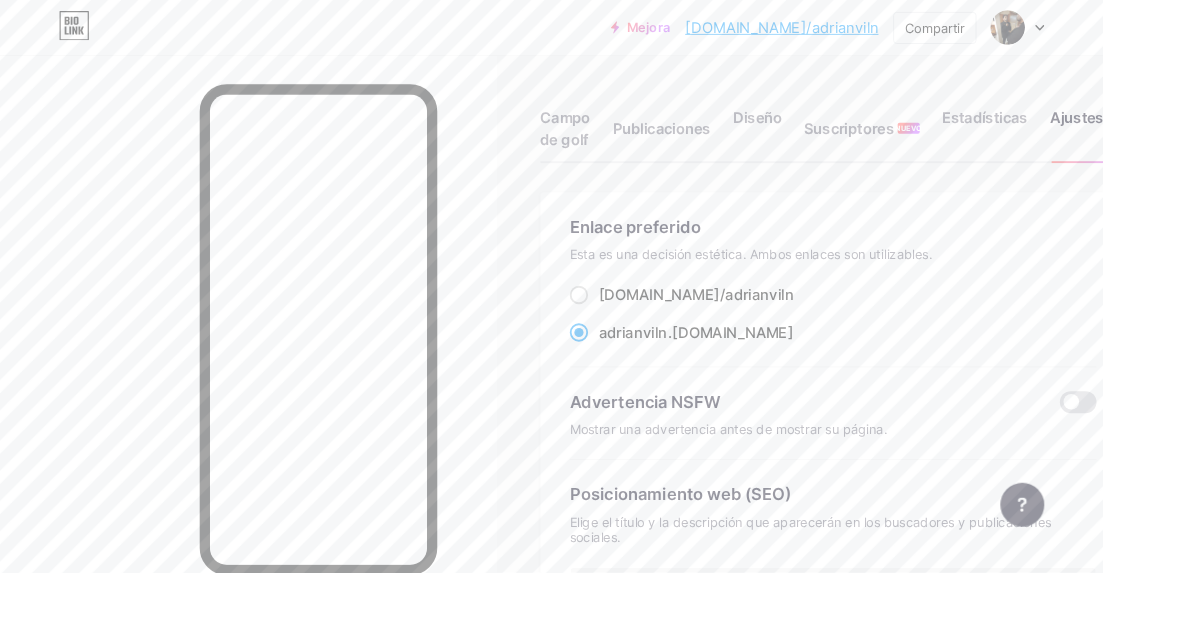 click on "Campo de golf" at bounding box center [617, 146] 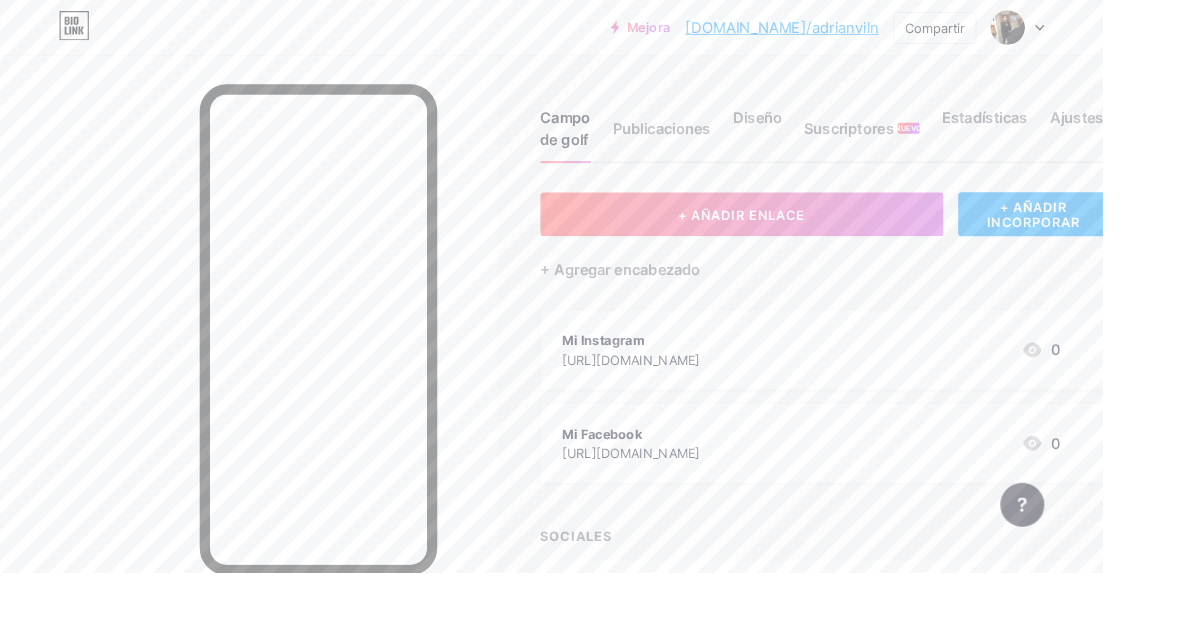 click on "+ AÑADIR INCORPORAR" at bounding box center [1128, 234] 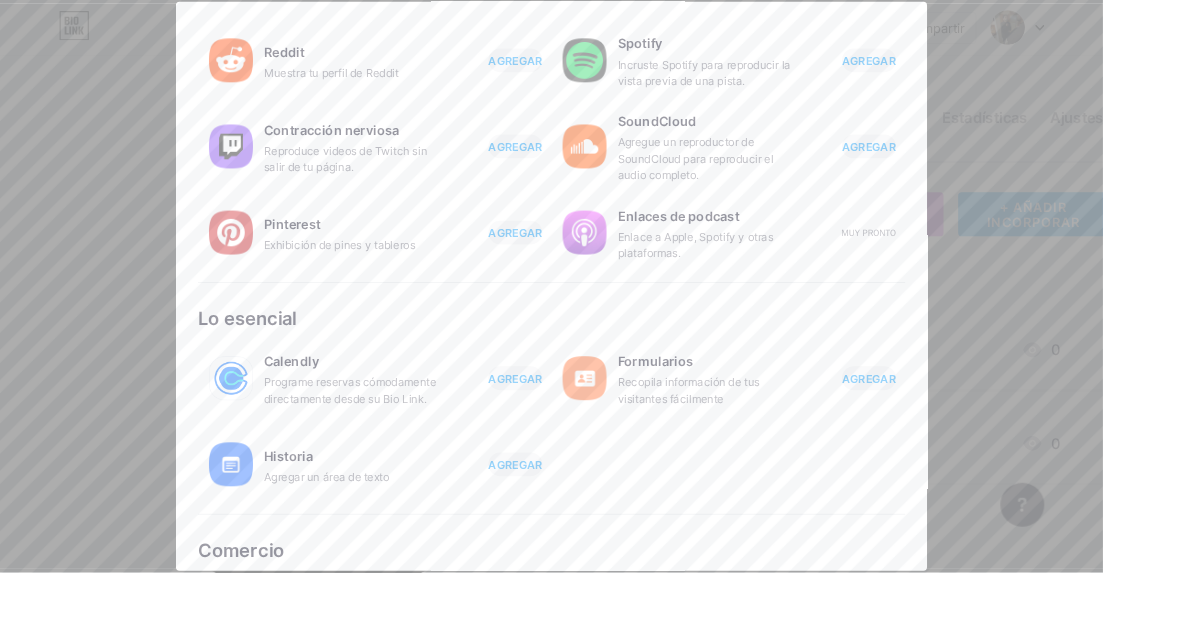 scroll, scrollTop: 320, scrollLeft: 0, axis: vertical 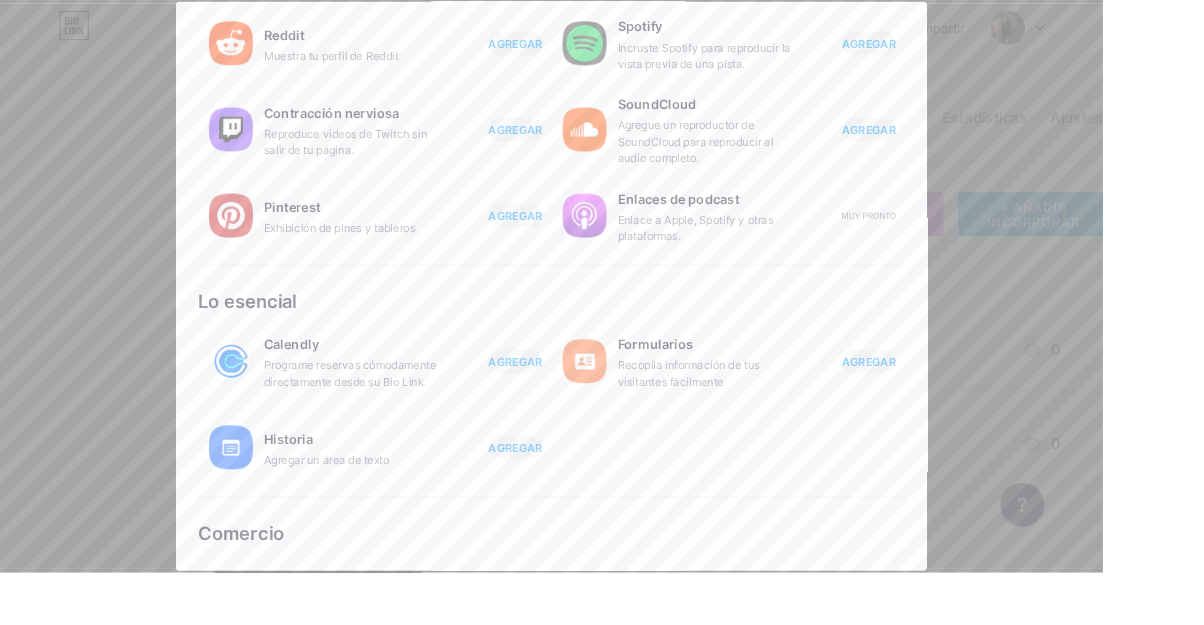 click on "Acepte donaciones y membresías directamente." at bounding box center (382, 660) 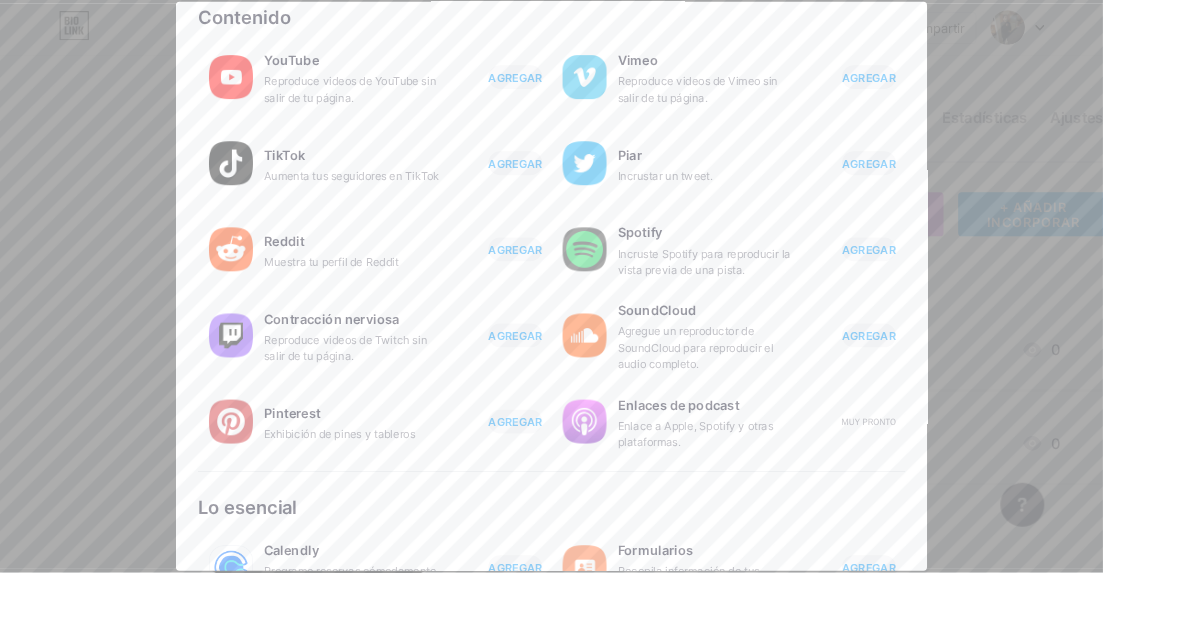 scroll, scrollTop: 0, scrollLeft: 0, axis: both 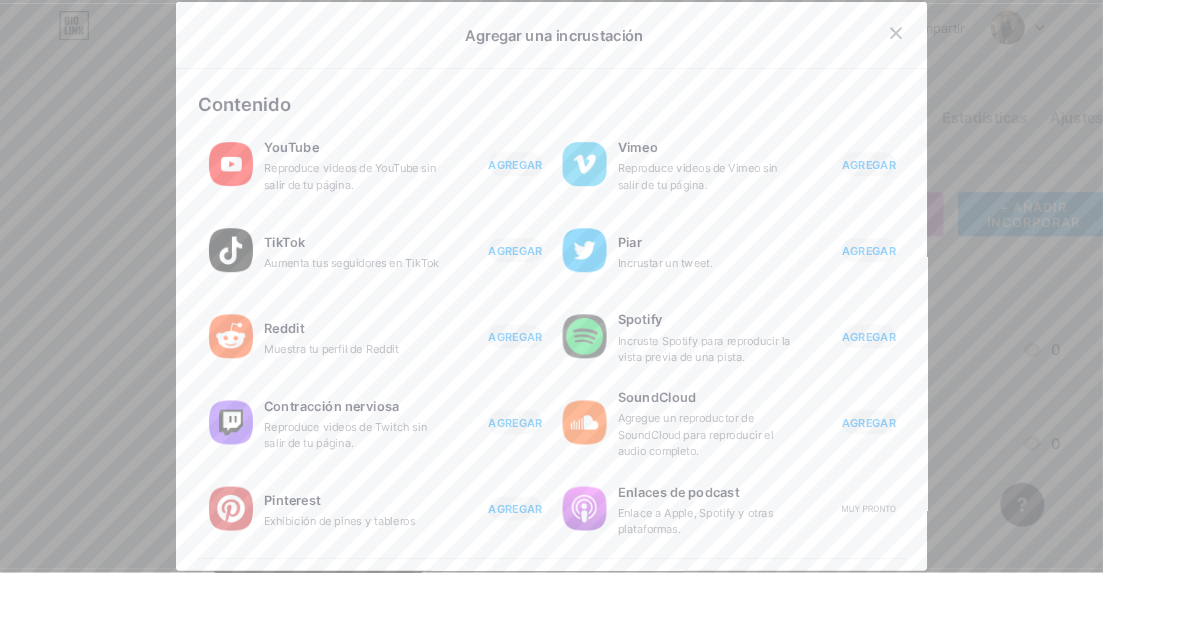 click 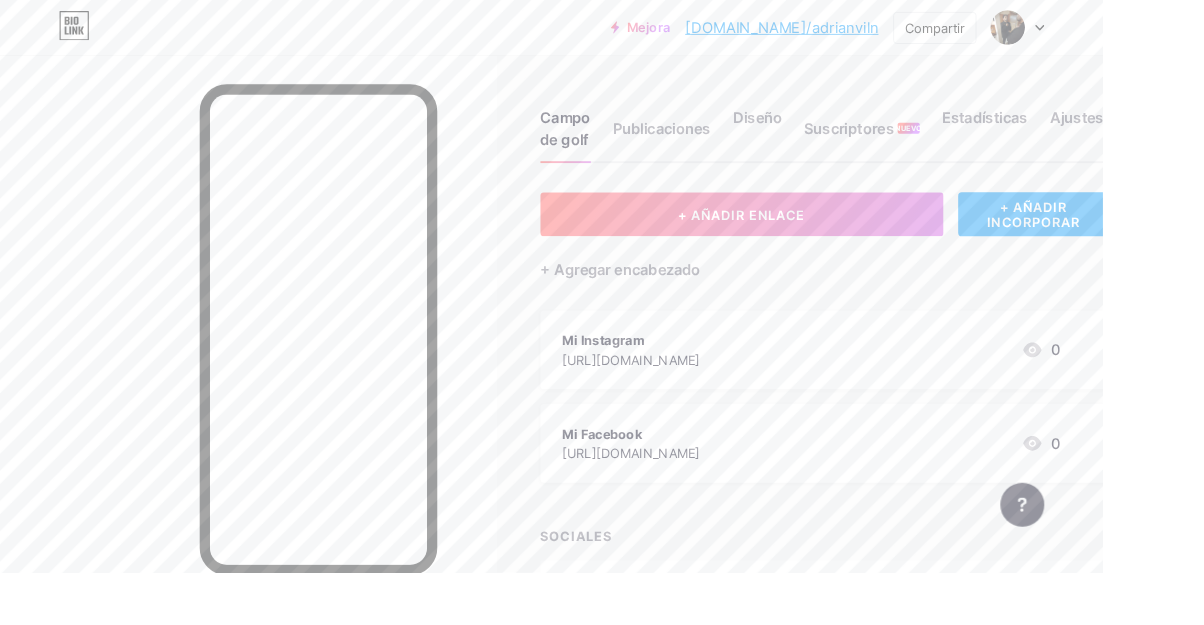 click on "+ AÑADIR INCORPORAR" at bounding box center [1128, 234] 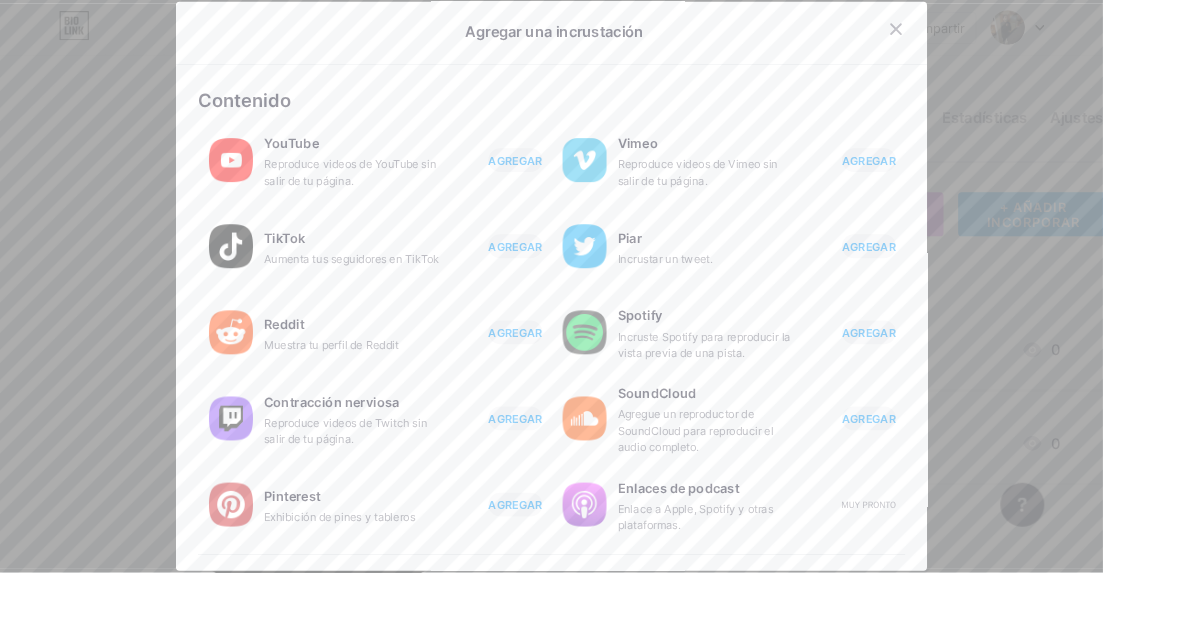 scroll, scrollTop: 0, scrollLeft: 0, axis: both 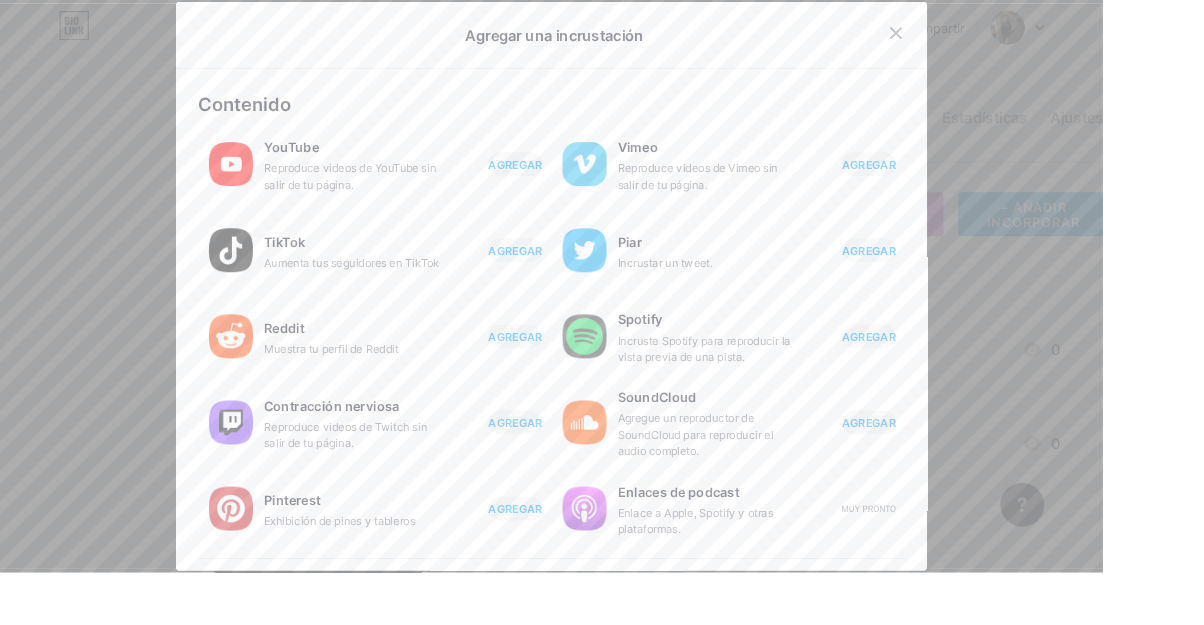 click 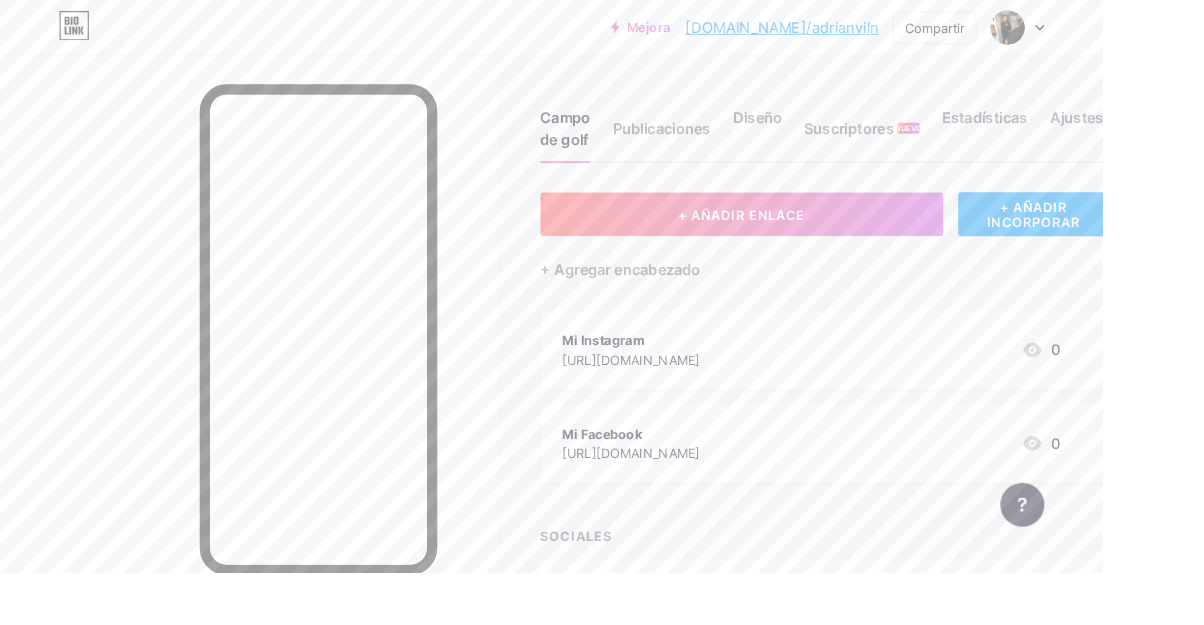 click on "Compartir" at bounding box center [1020, 30] 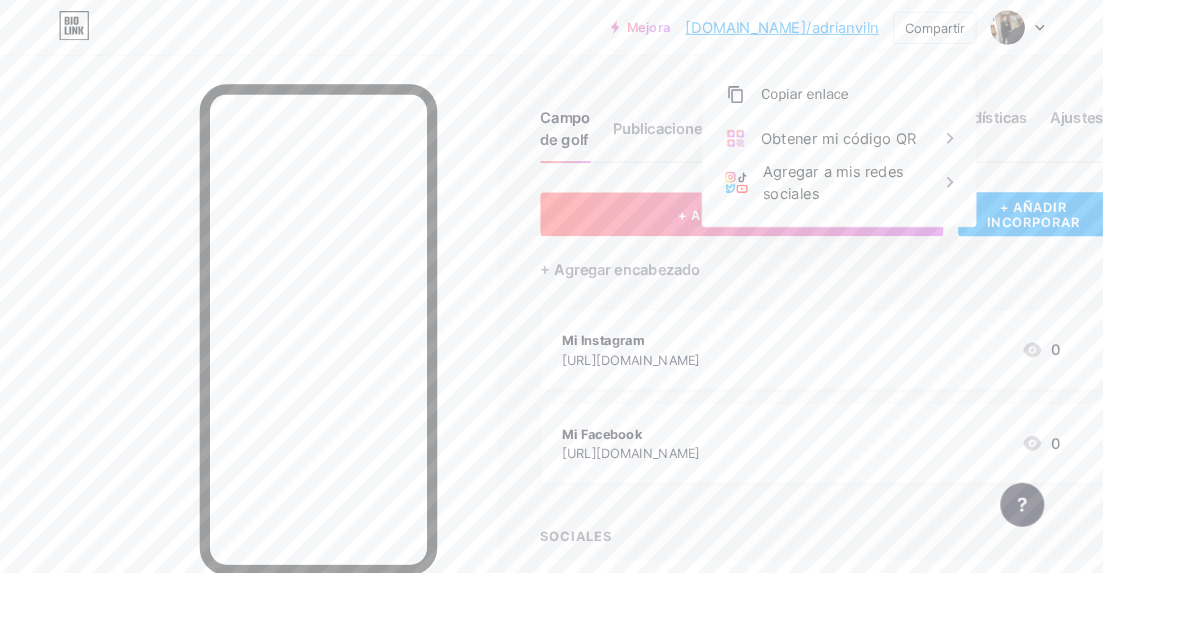 click on "Copiar enlace" at bounding box center (916, 103) 